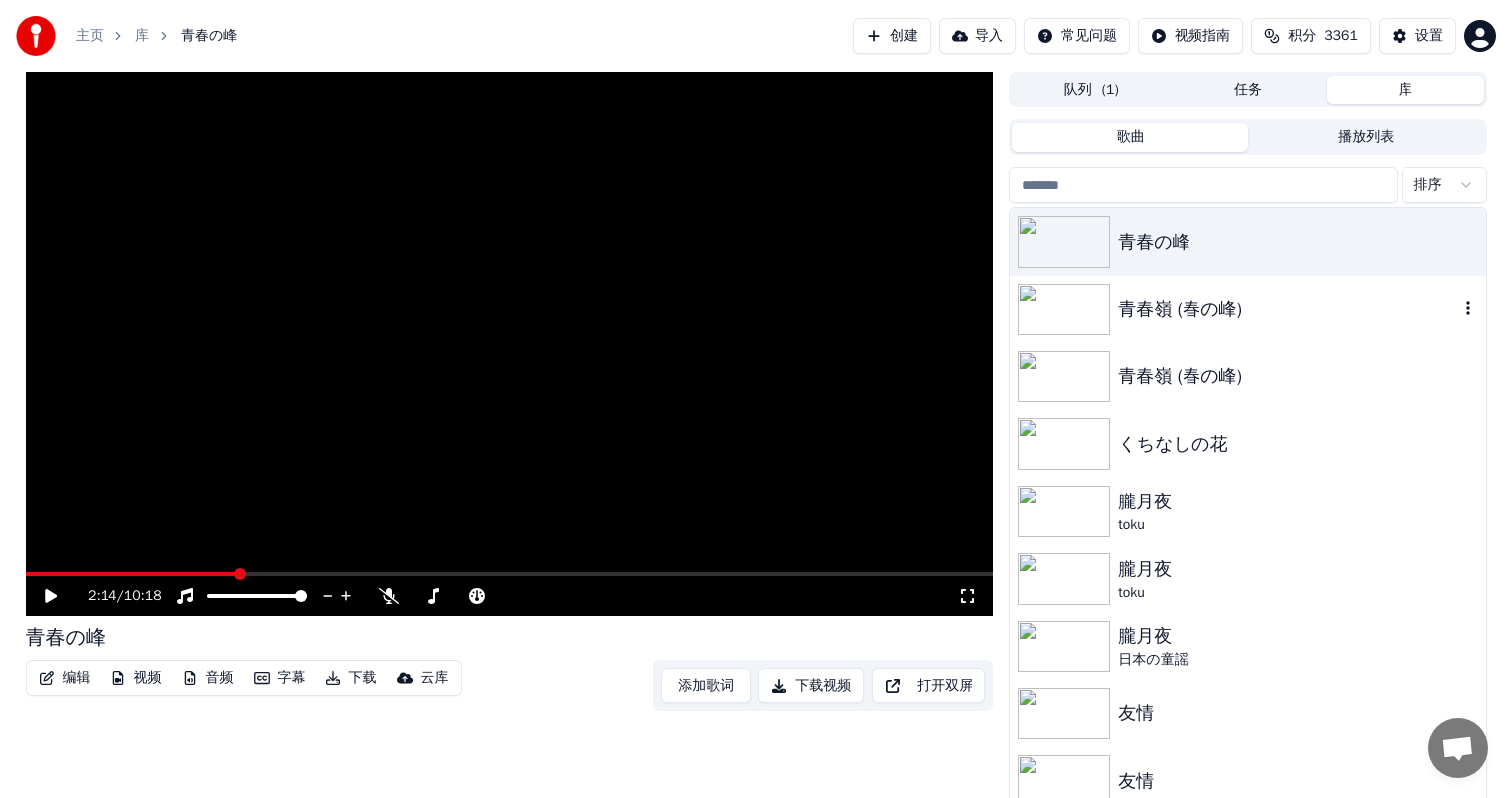 scroll, scrollTop: 8, scrollLeft: 0, axis: vertical 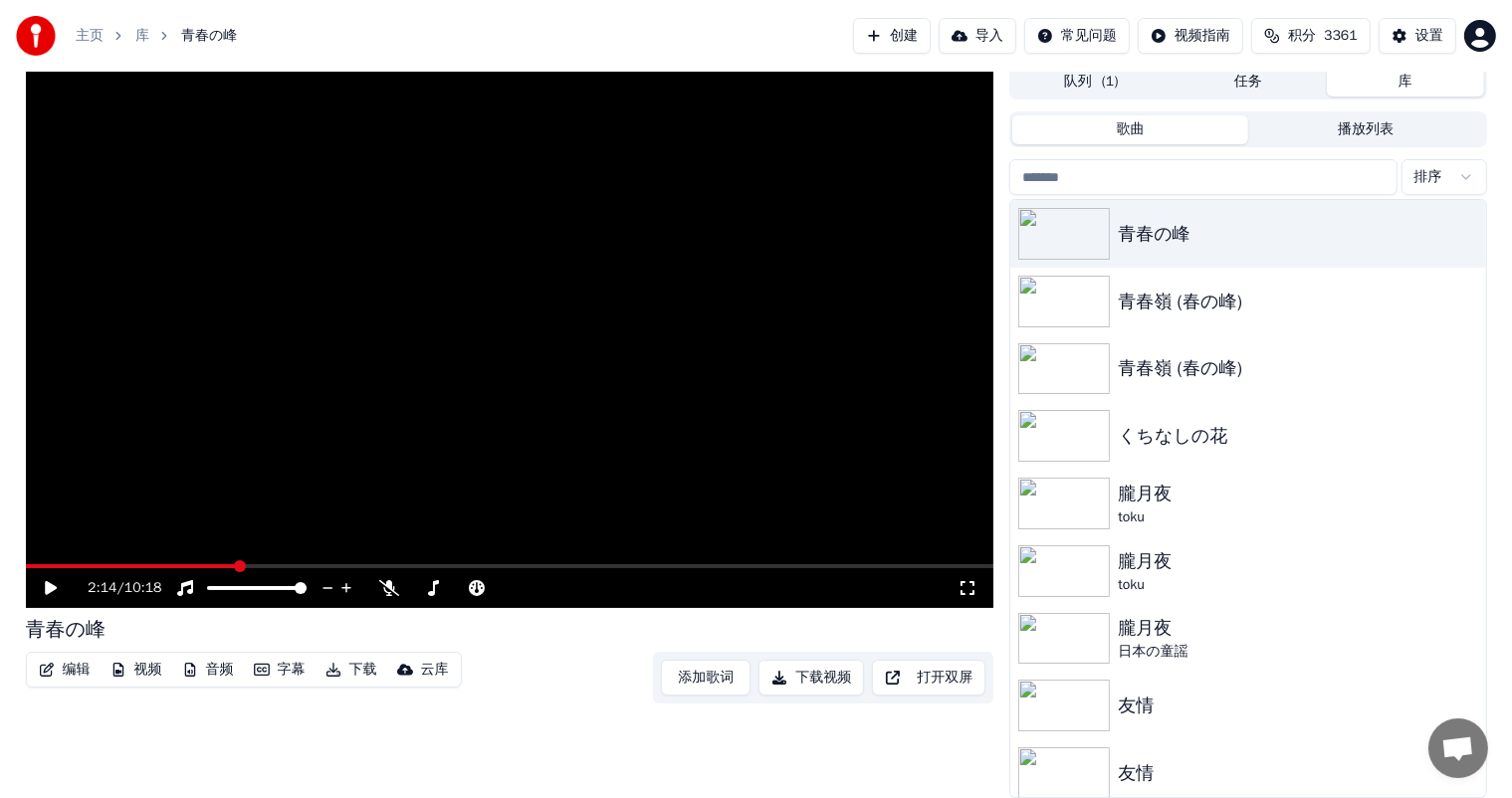 click at bounding box center [510, 335] 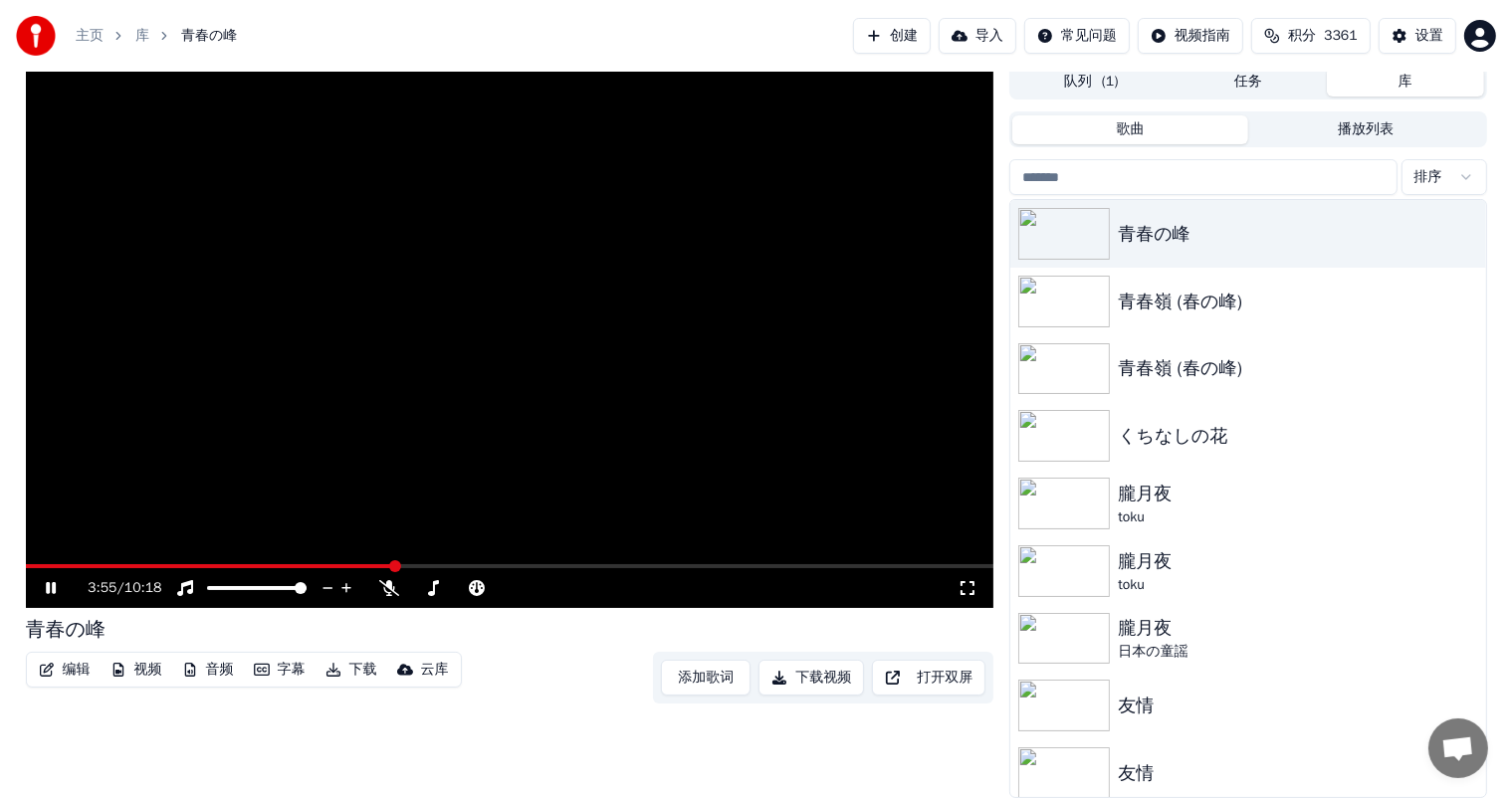 click at bounding box center (510, 566) 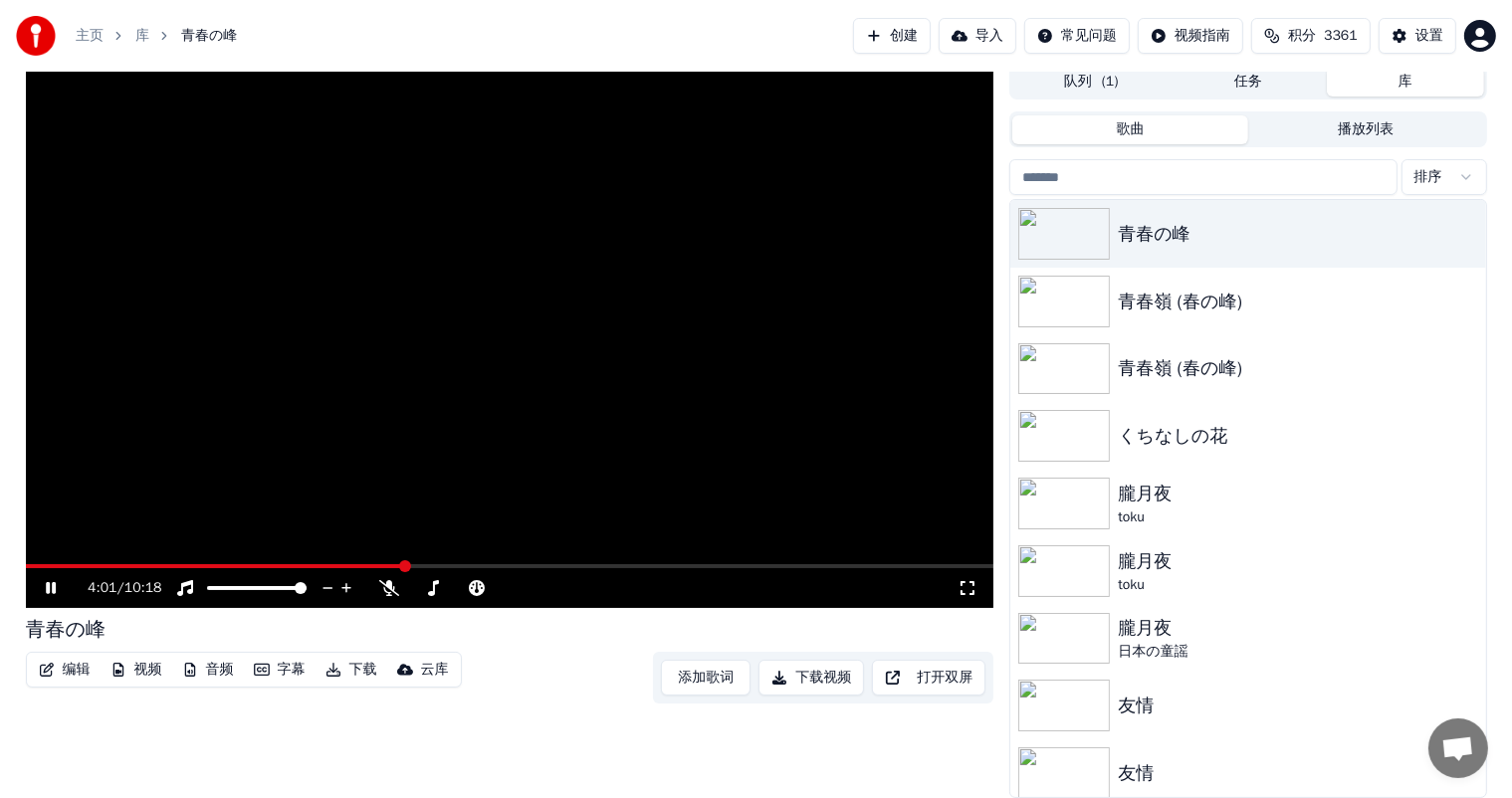 click at bounding box center (510, 335) 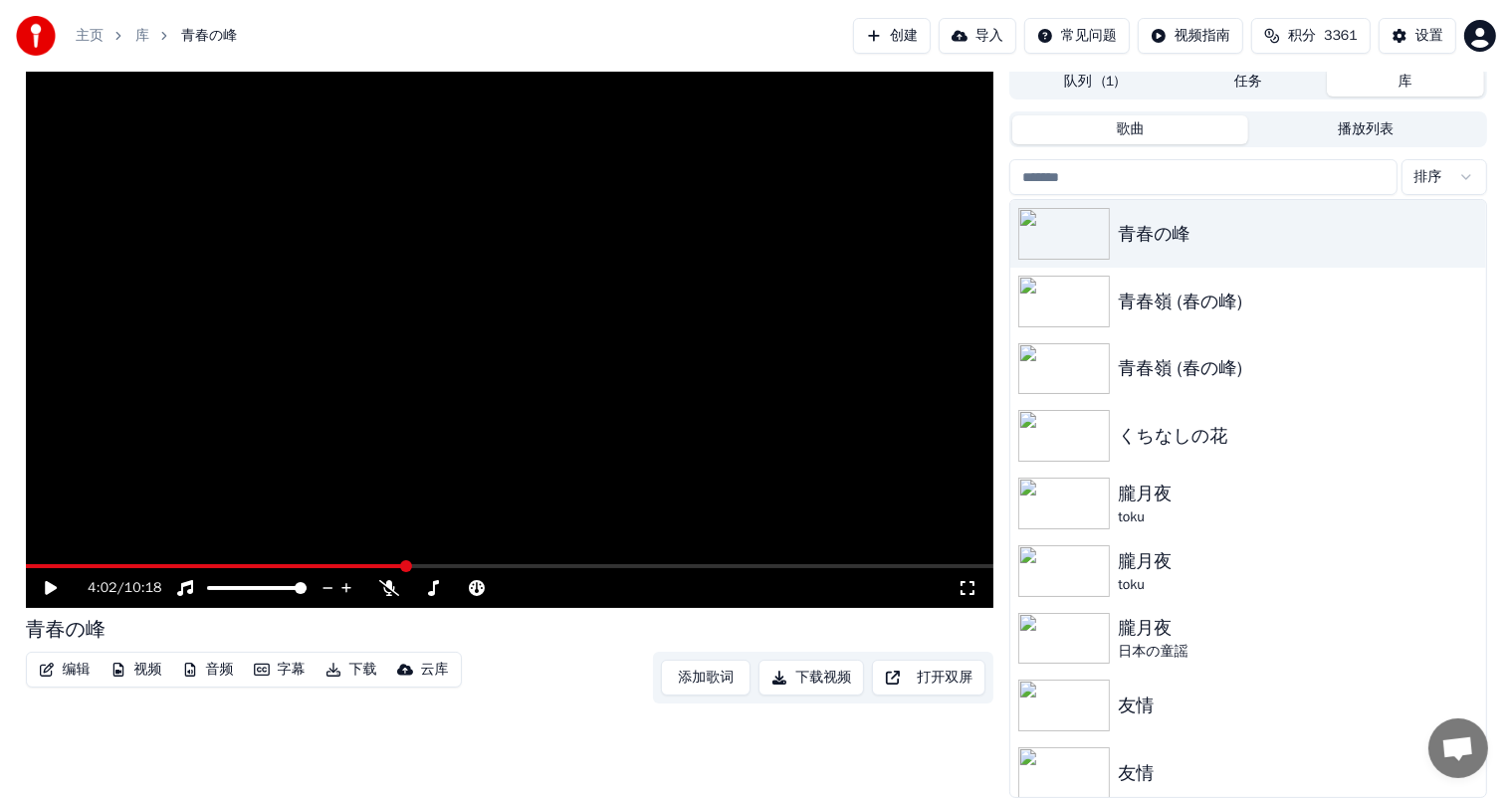 click at bounding box center [510, 335] 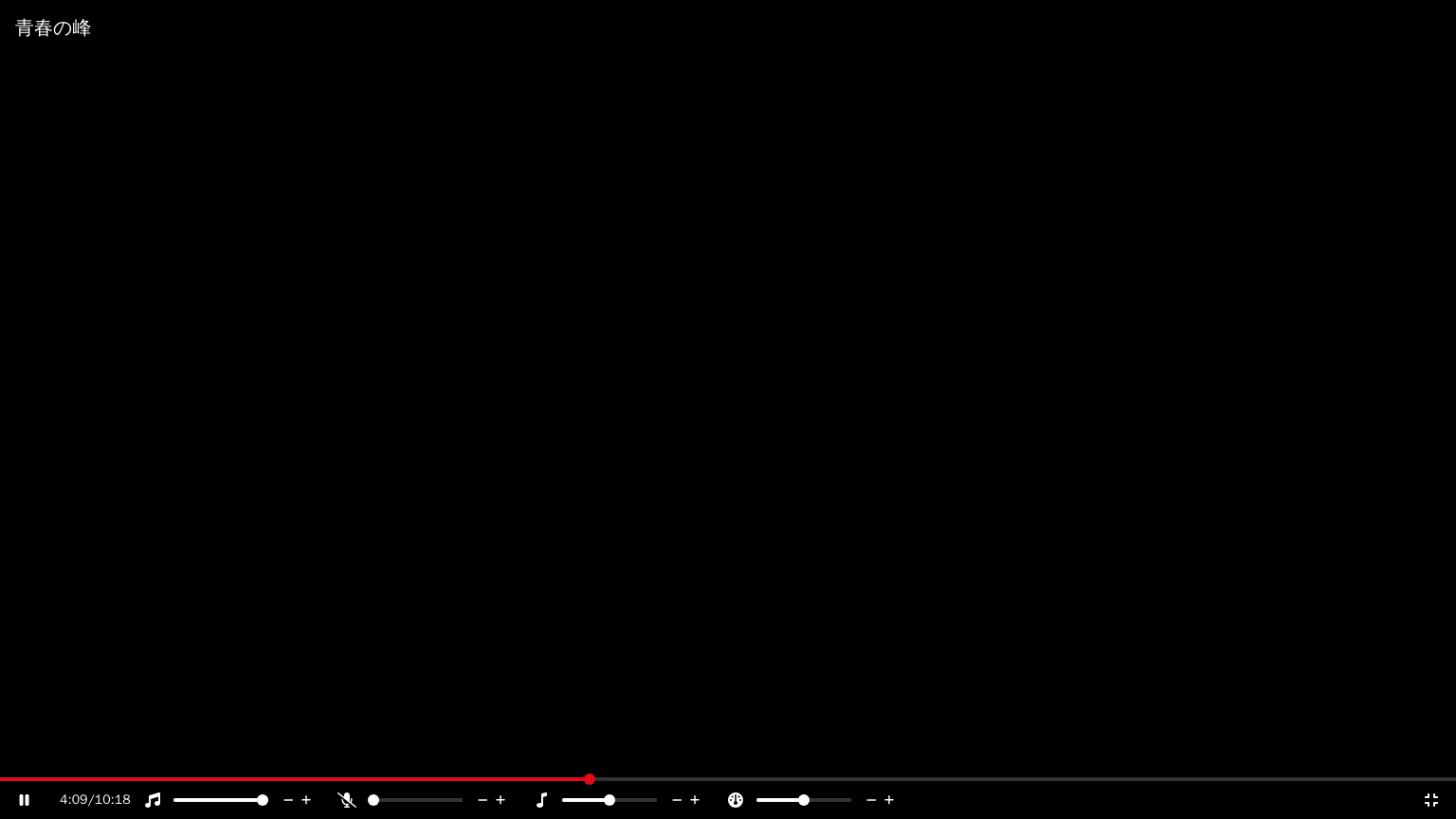 click 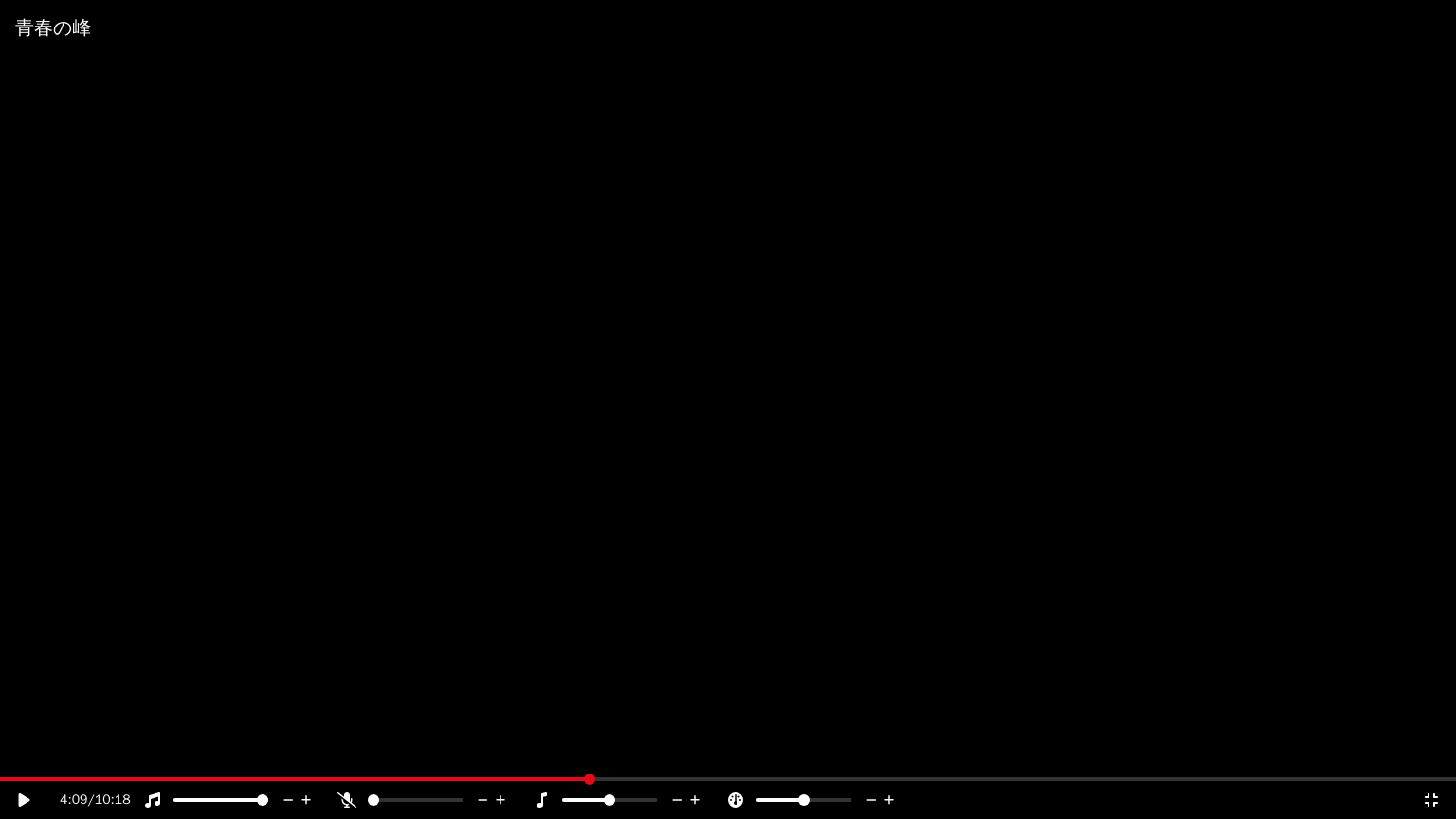 click 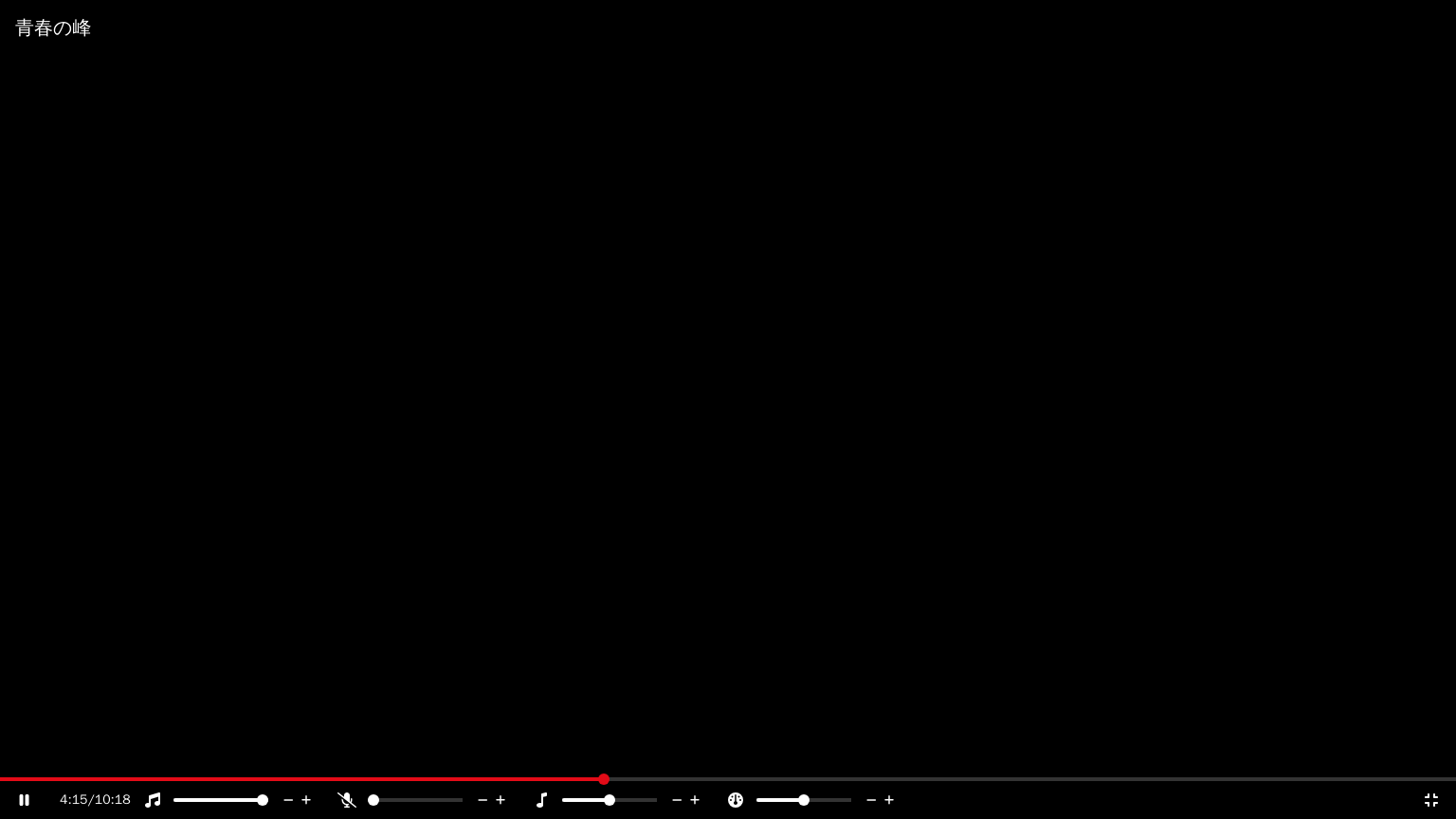 click at bounding box center [728, 410] 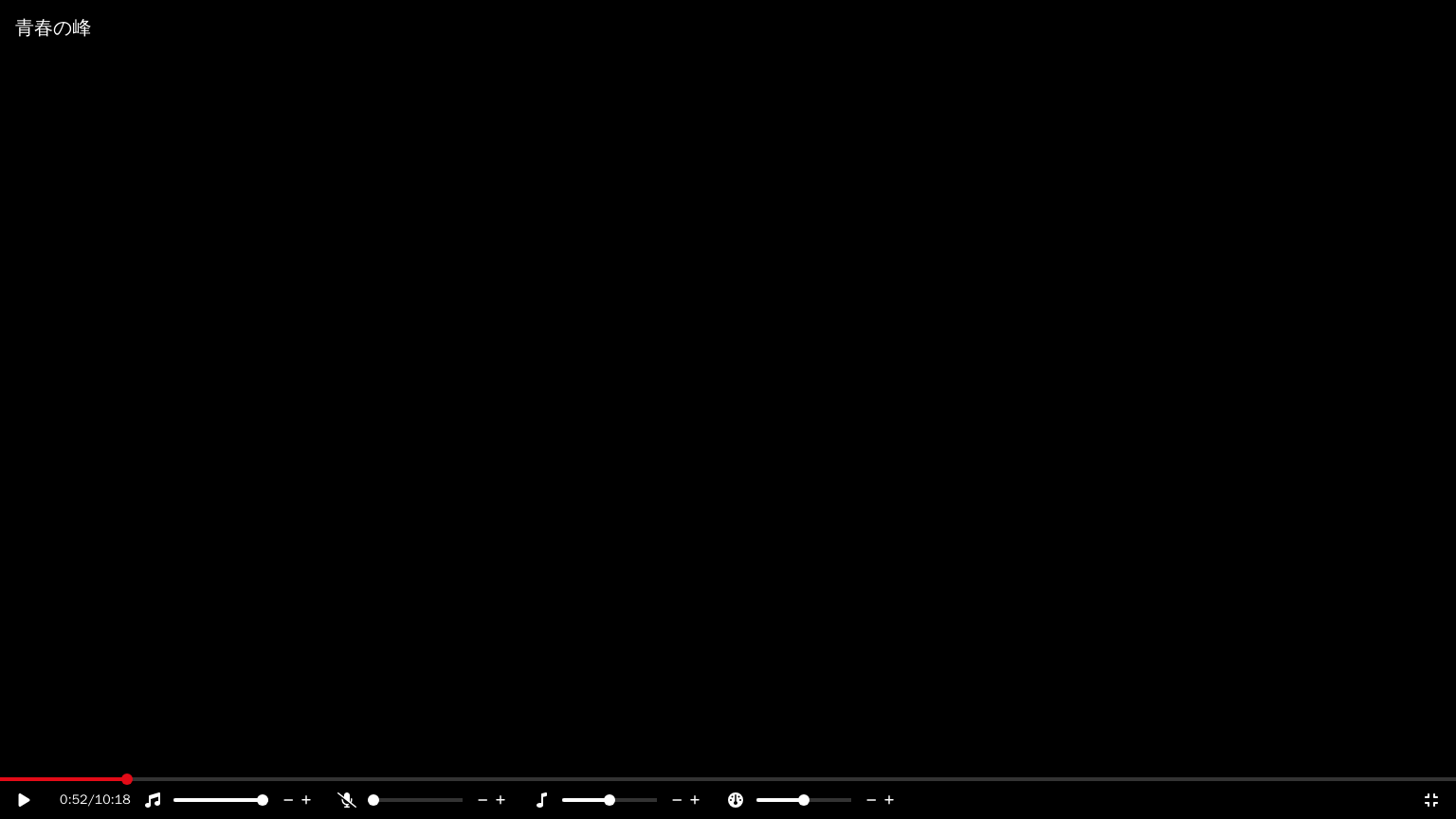 click at bounding box center (61, 779) 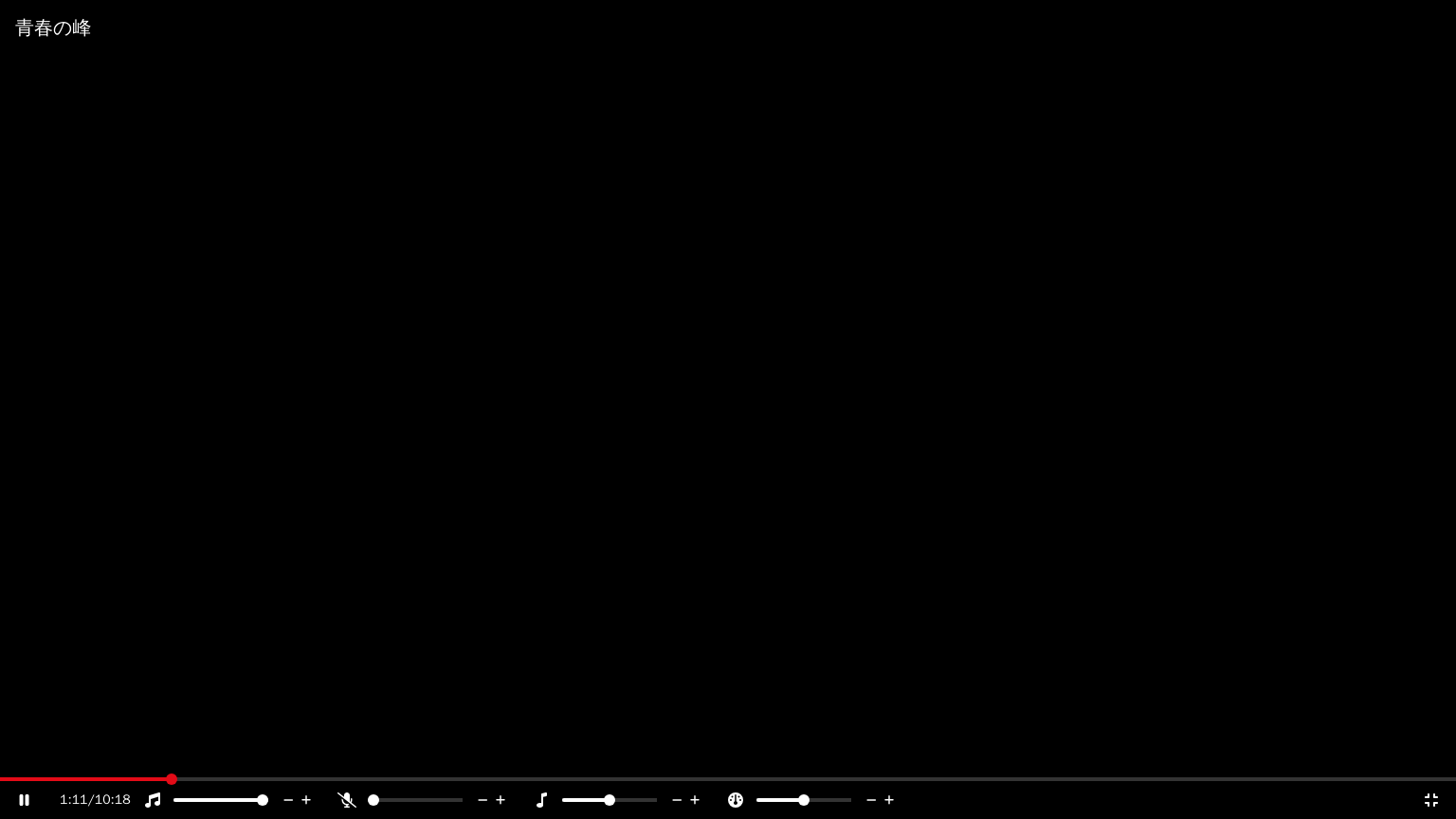 click at bounding box center (728, 779) 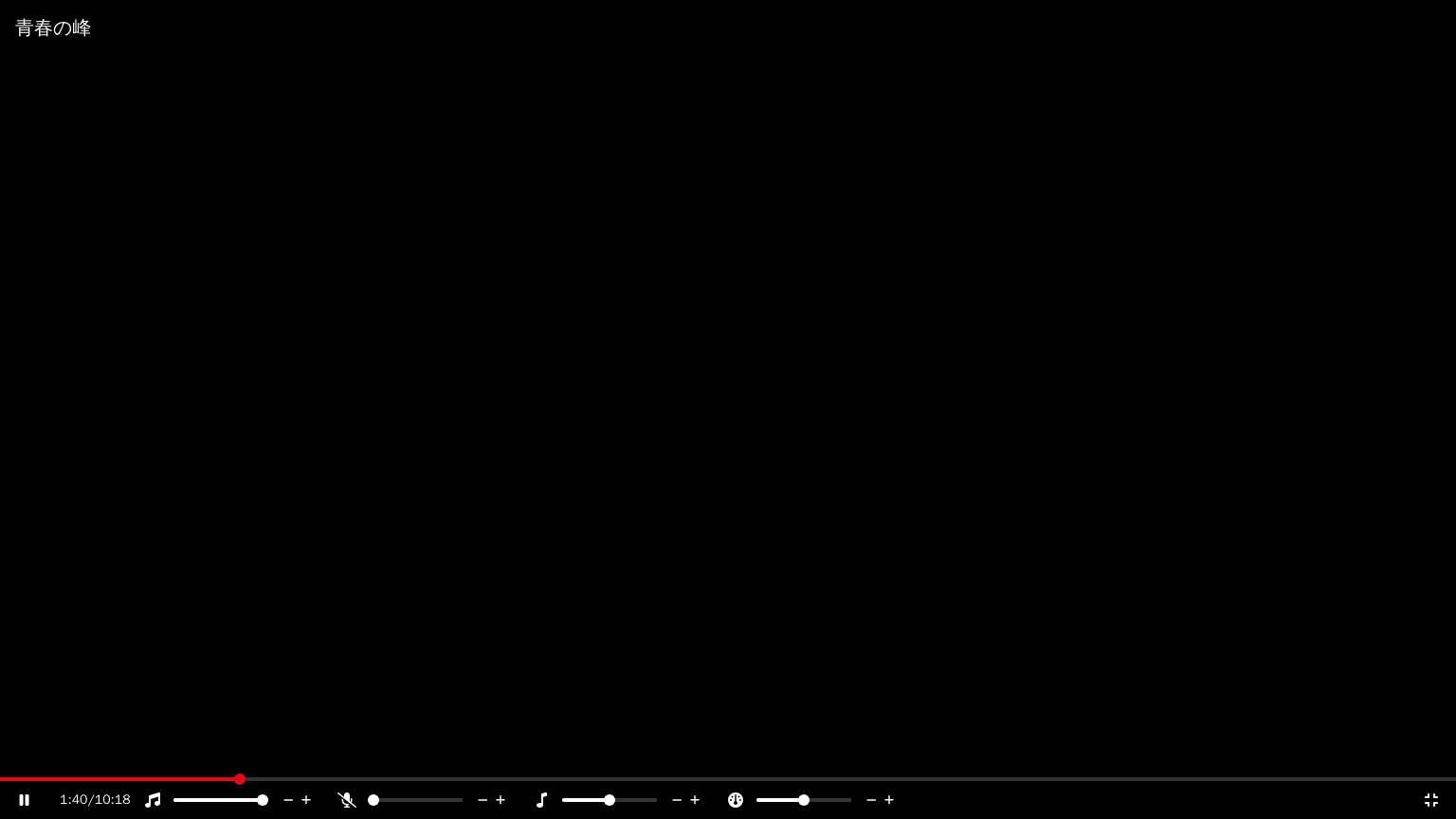 click at bounding box center (728, 779) 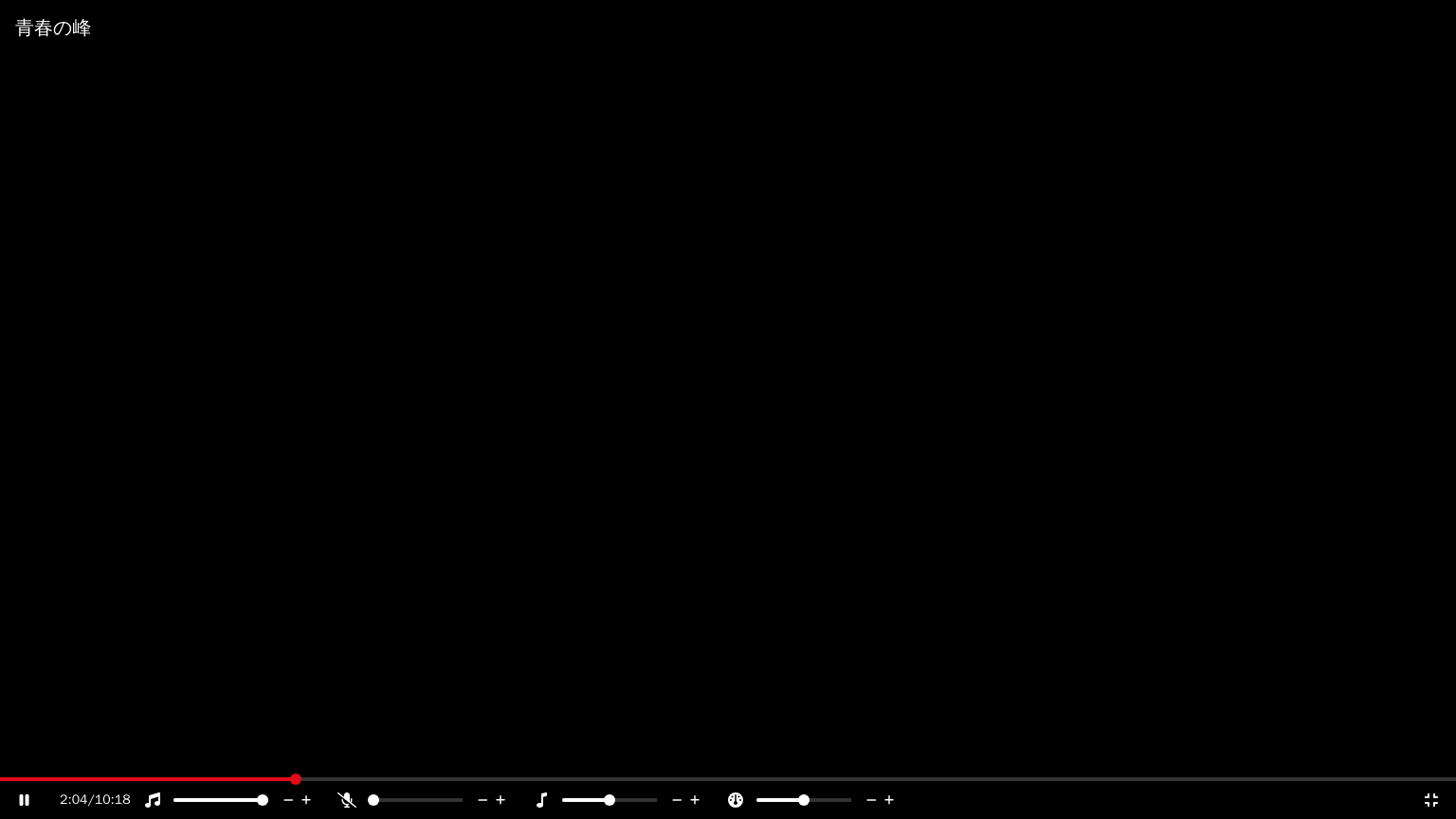 click at bounding box center [728, 779] 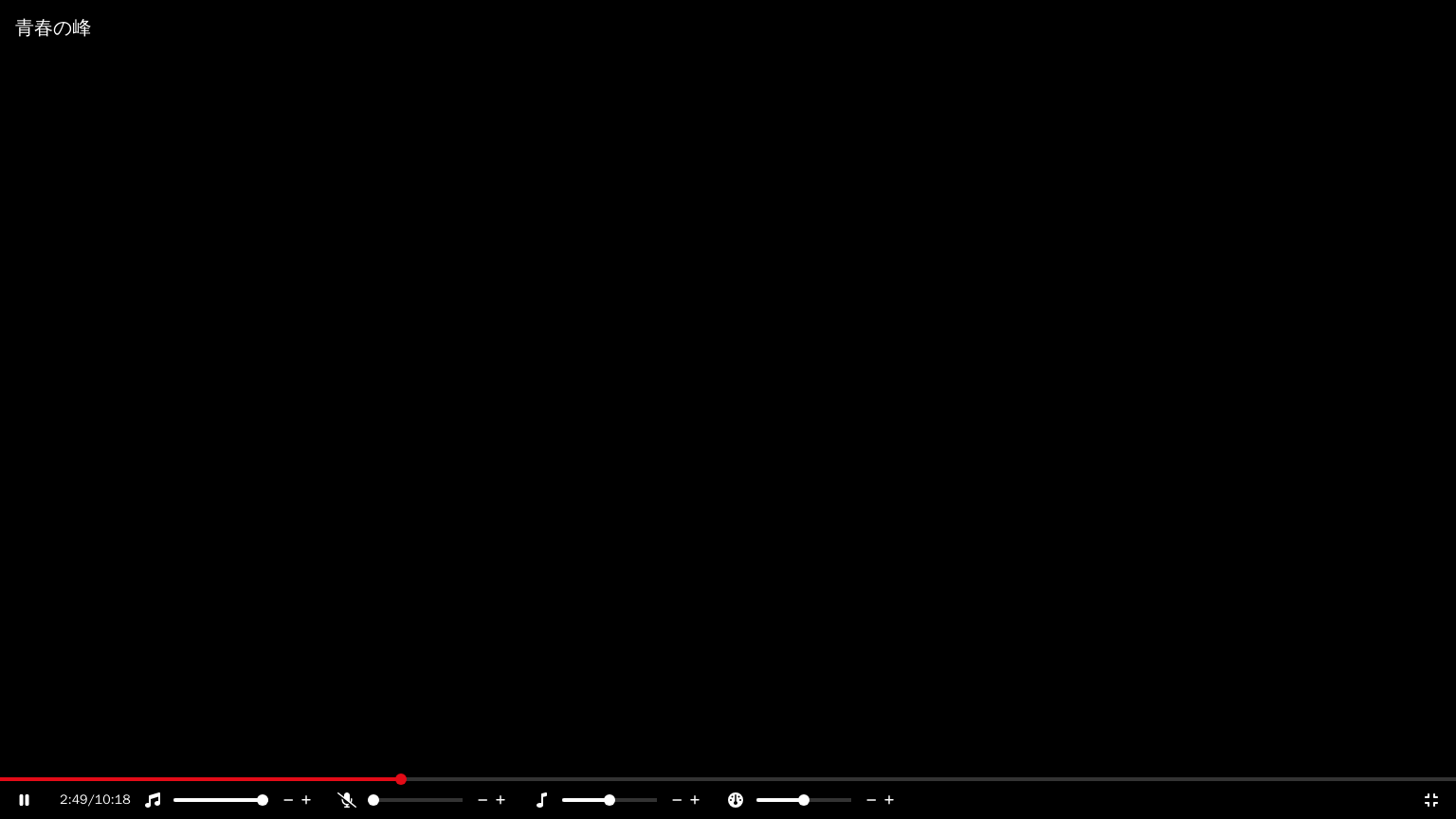 click at bounding box center (728, 779) 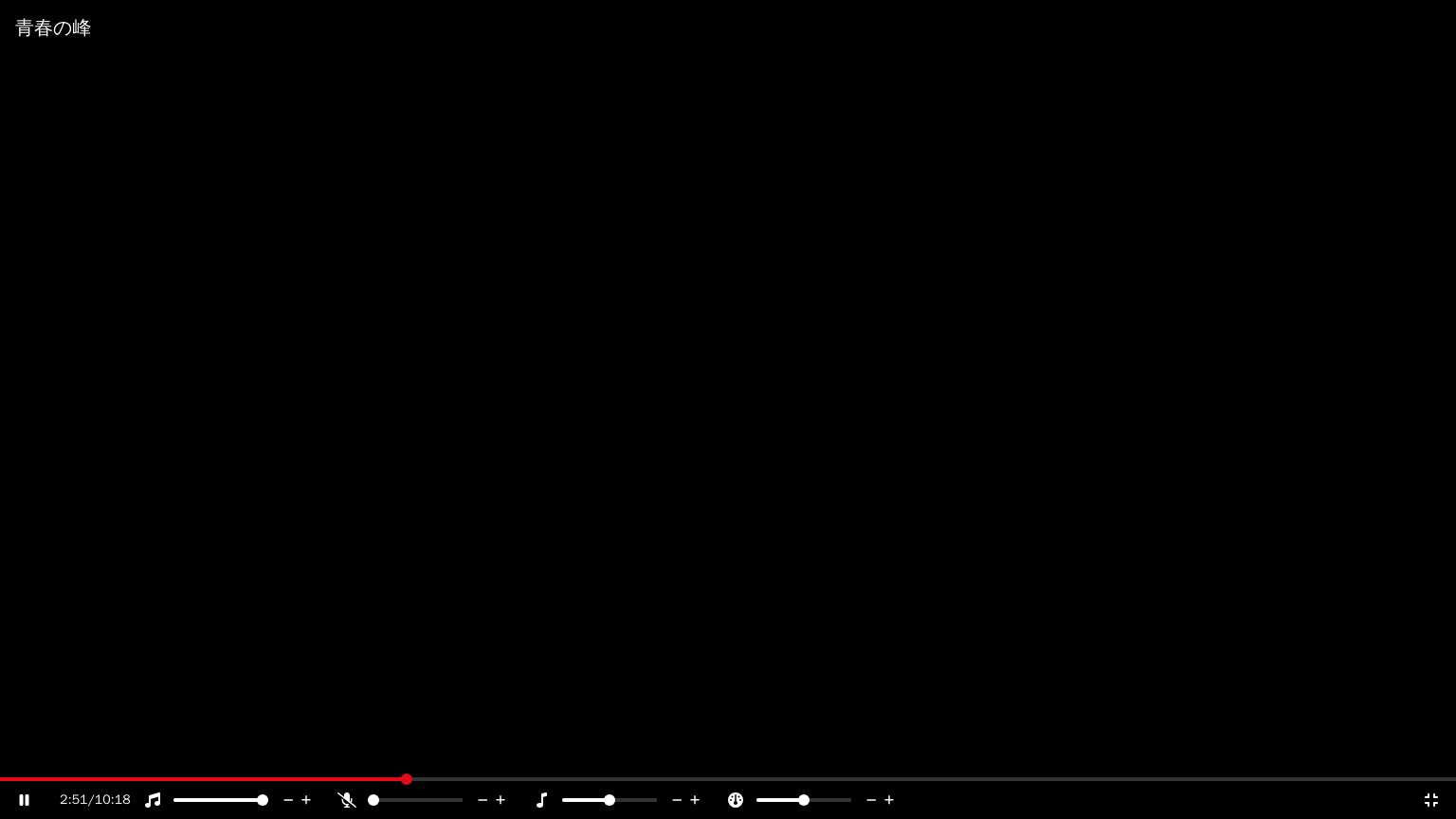 click at bounding box center (728, 410) 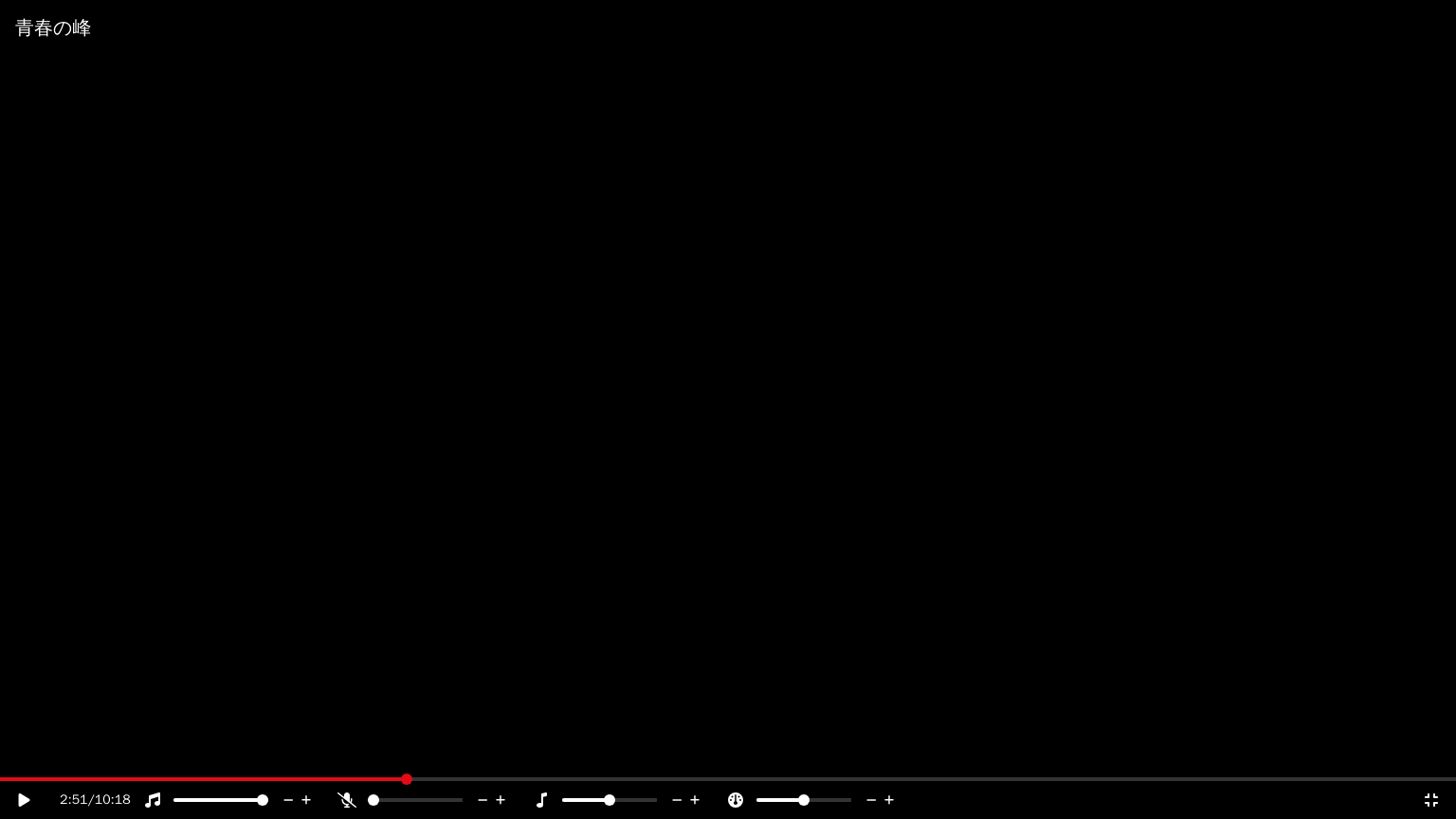 click on "2:51  /  10:18" at bounding box center (728, 800) 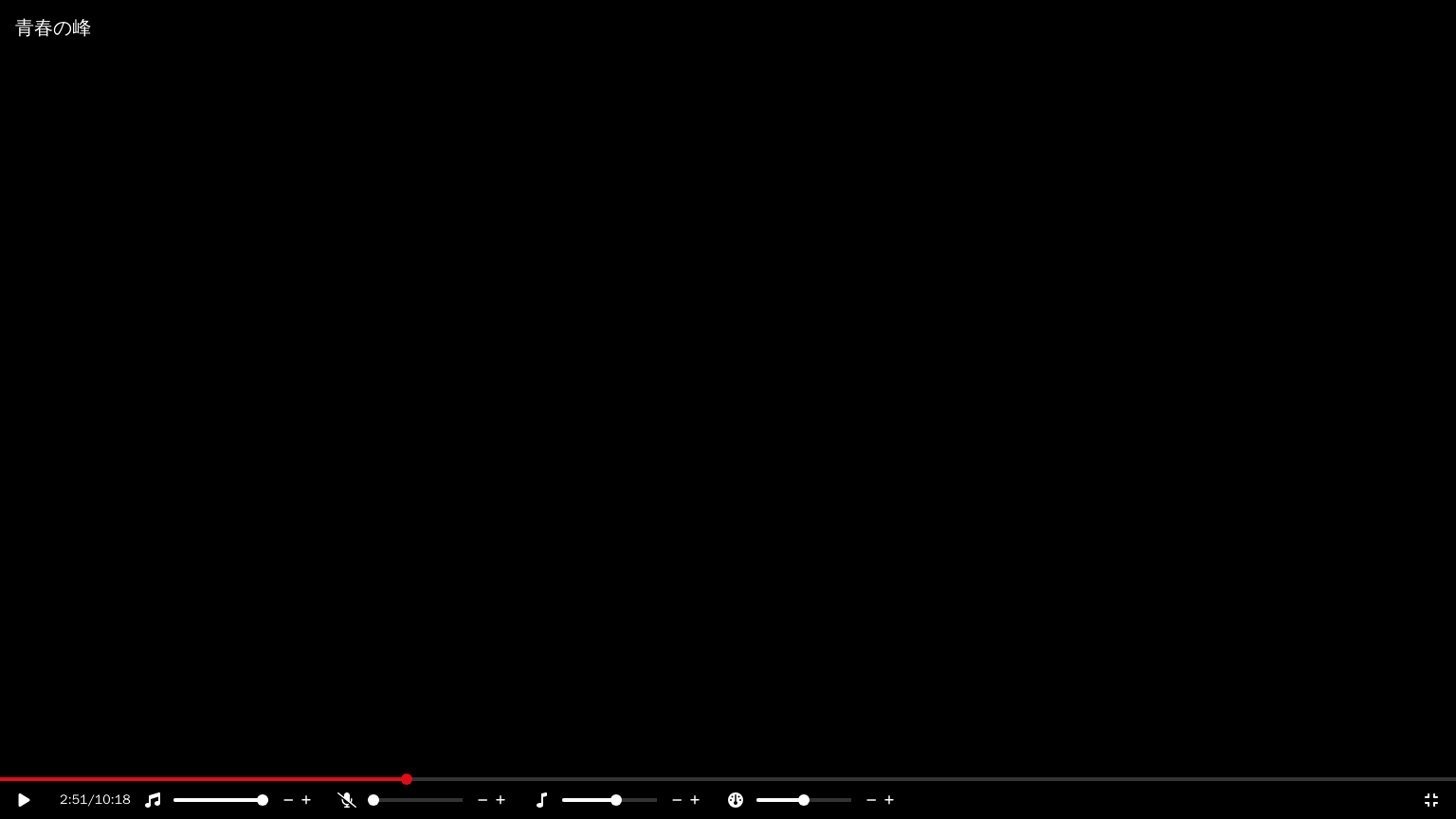 click at bounding box center (616, 800) 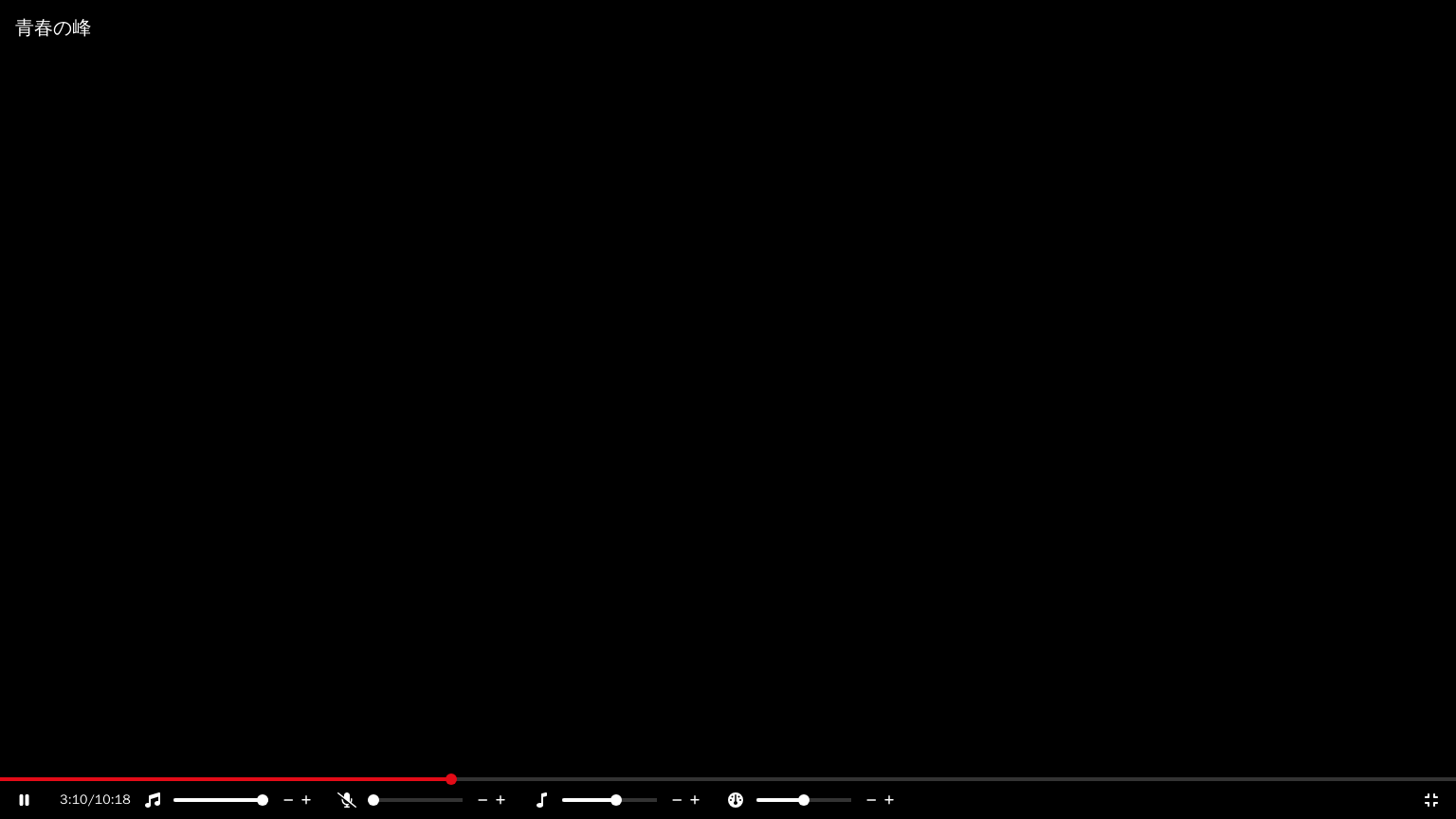 click 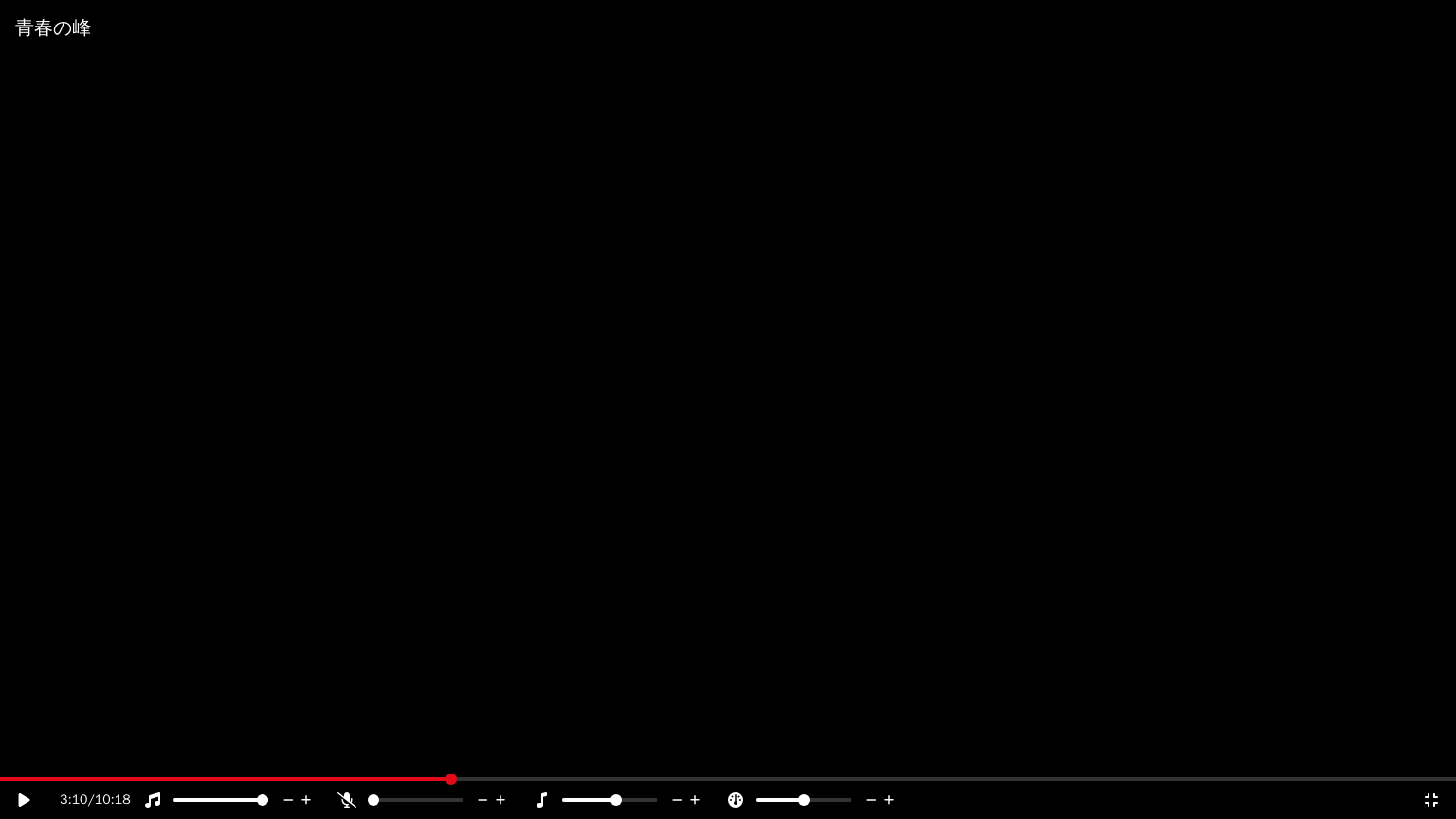 click 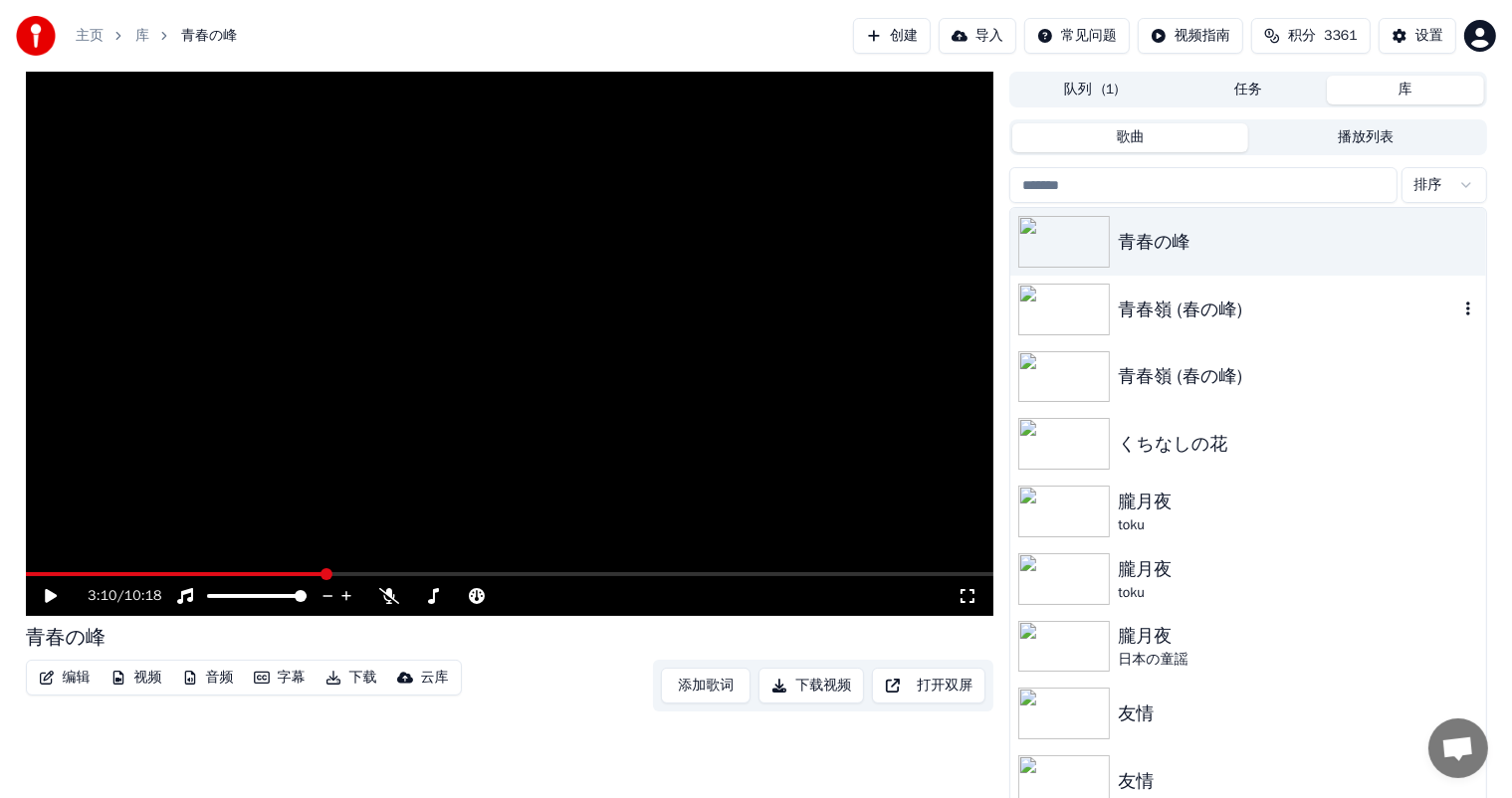 click at bounding box center [1064, 309] 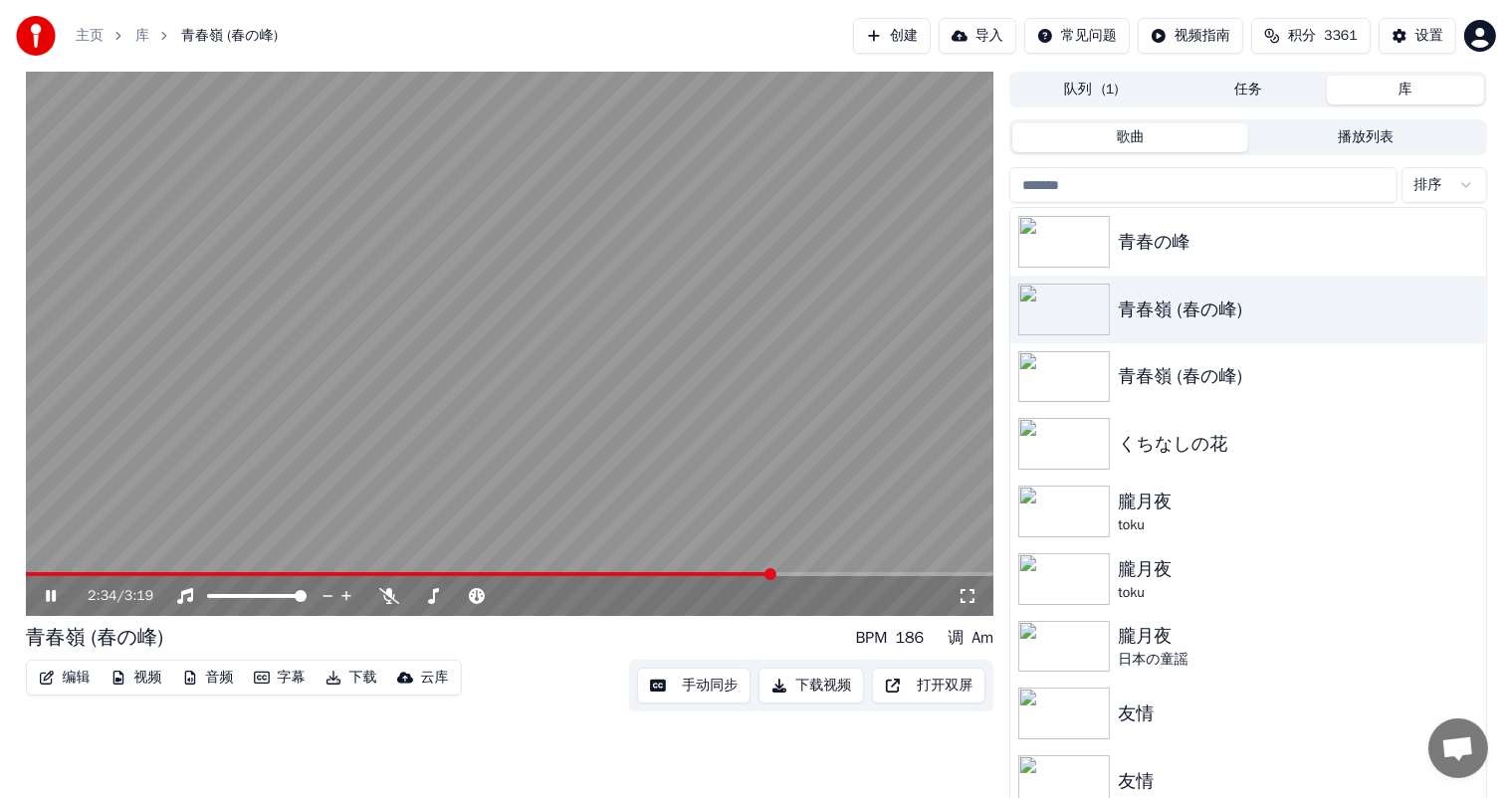 click 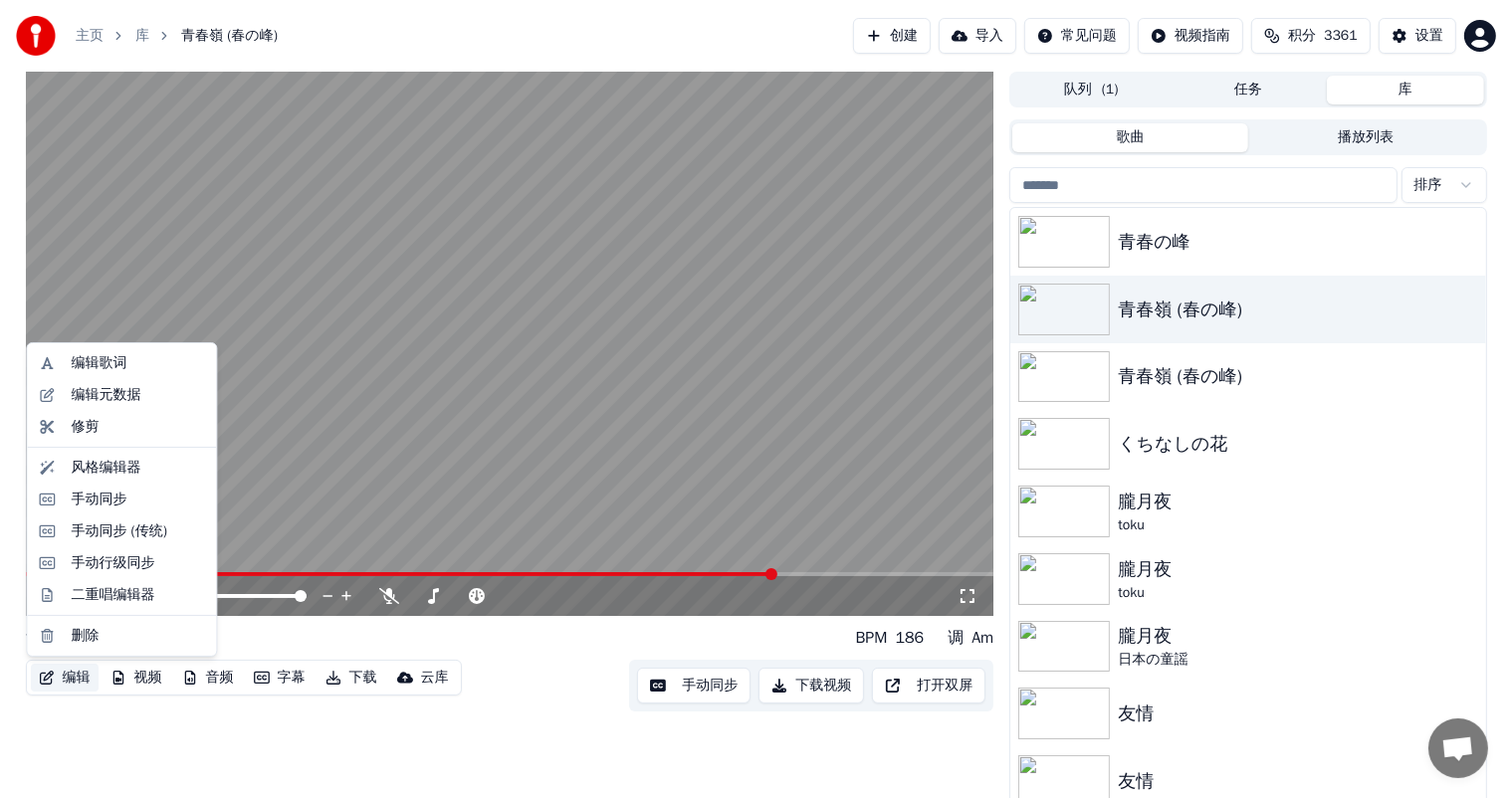 click on "编辑" at bounding box center (65, 678) 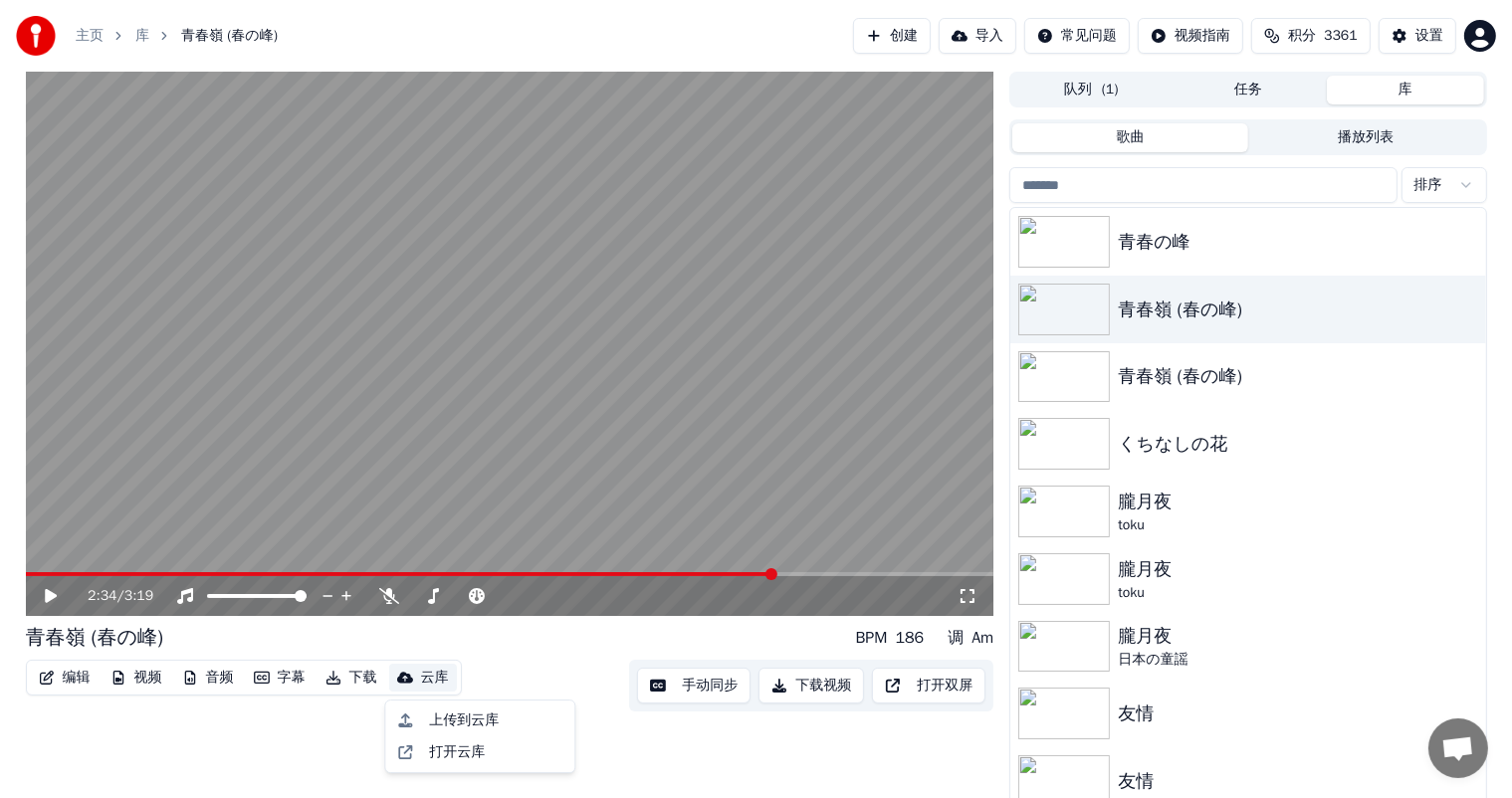click 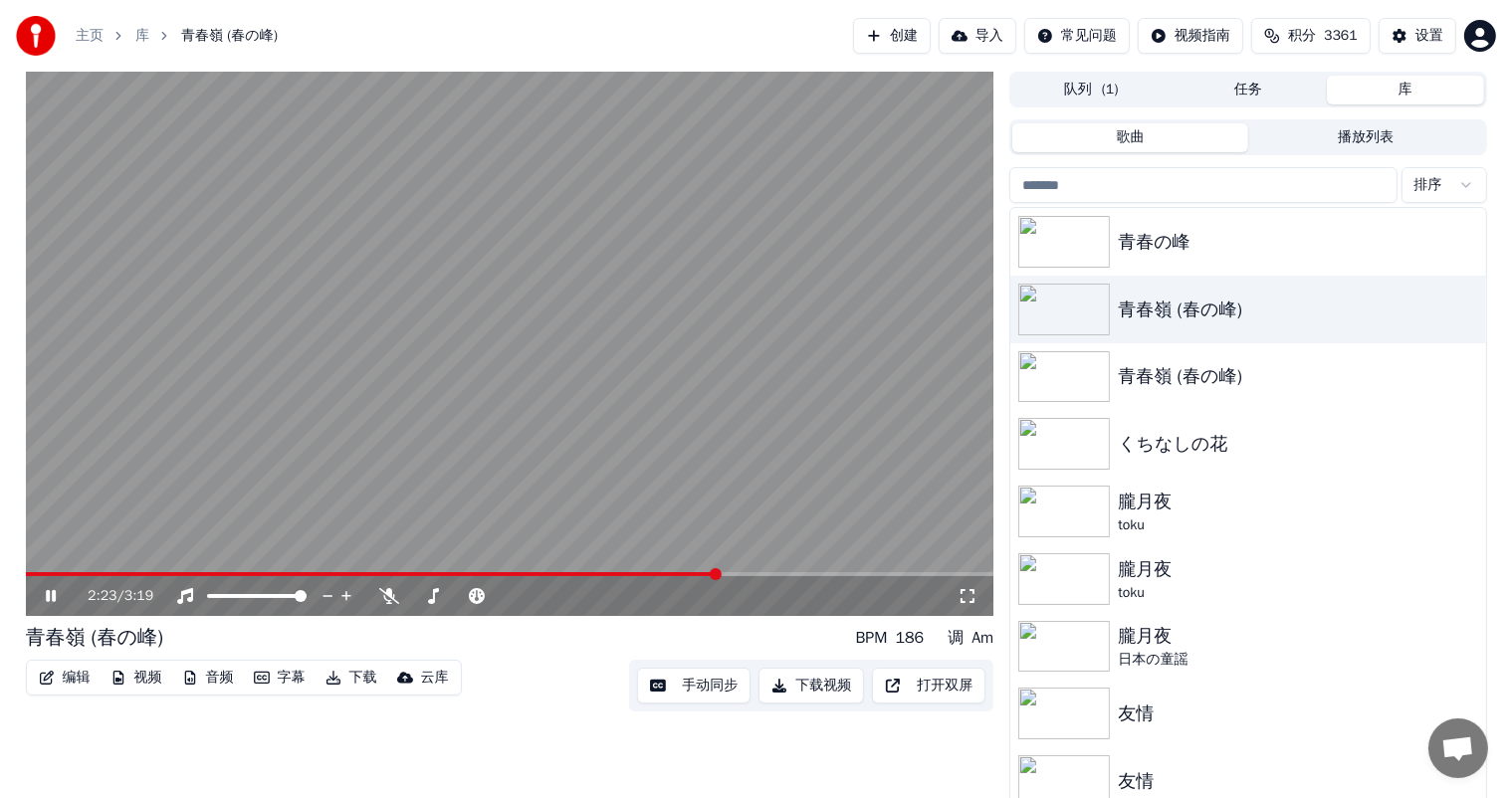 click at bounding box center (372, 574) 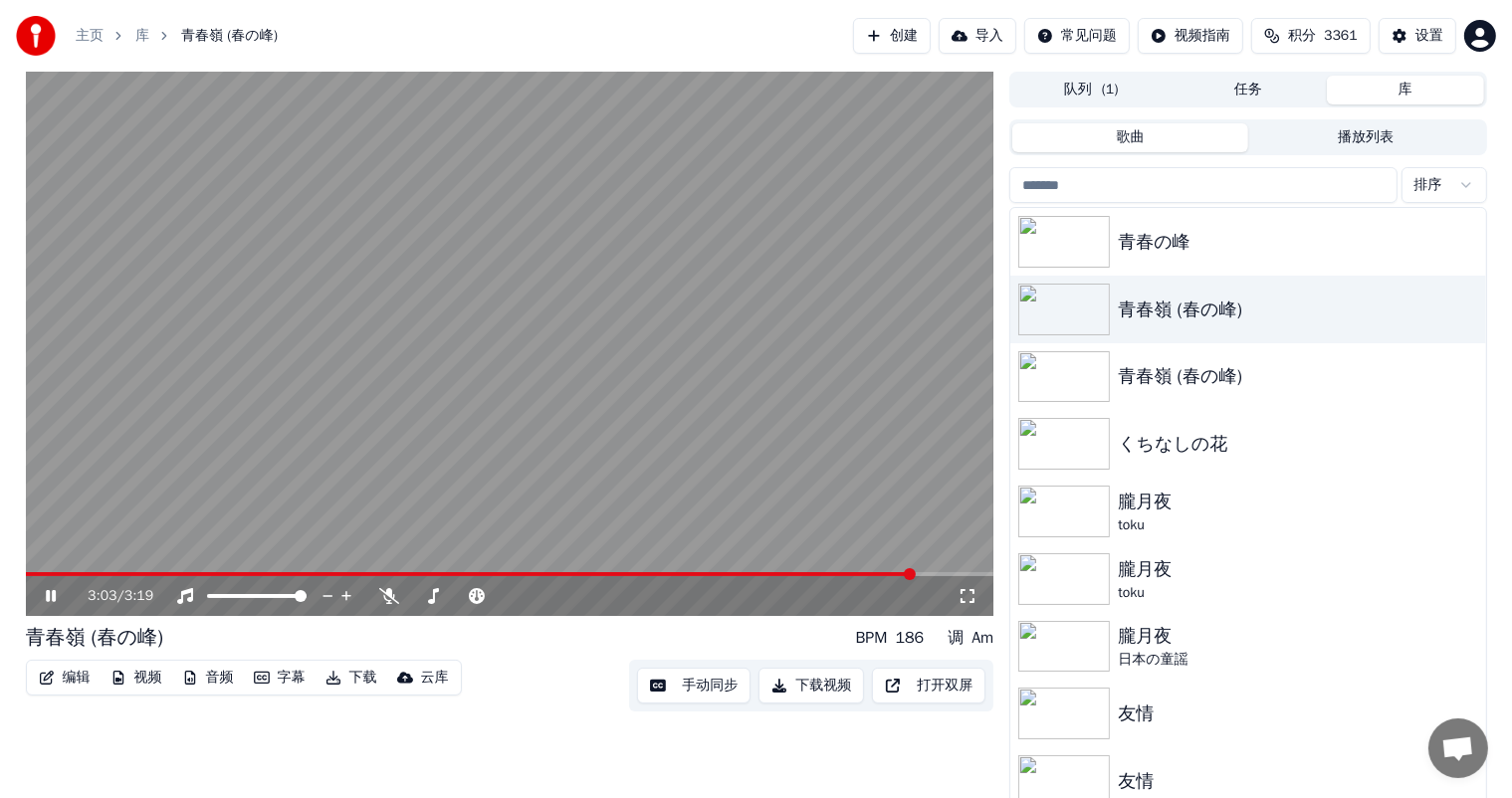 click 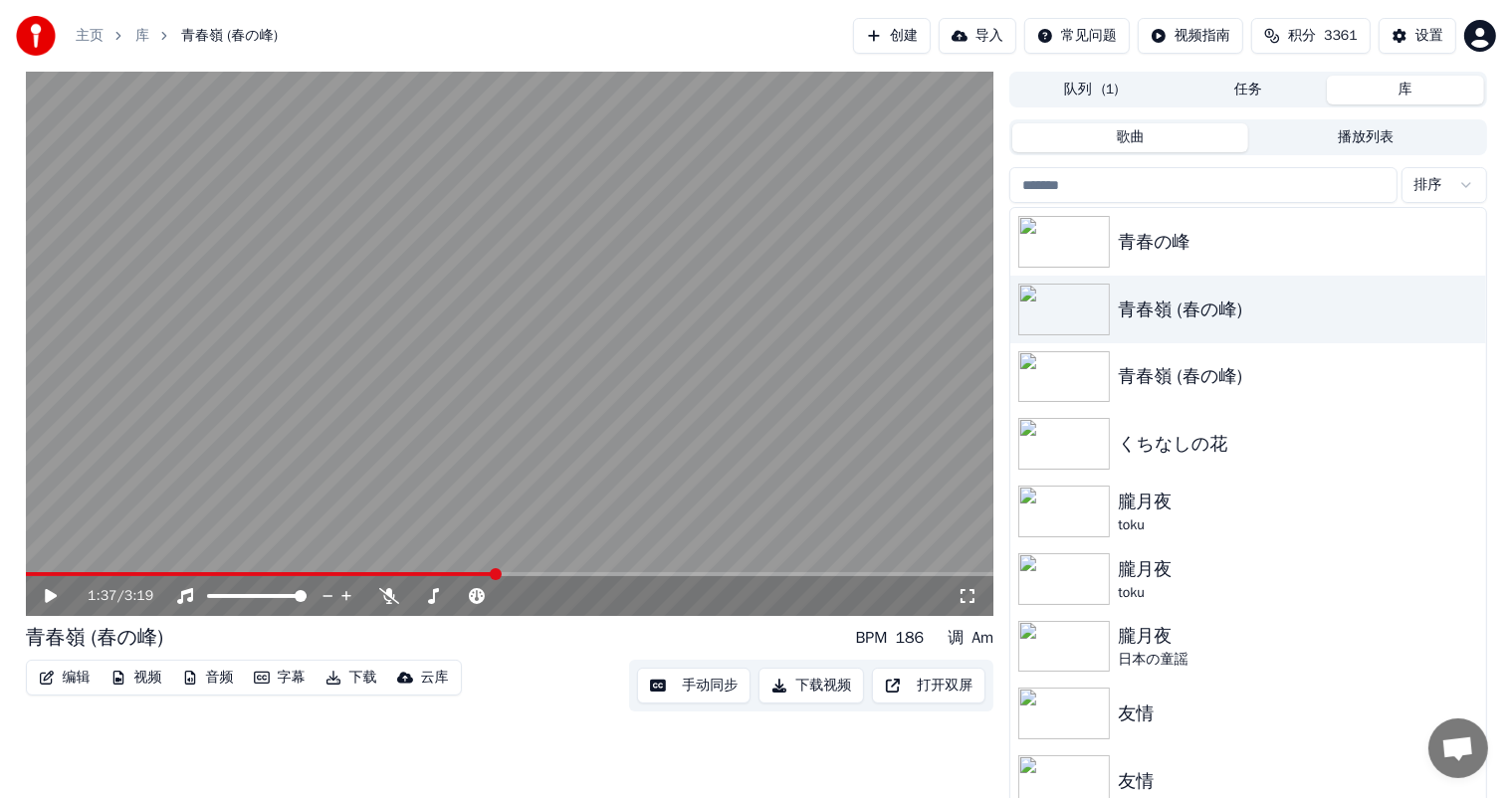 click at bounding box center [261, 574] 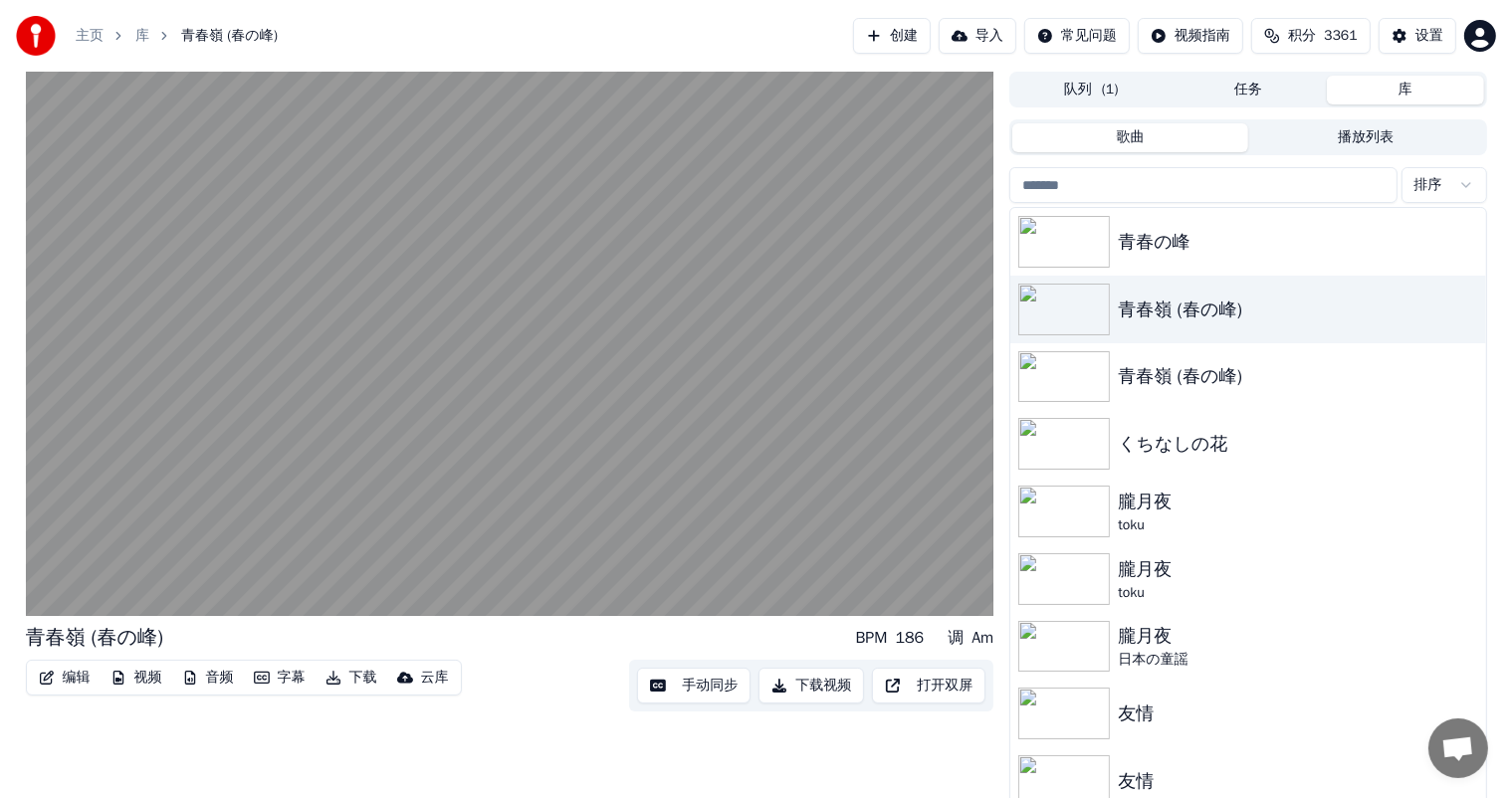 scroll, scrollTop: 8, scrollLeft: 0, axis: vertical 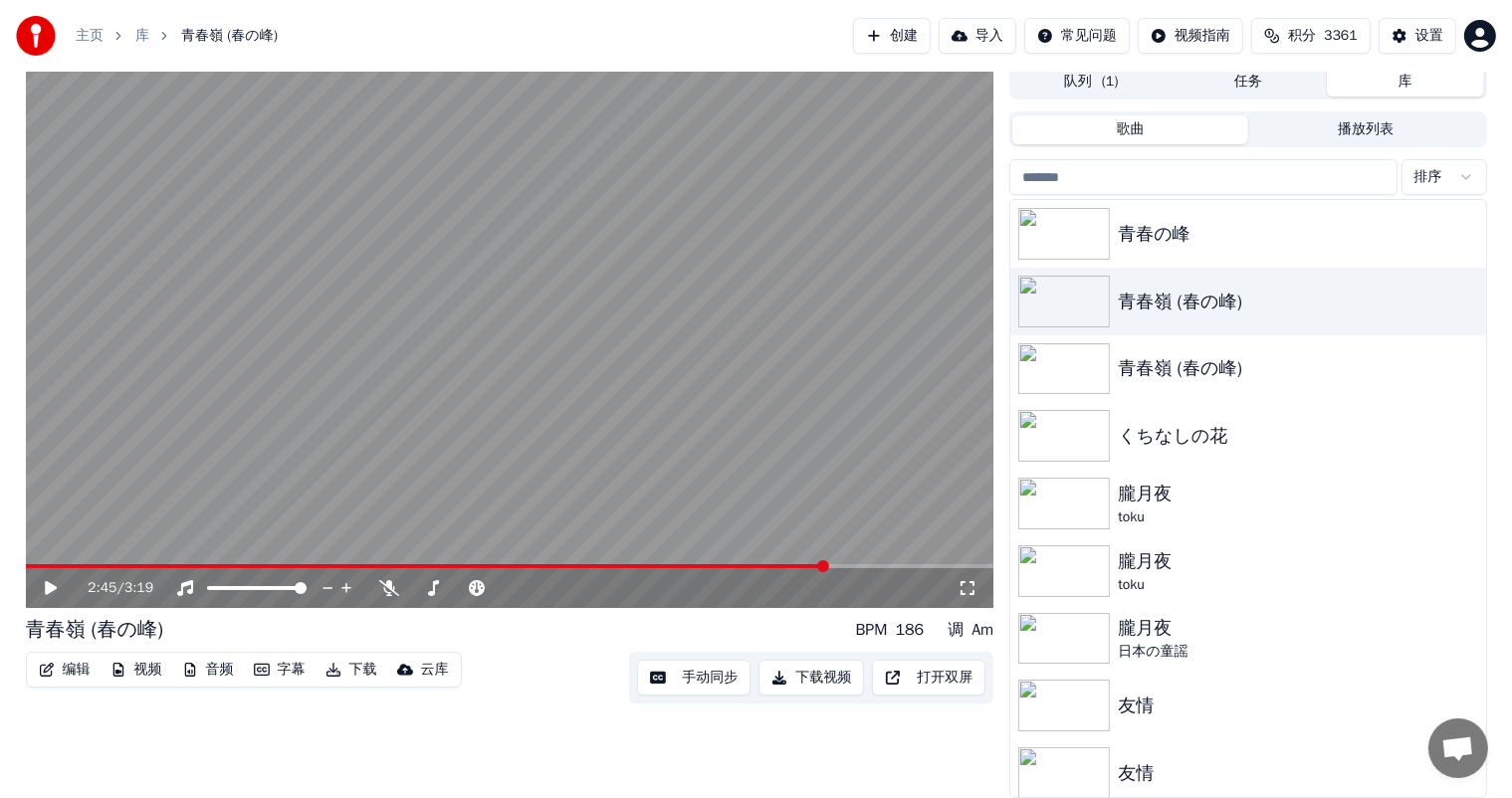 click 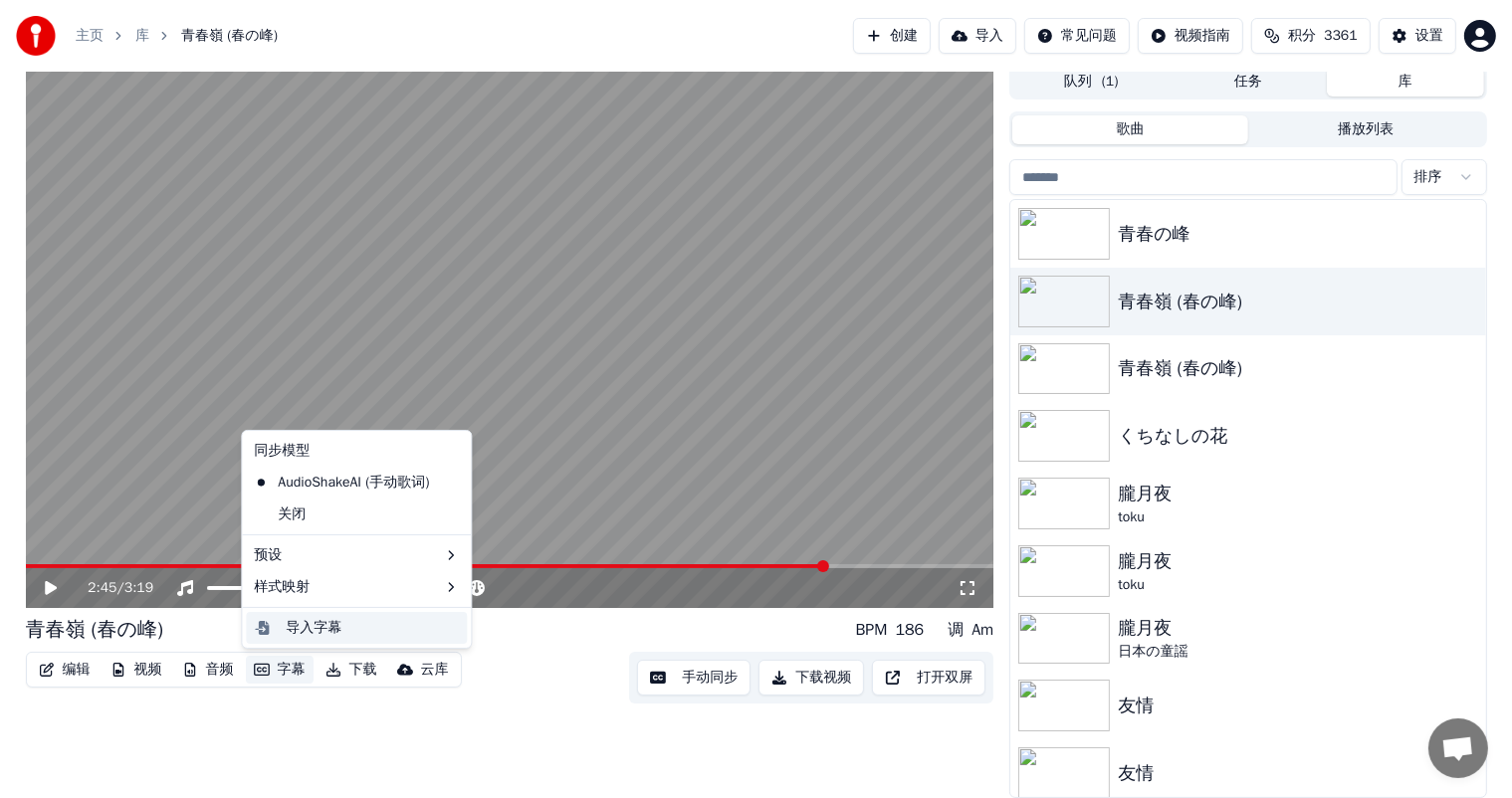 click on "导入字幕" at bounding box center [356, 628] 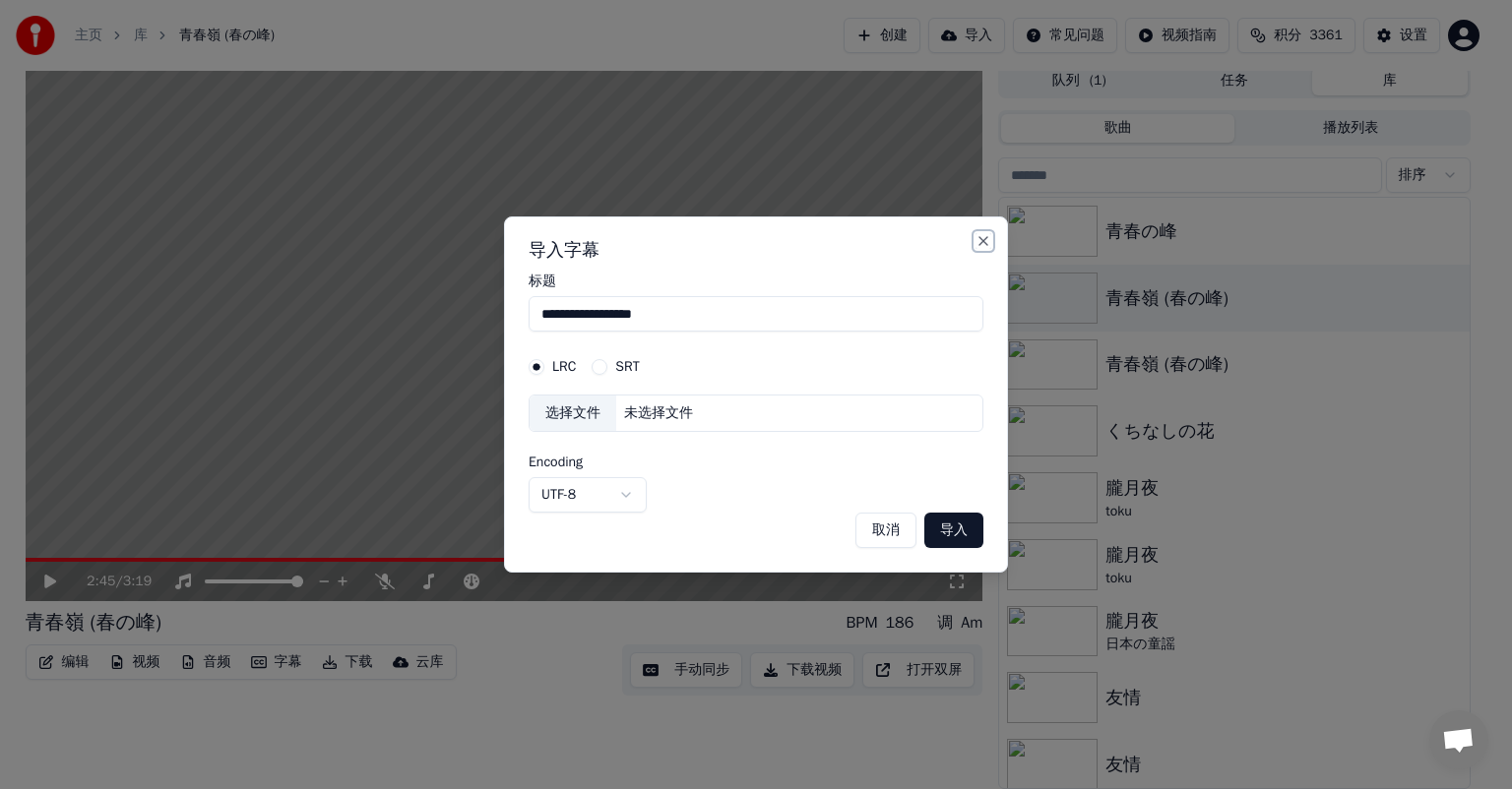 click on "Close" at bounding box center [983, 241] 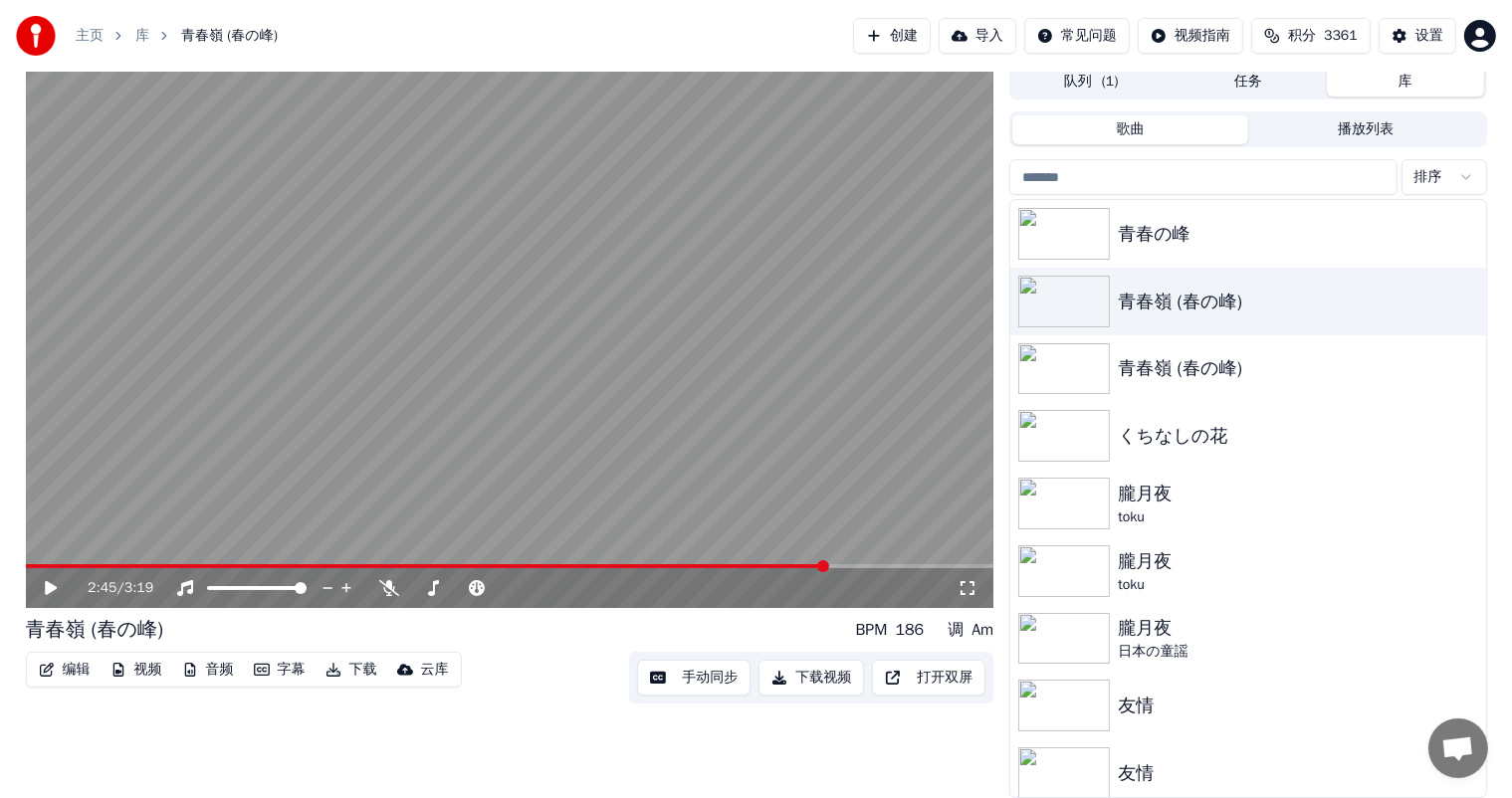 click on "手动同步" at bounding box center (694, 678) 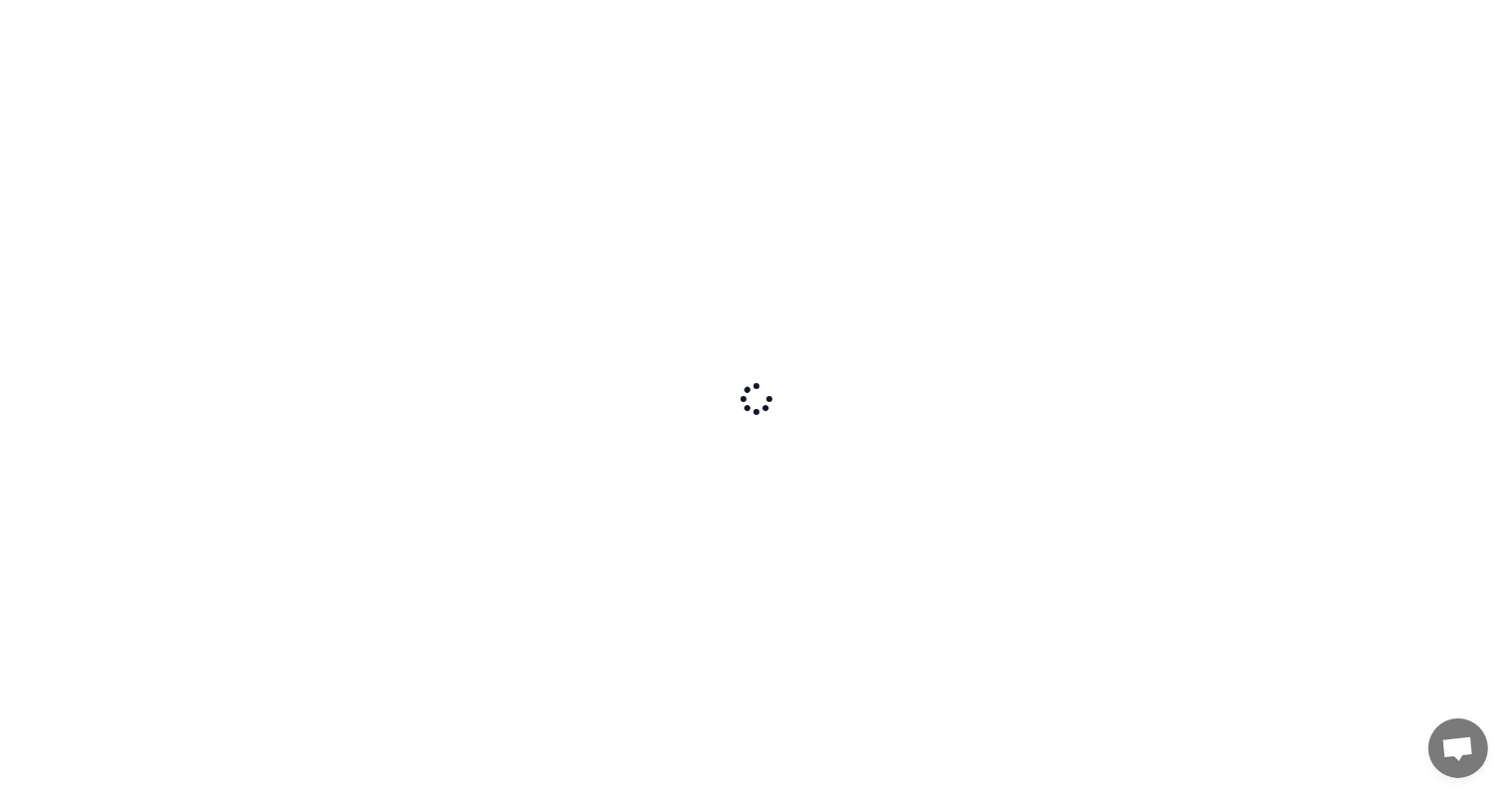 scroll, scrollTop: 0, scrollLeft: 0, axis: both 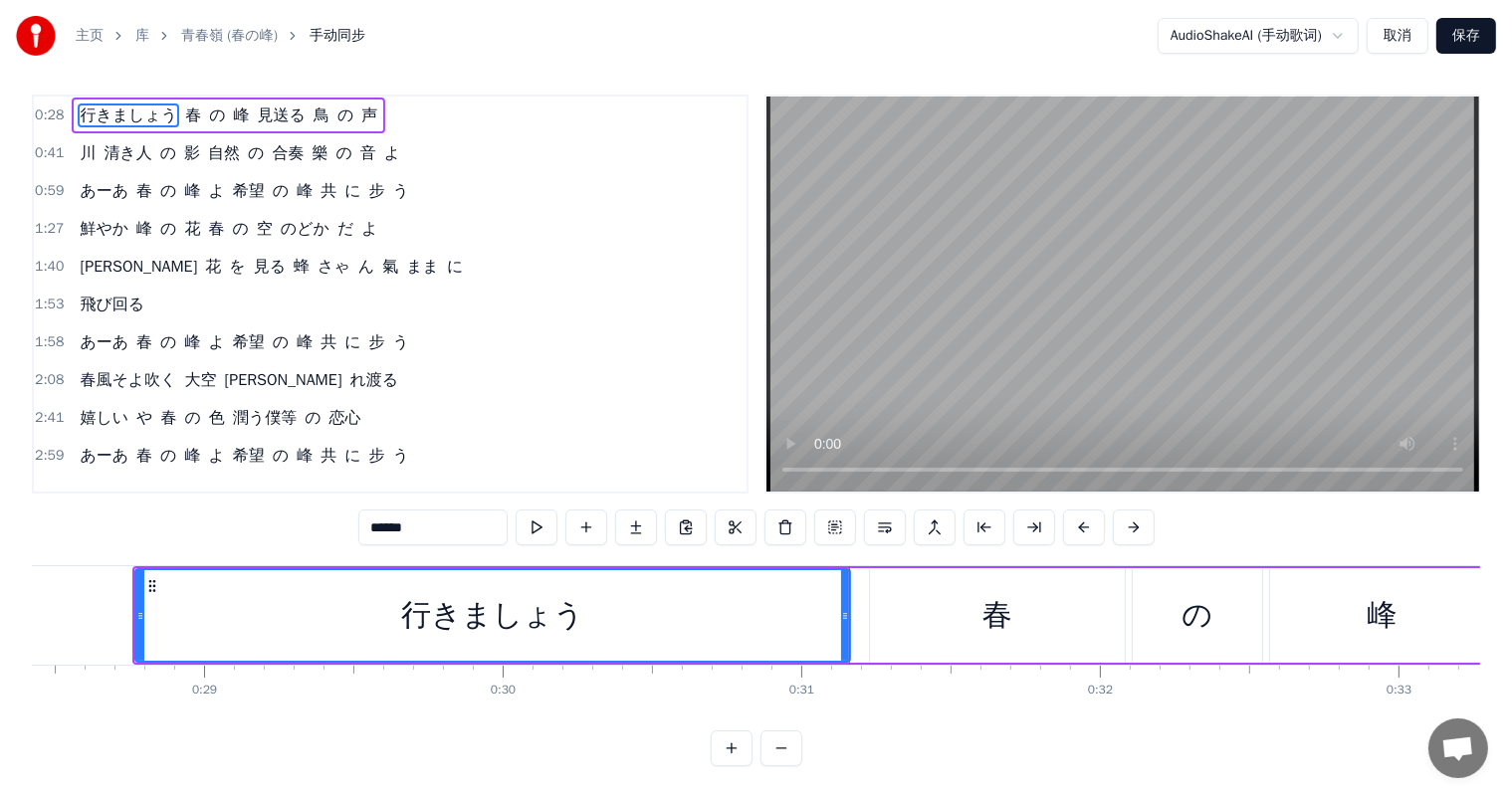 click on "春" at bounding box center [997, 615] 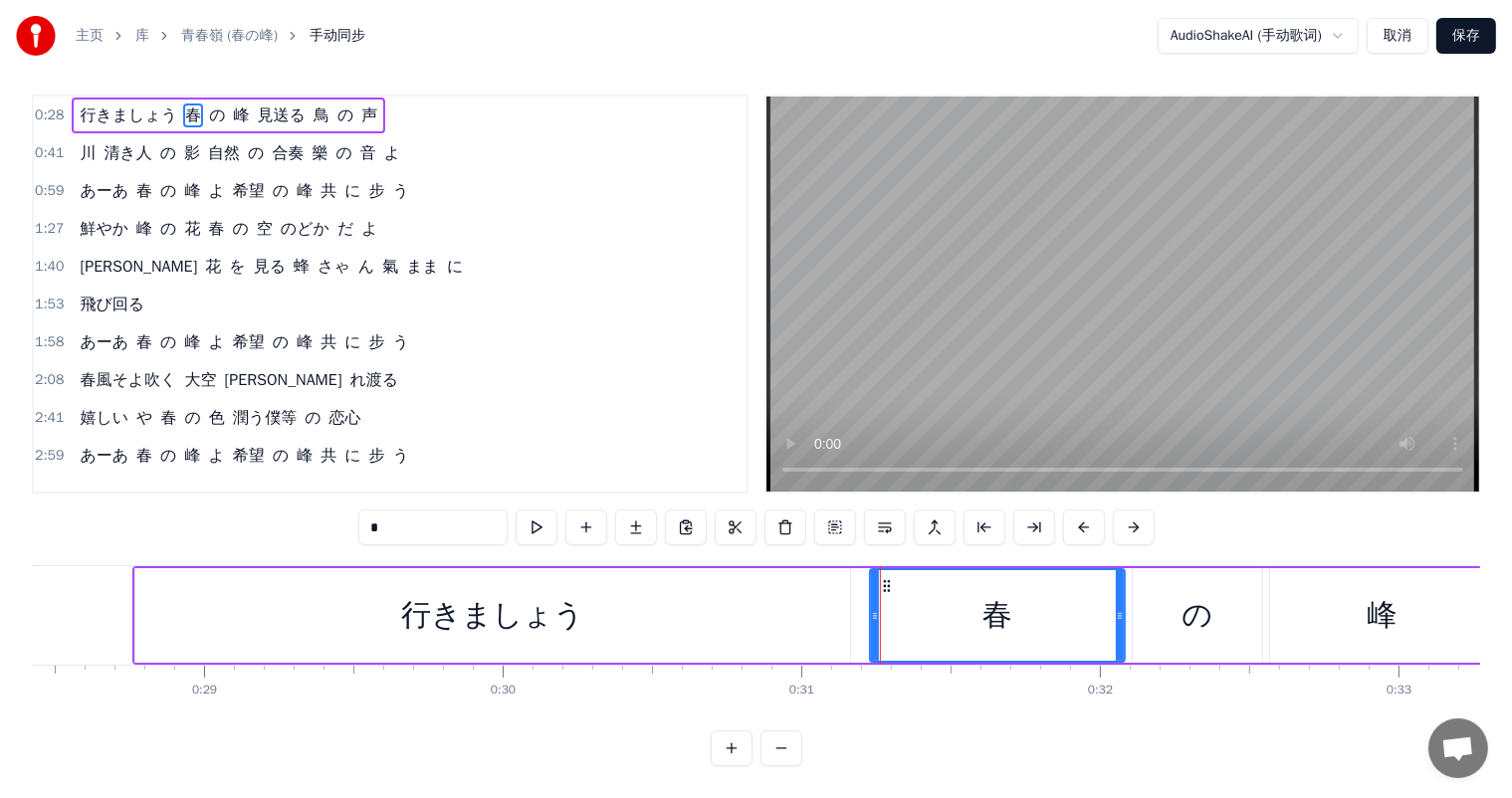 scroll, scrollTop: 26, scrollLeft: 0, axis: vertical 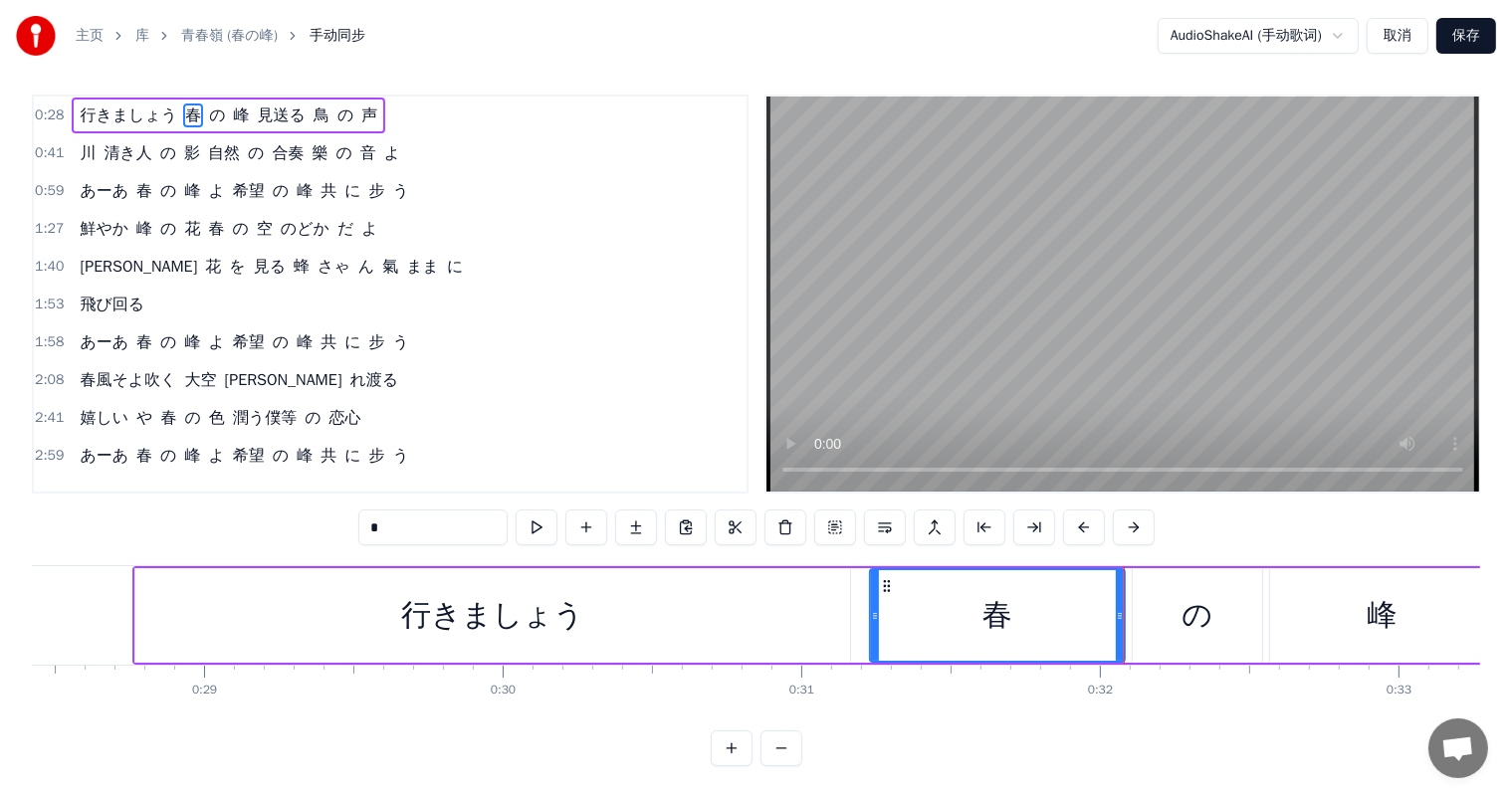 type 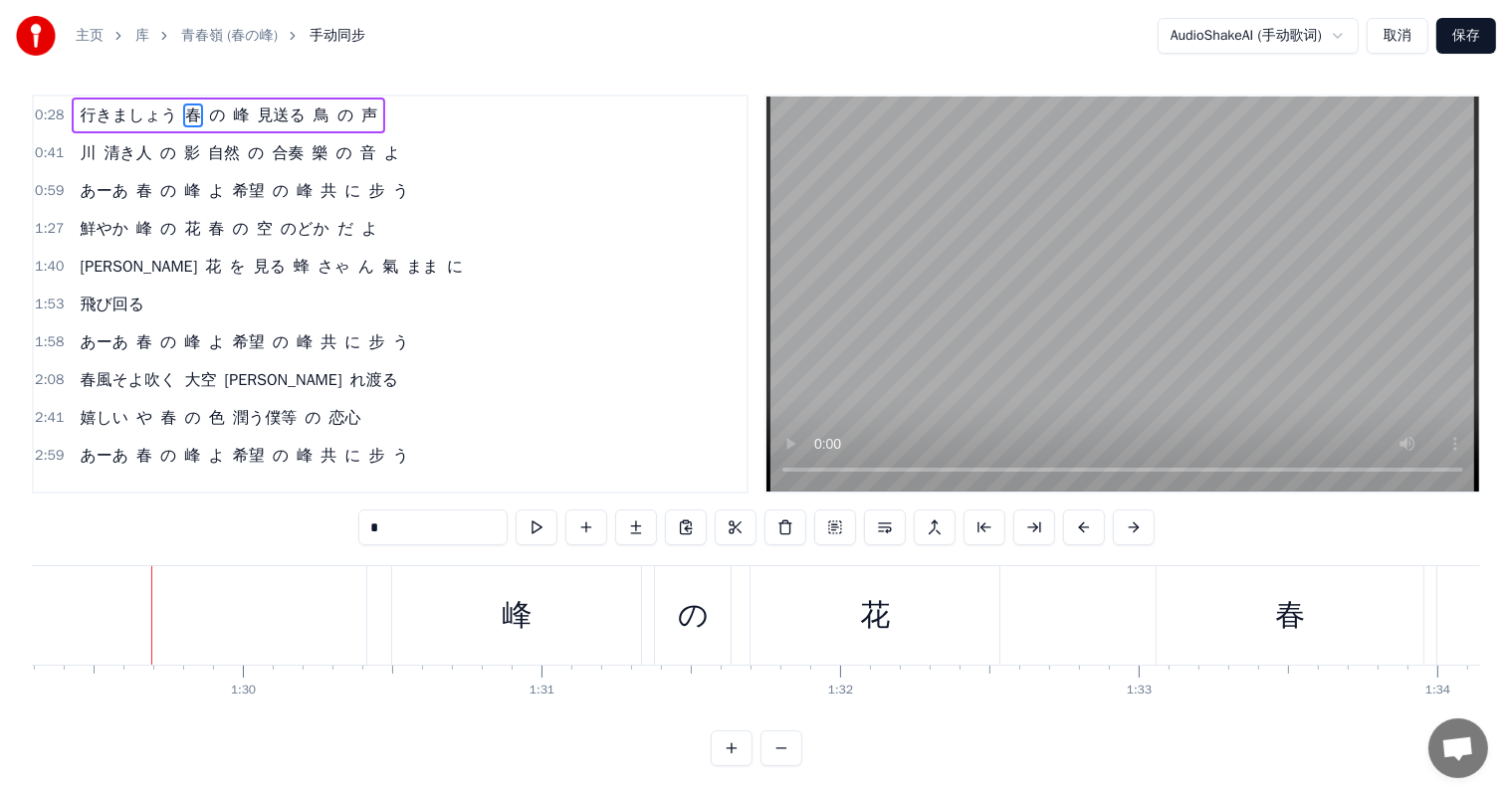 scroll, scrollTop: 0, scrollLeft: 26684, axis: horizontal 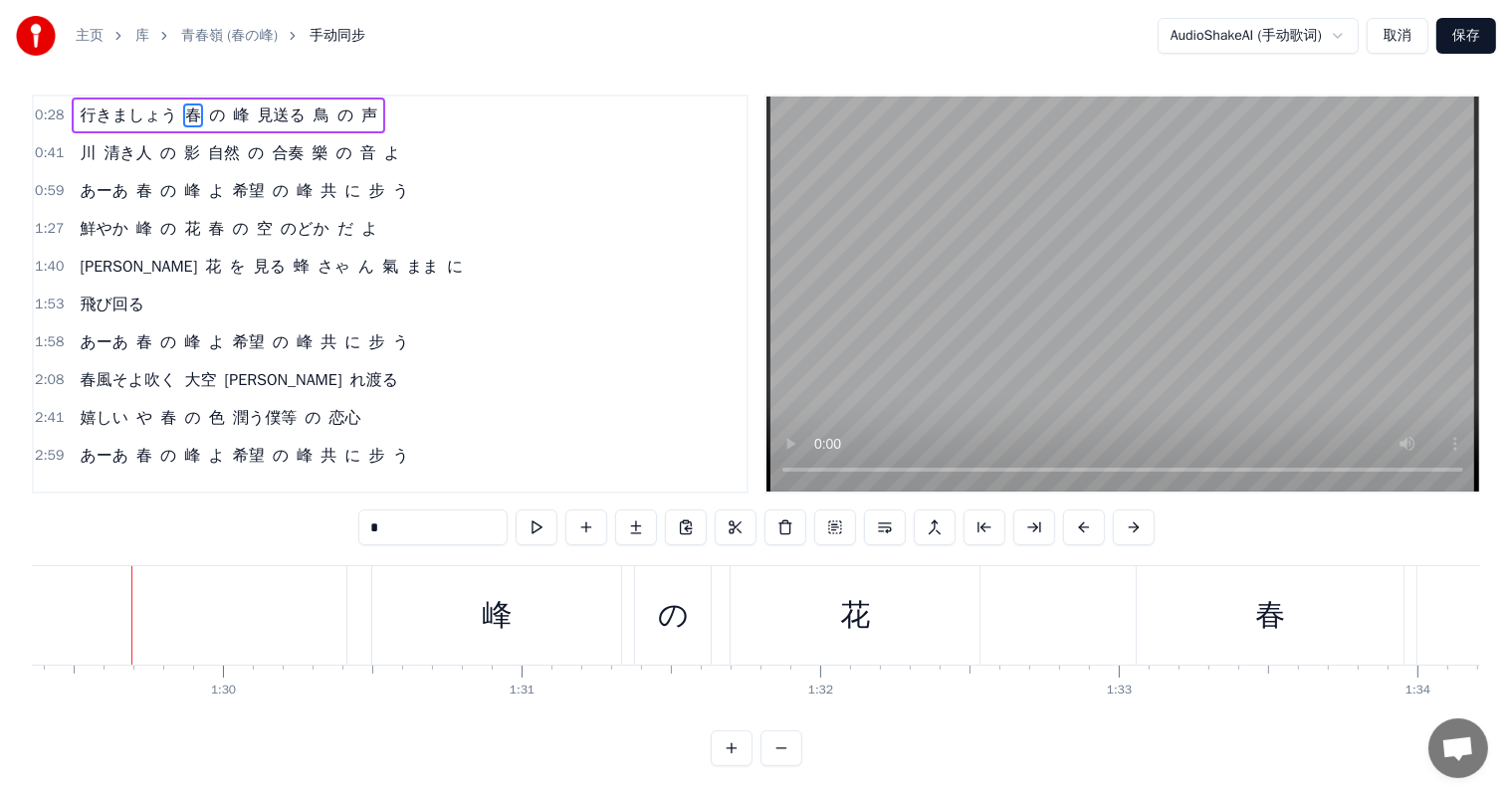 click on "鮮やか" at bounding box center [-97, 615] 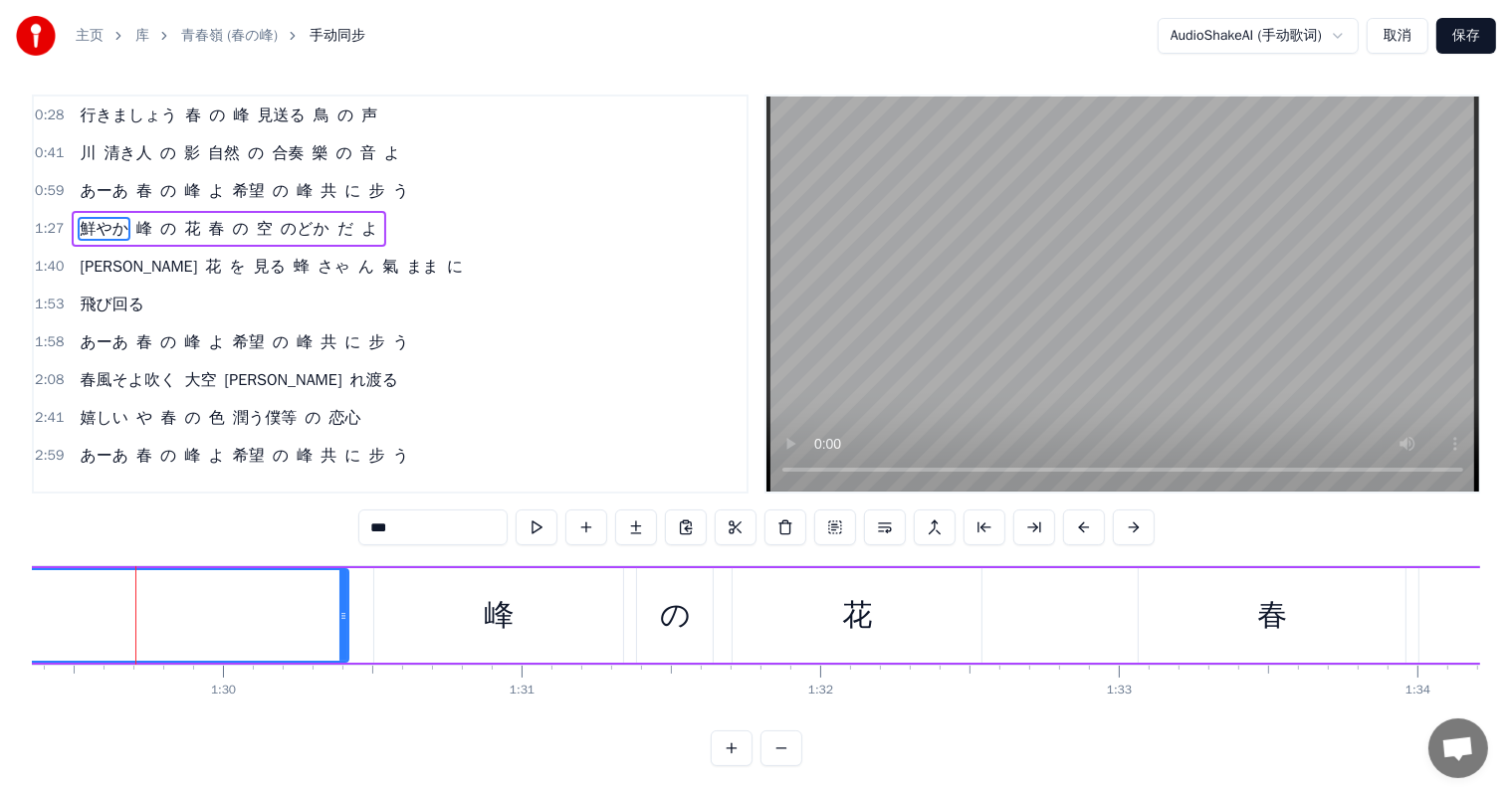 scroll, scrollTop: 0, scrollLeft: 0, axis: both 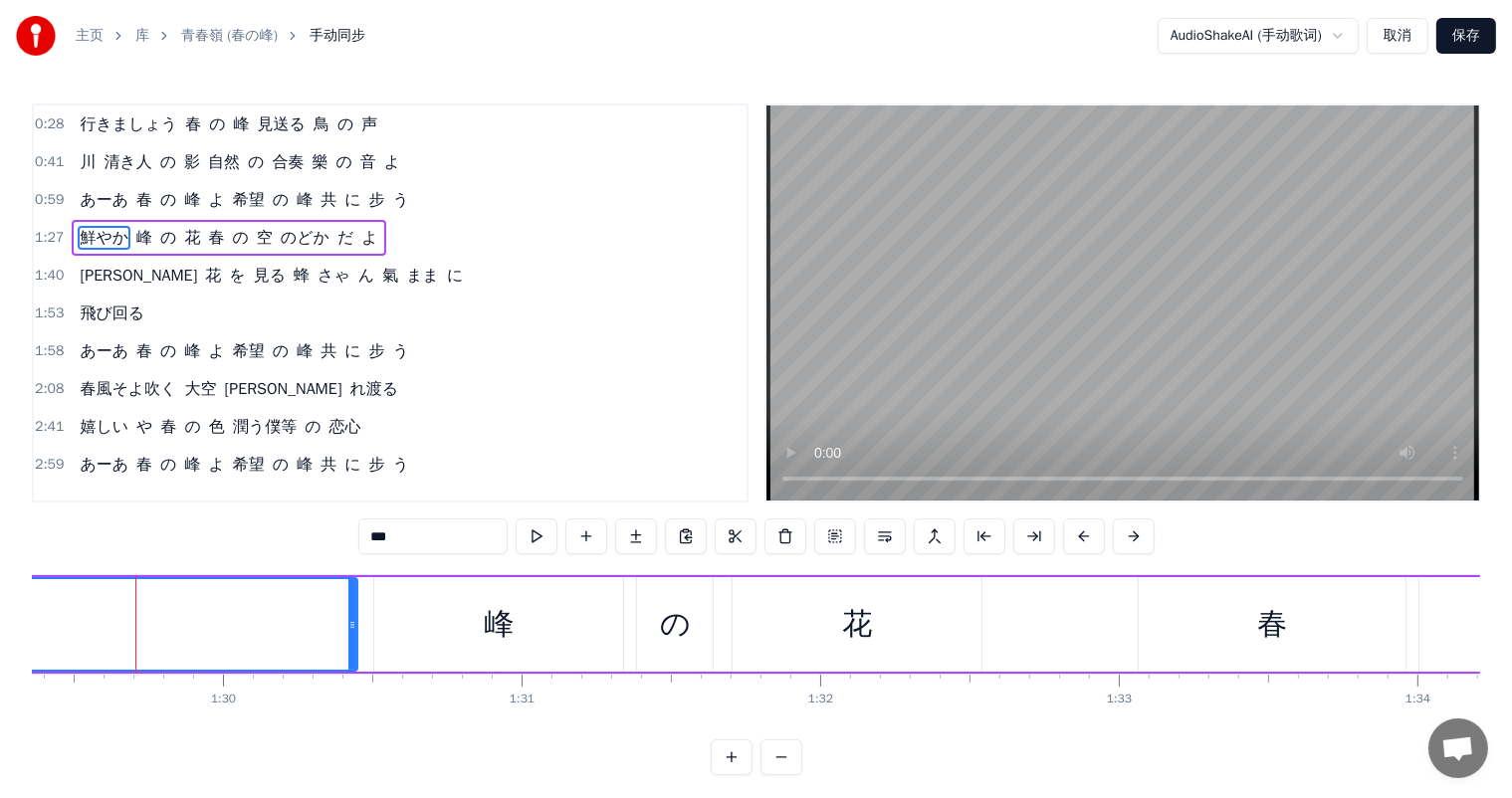 click 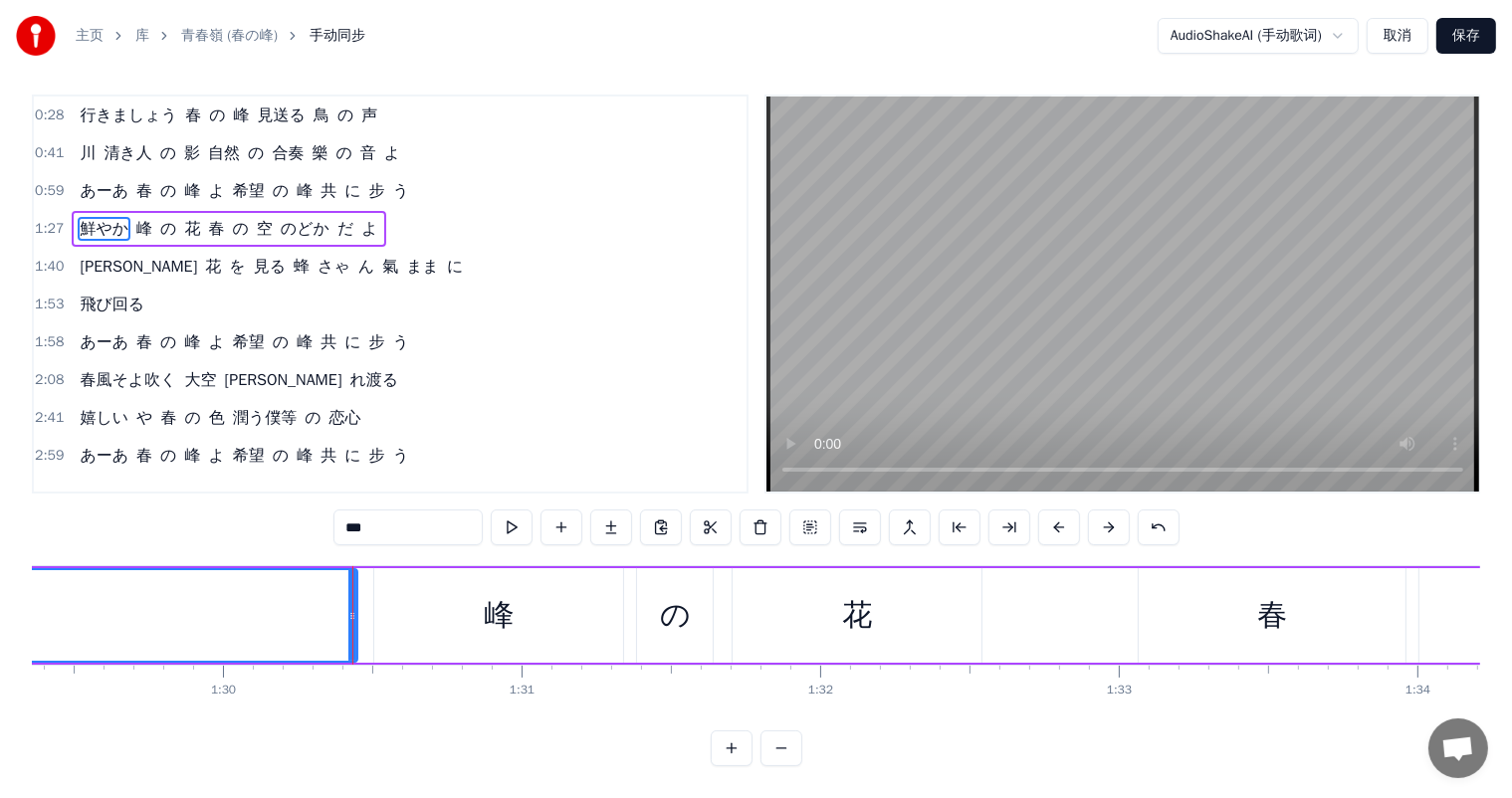 scroll, scrollTop: 26, scrollLeft: 0, axis: vertical 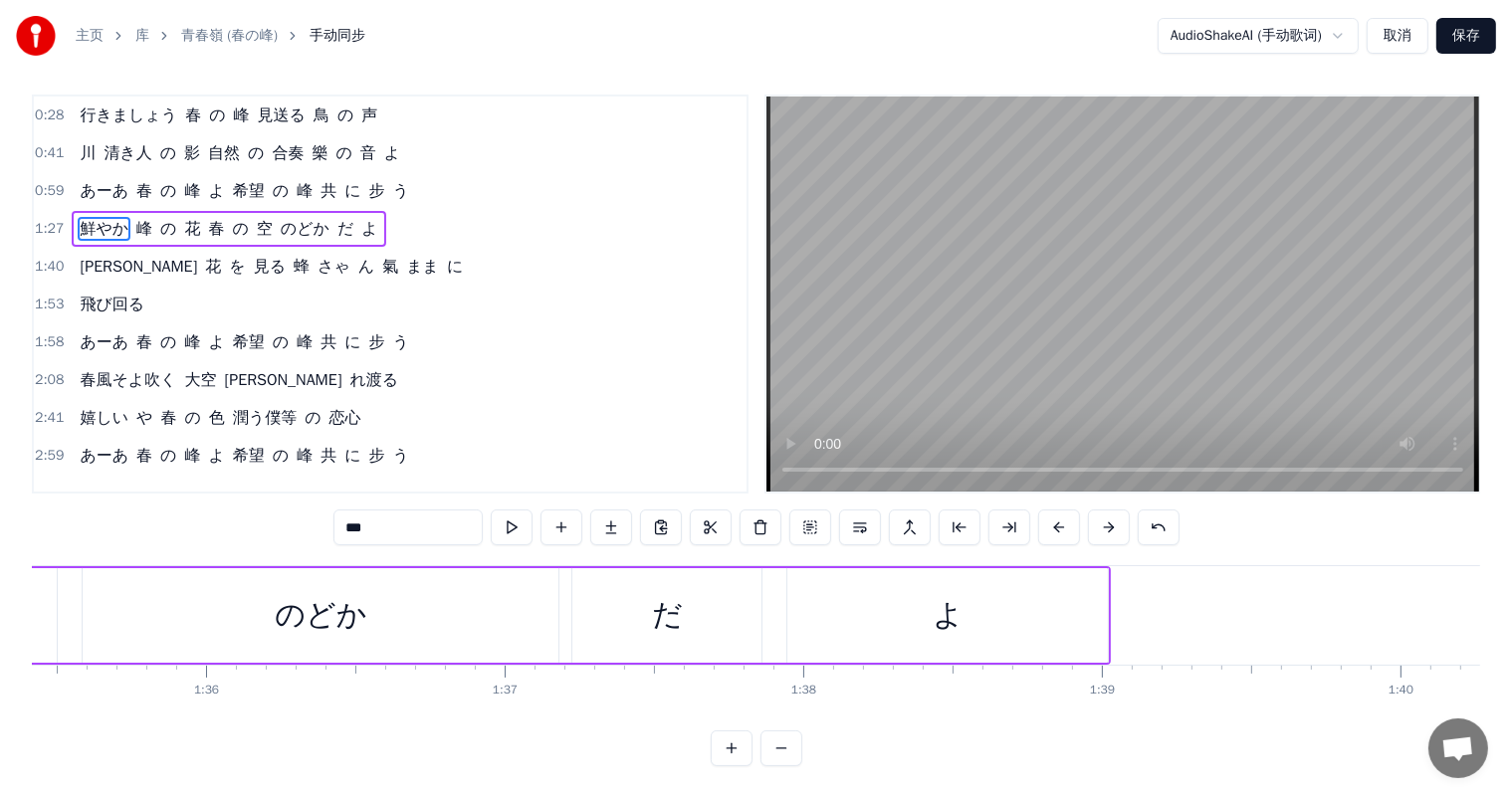 click on "のどか" at bounding box center [321, 615] 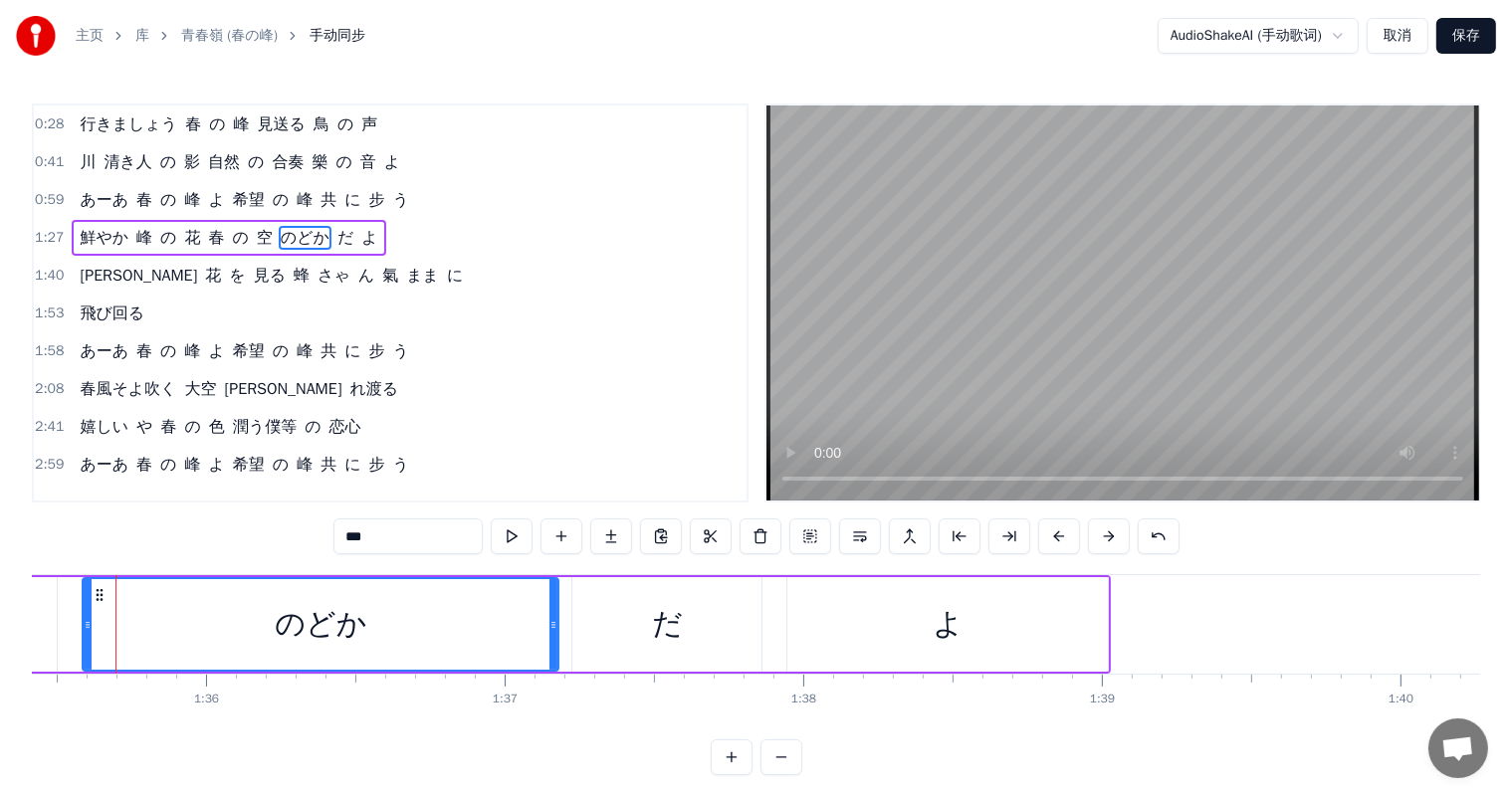 scroll, scrollTop: 26, scrollLeft: 0, axis: vertical 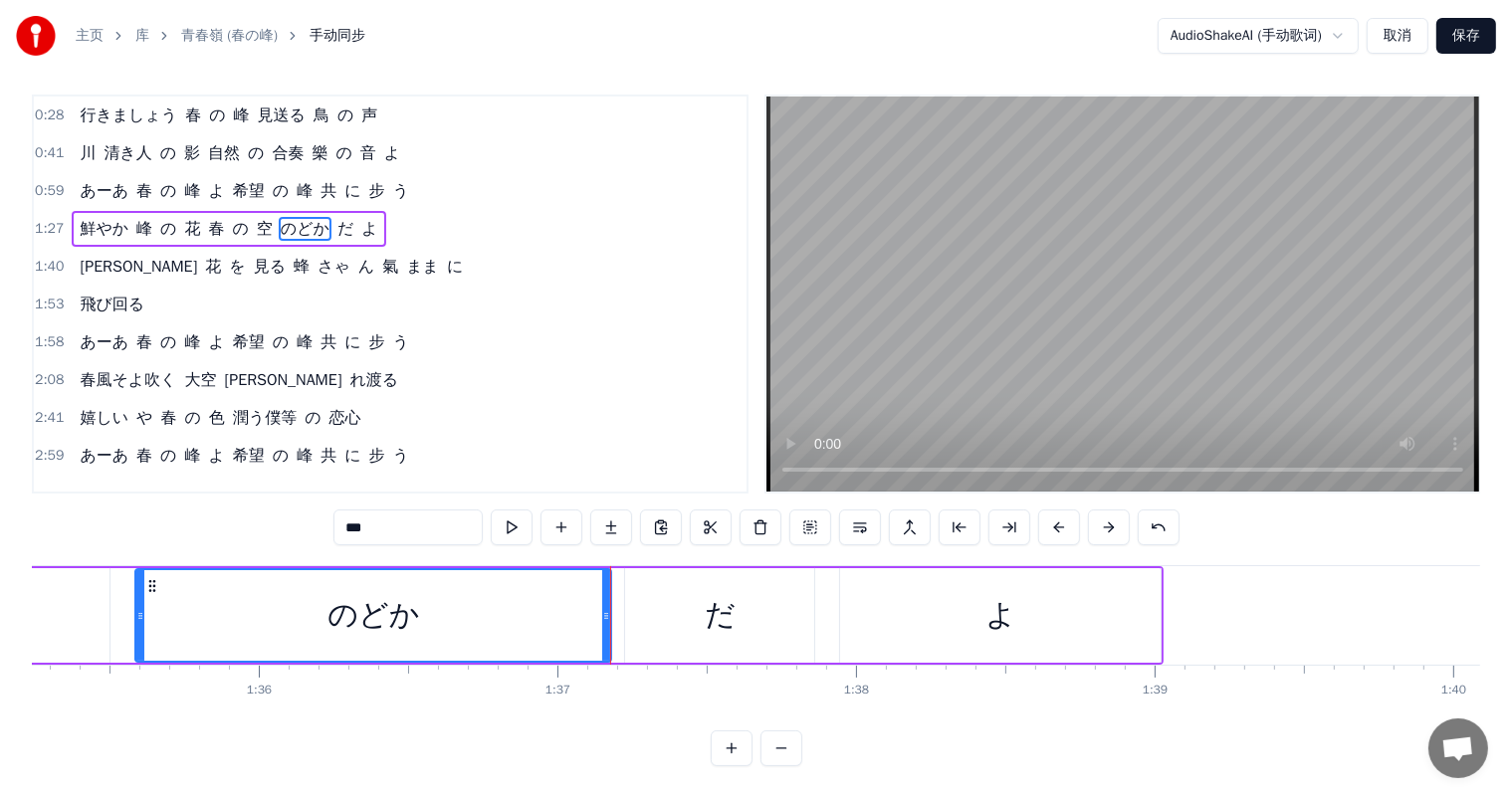 click on "鮮やか 峰 の [PERSON_NAME] の [PERSON_NAME] だ よ" at bounding box center (-566, 615) 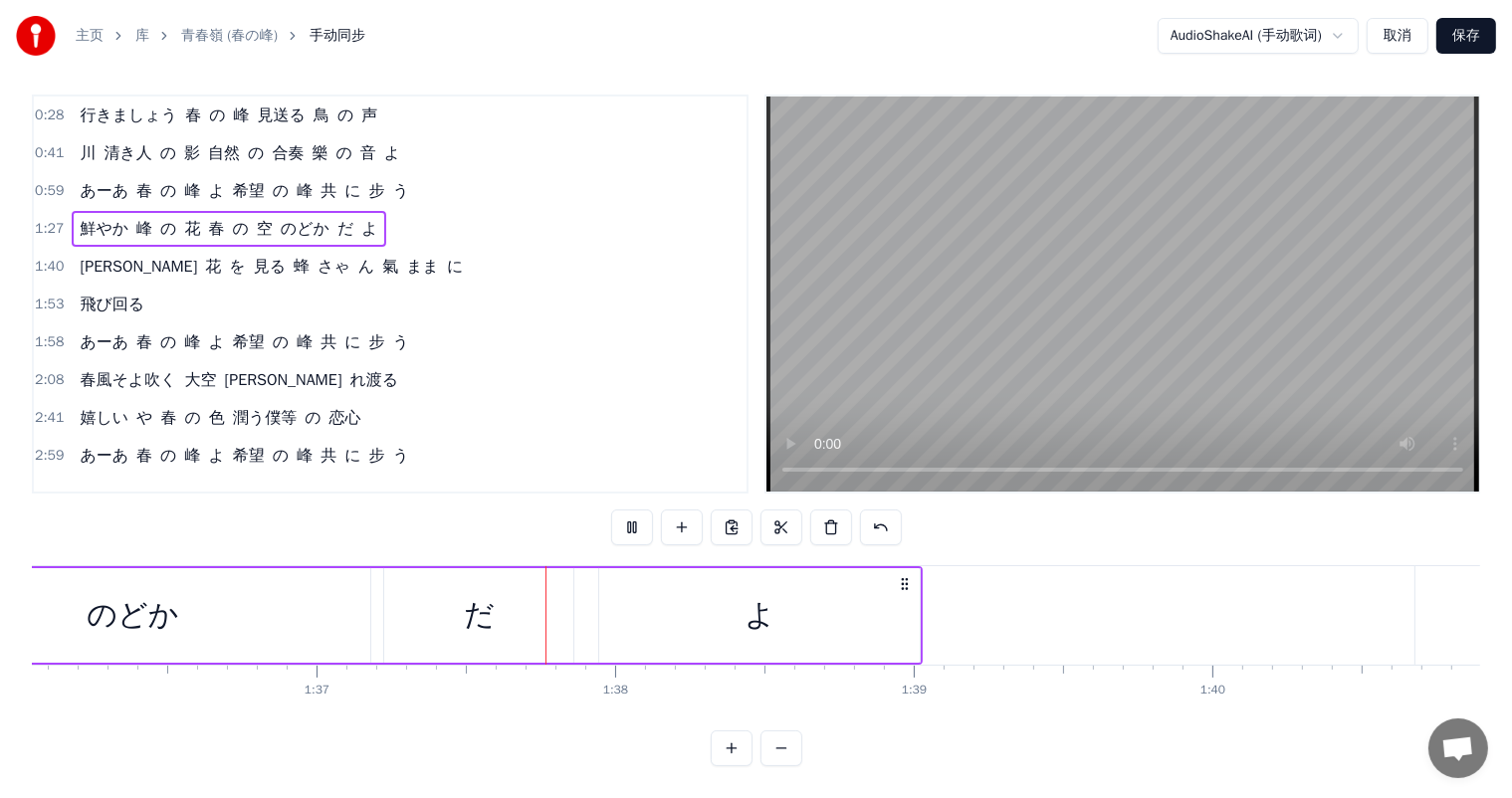 scroll, scrollTop: 0, scrollLeft: 28916, axis: horizontal 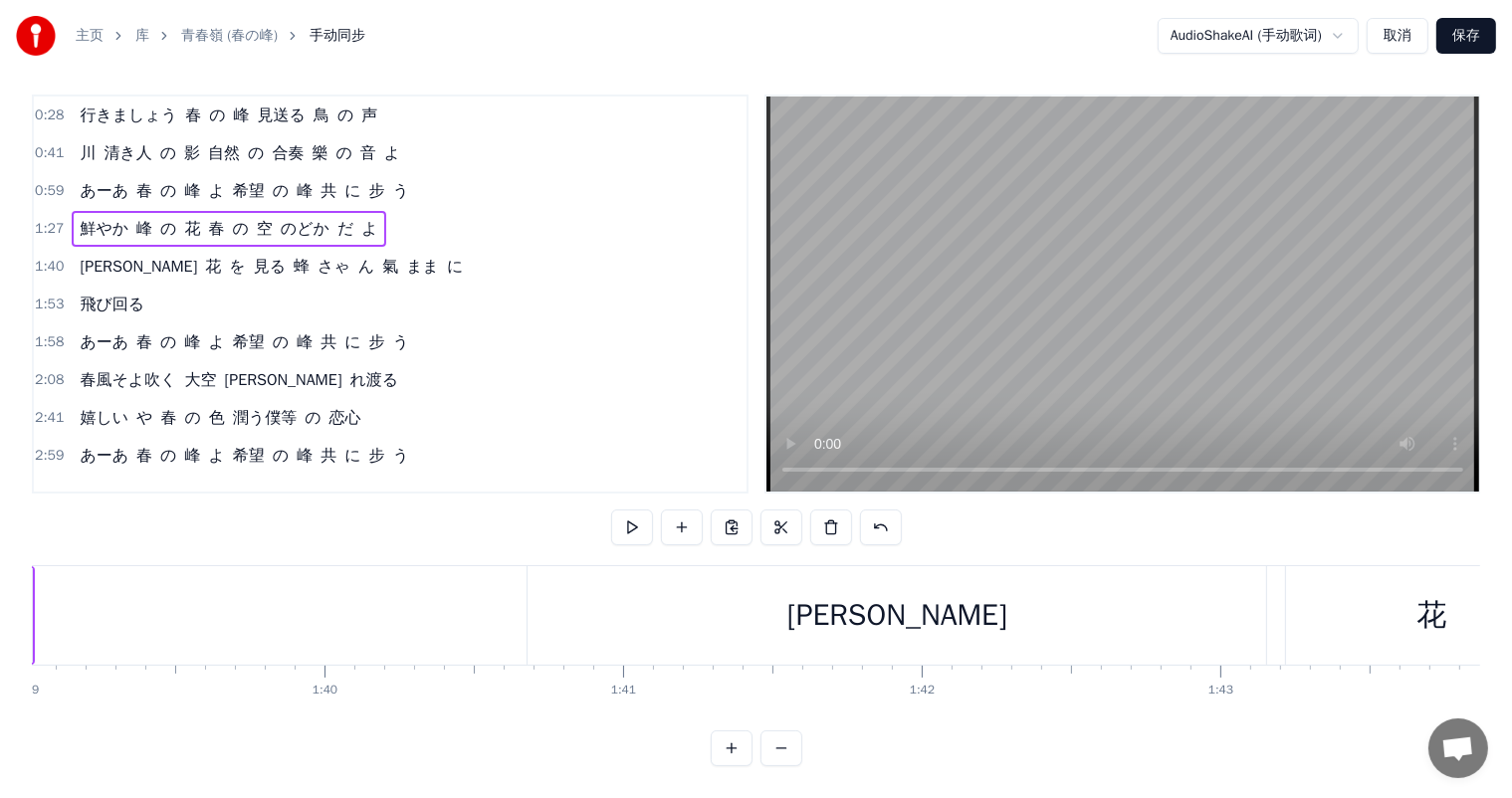 click on "[PERSON_NAME]" at bounding box center [897, 615] 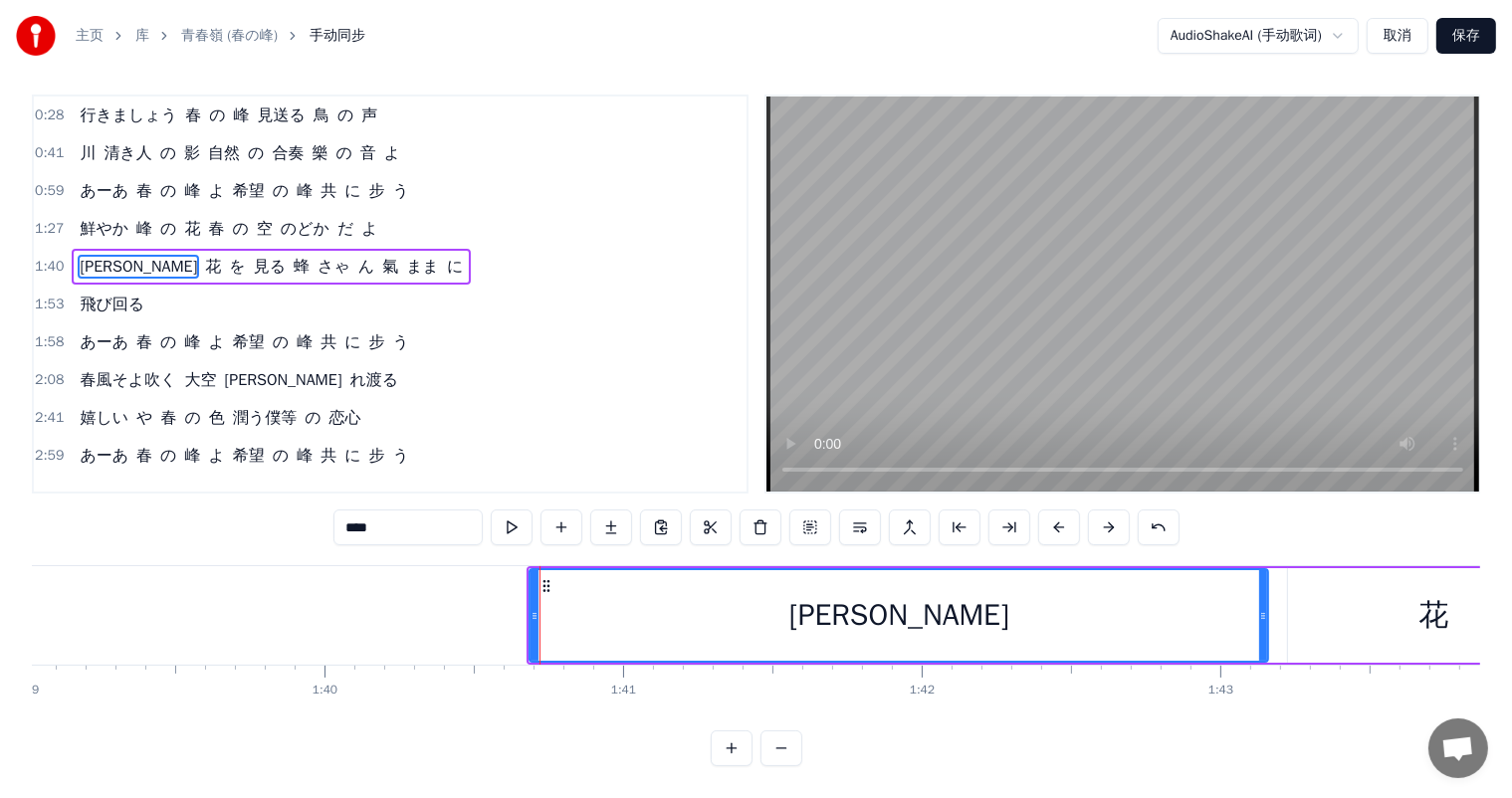scroll, scrollTop: 26, scrollLeft: 0, axis: vertical 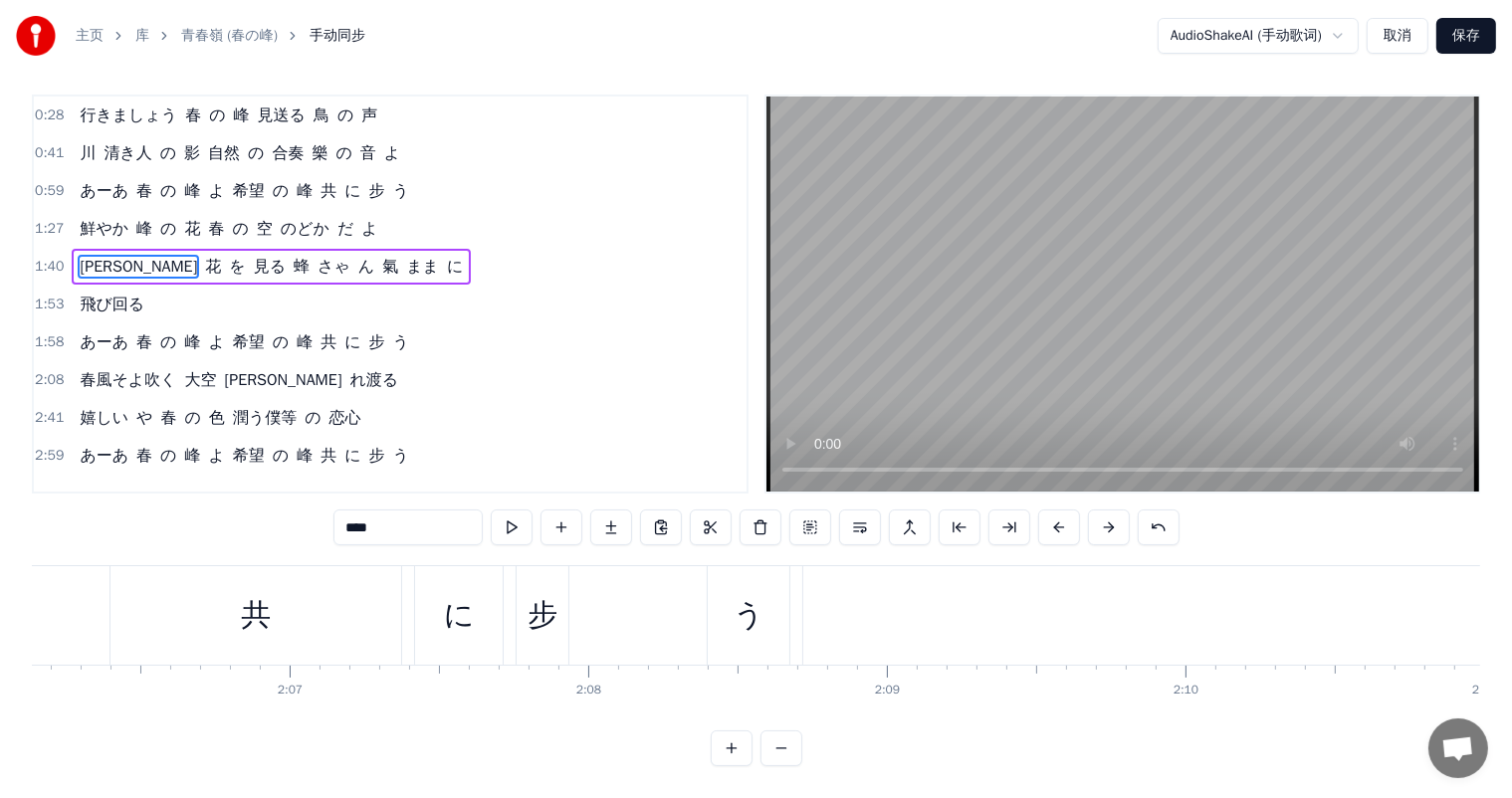 click on "あーあ 春 の 峰 よ 希望 の 峰 共 に 步 う" at bounding box center (-692, 615) 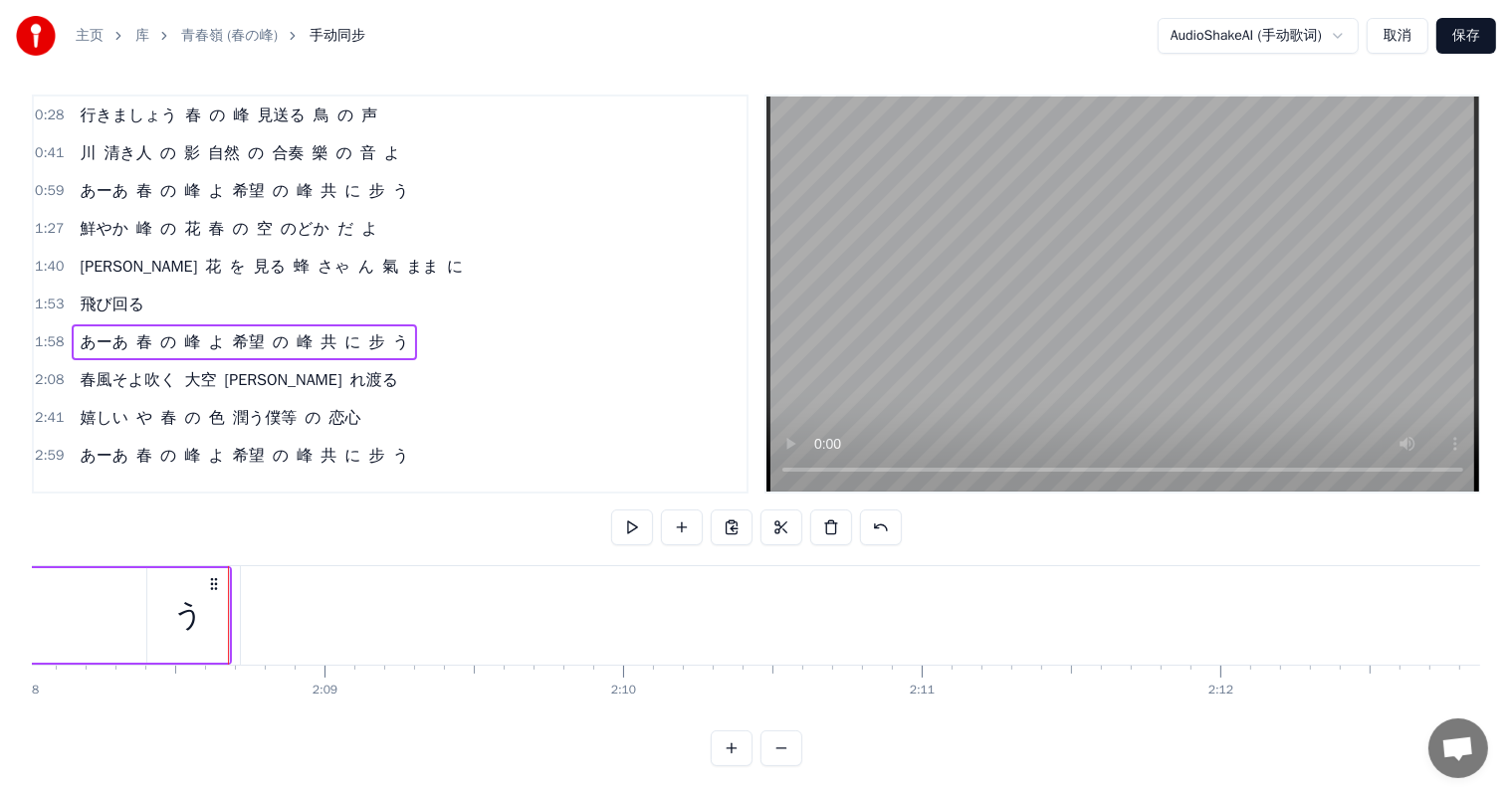 scroll, scrollTop: 0, scrollLeft: 38268, axis: horizontal 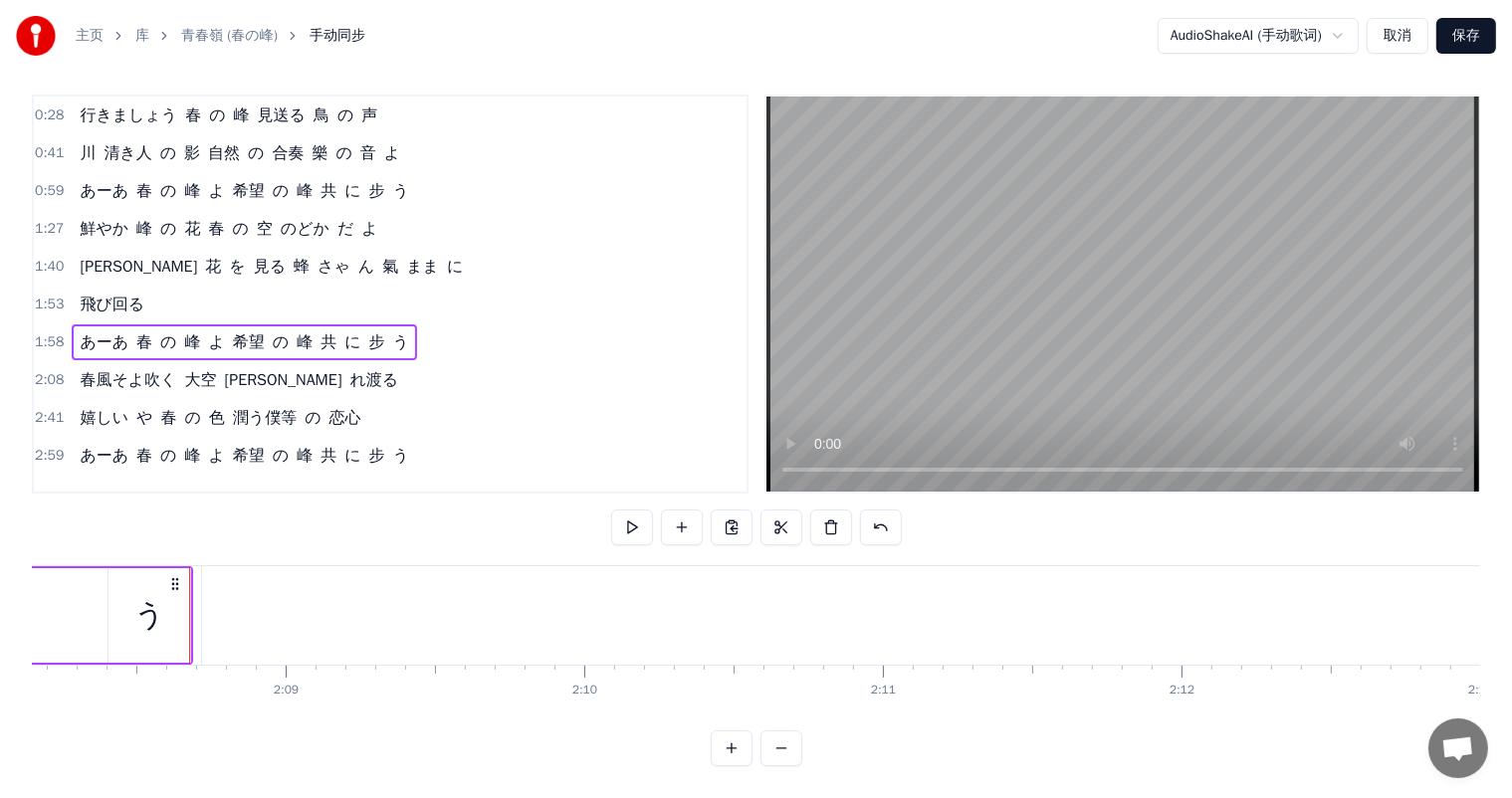 click on "春風そよ吹く" at bounding box center [3871, 615] 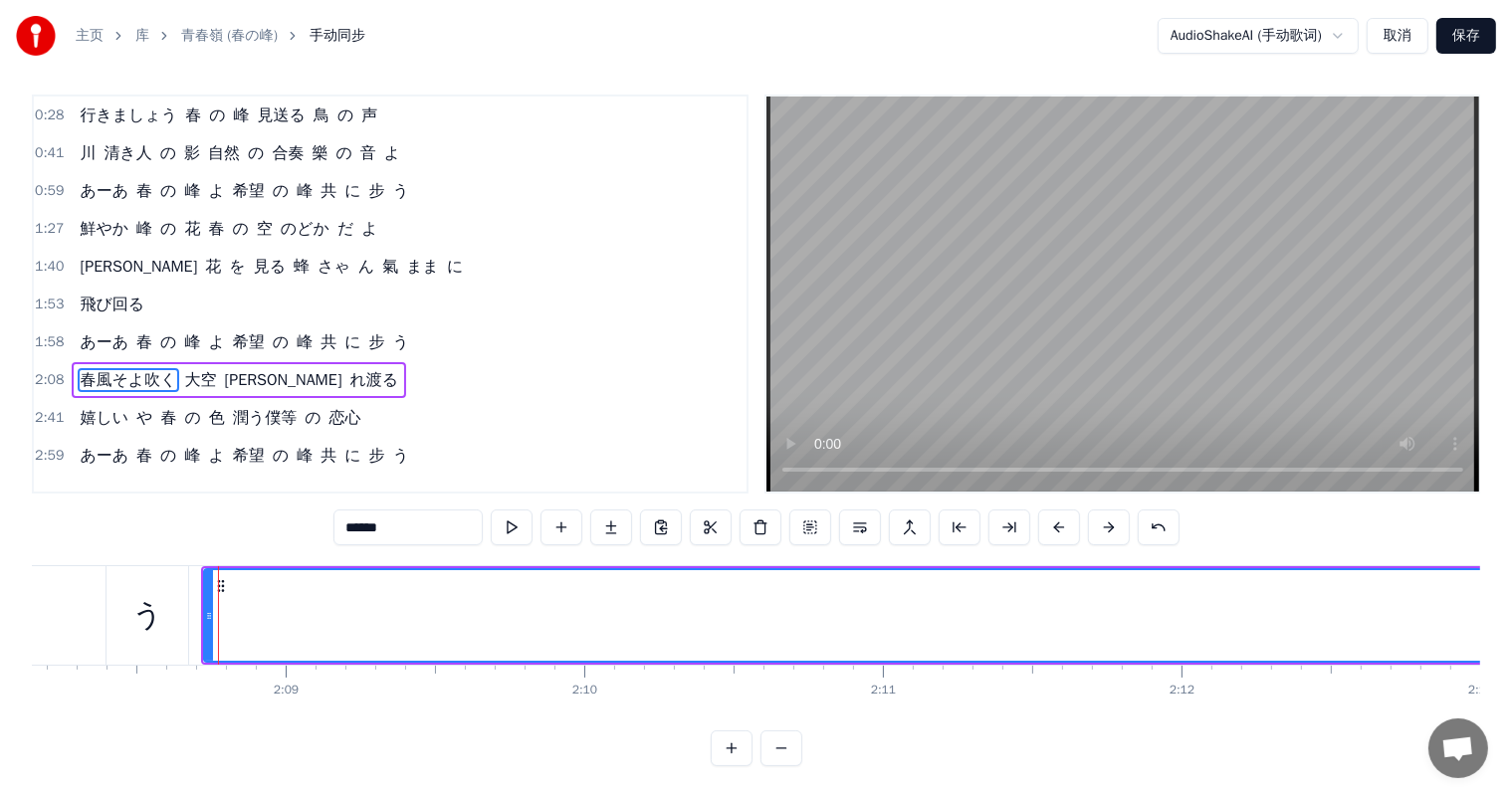 scroll, scrollTop: 26, scrollLeft: 0, axis: vertical 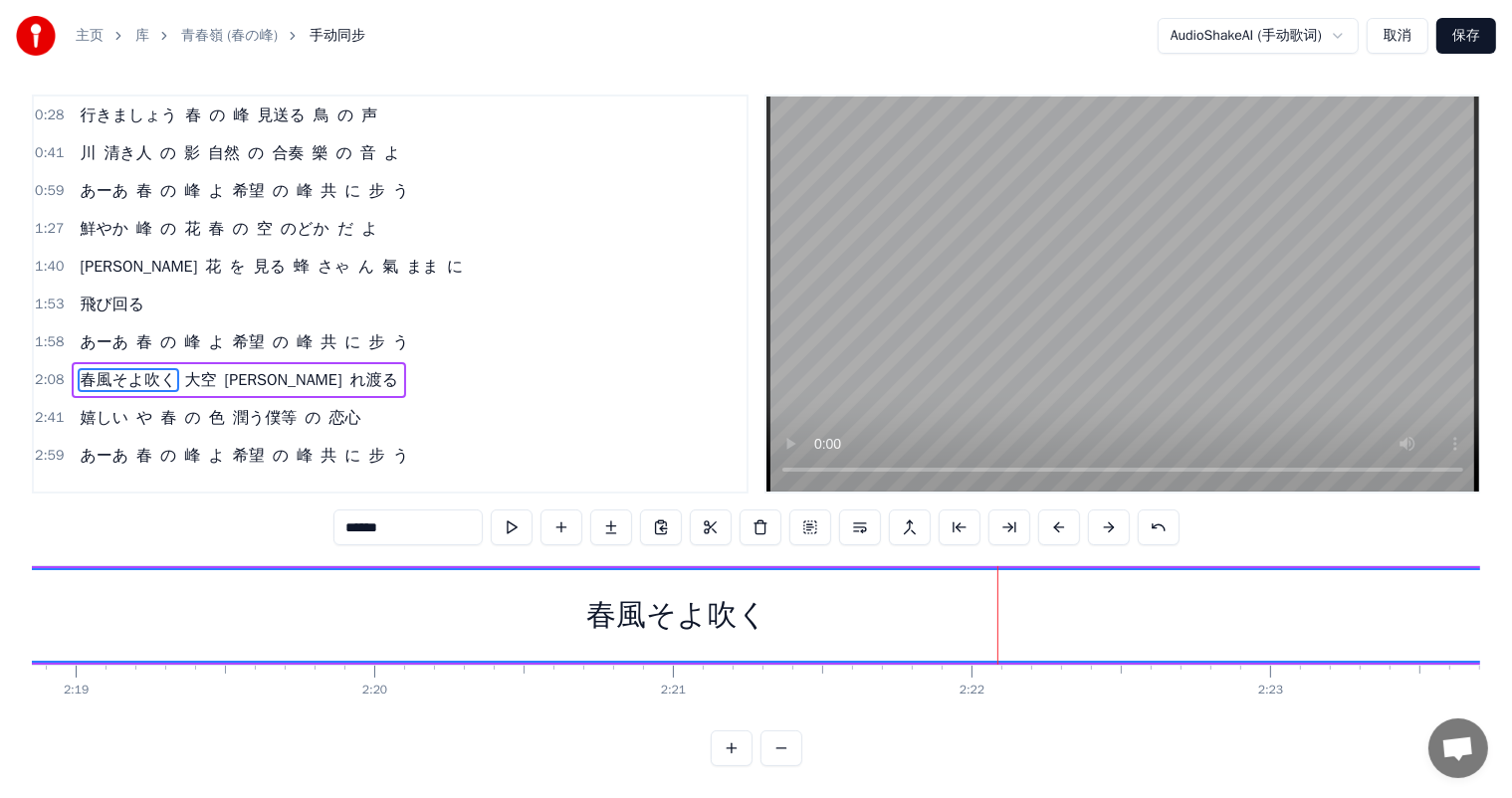 click on "春風そよ吹く" at bounding box center [677, 615] 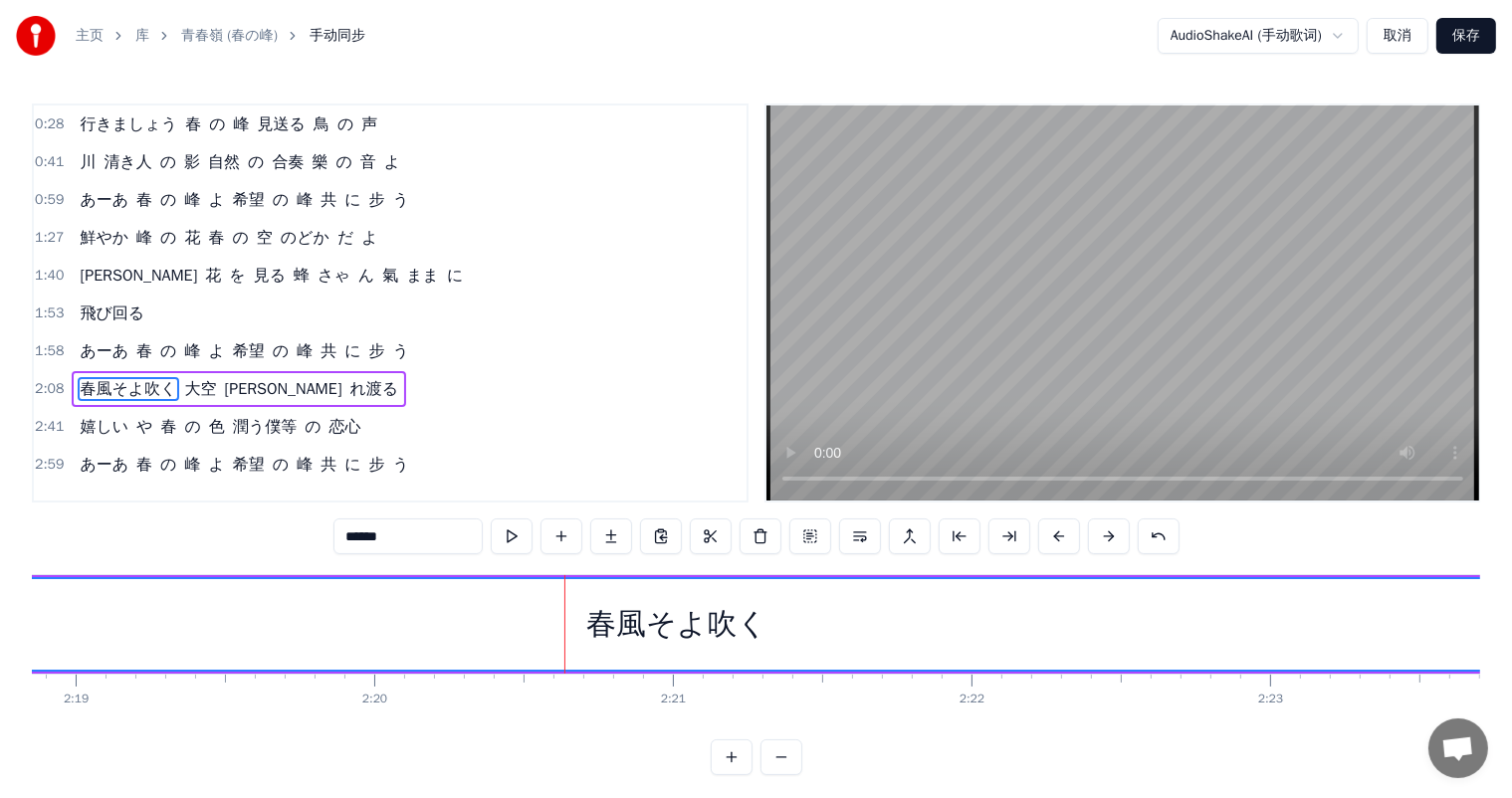 click at bounding box center [512, 536] 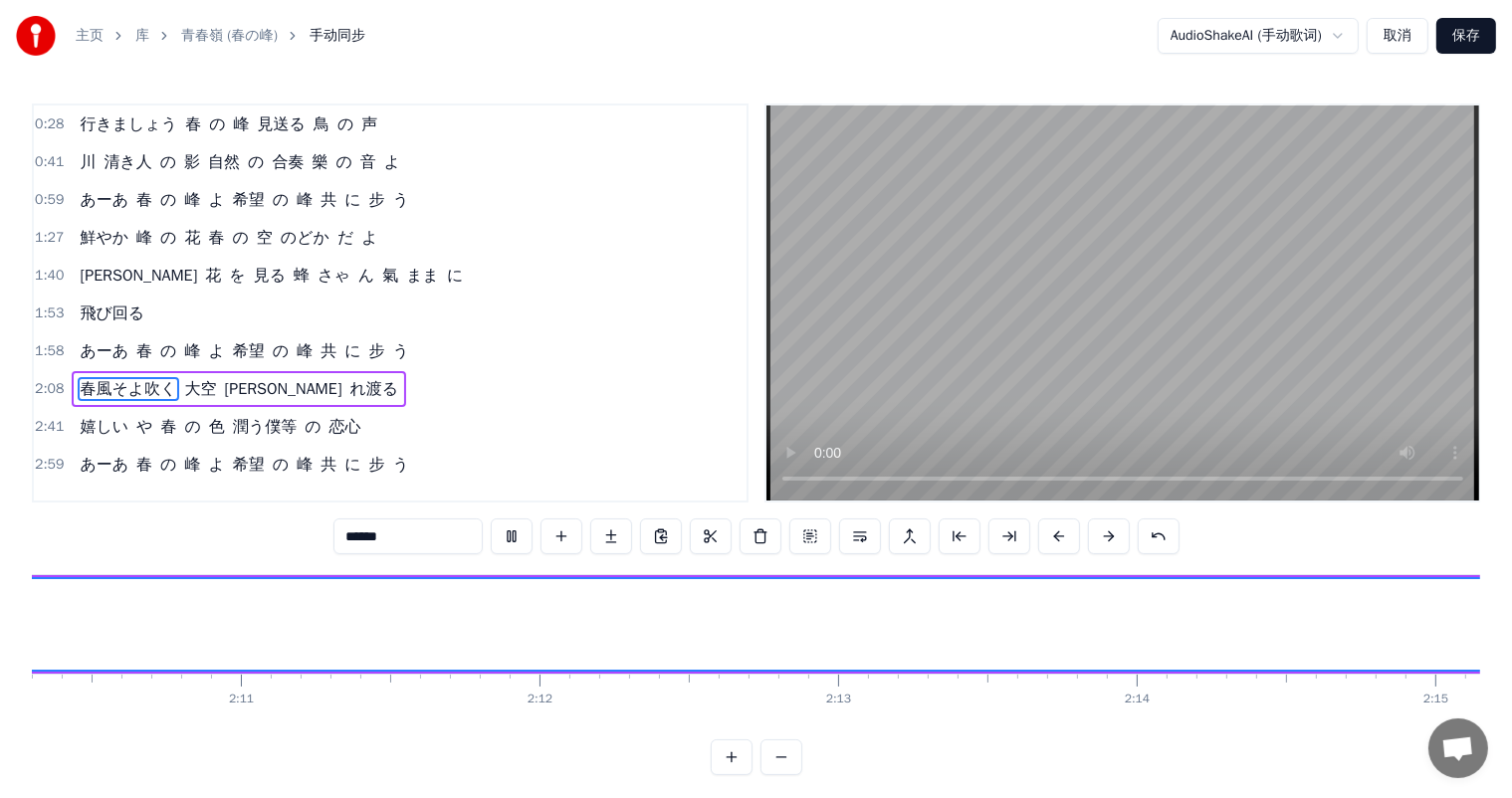 type 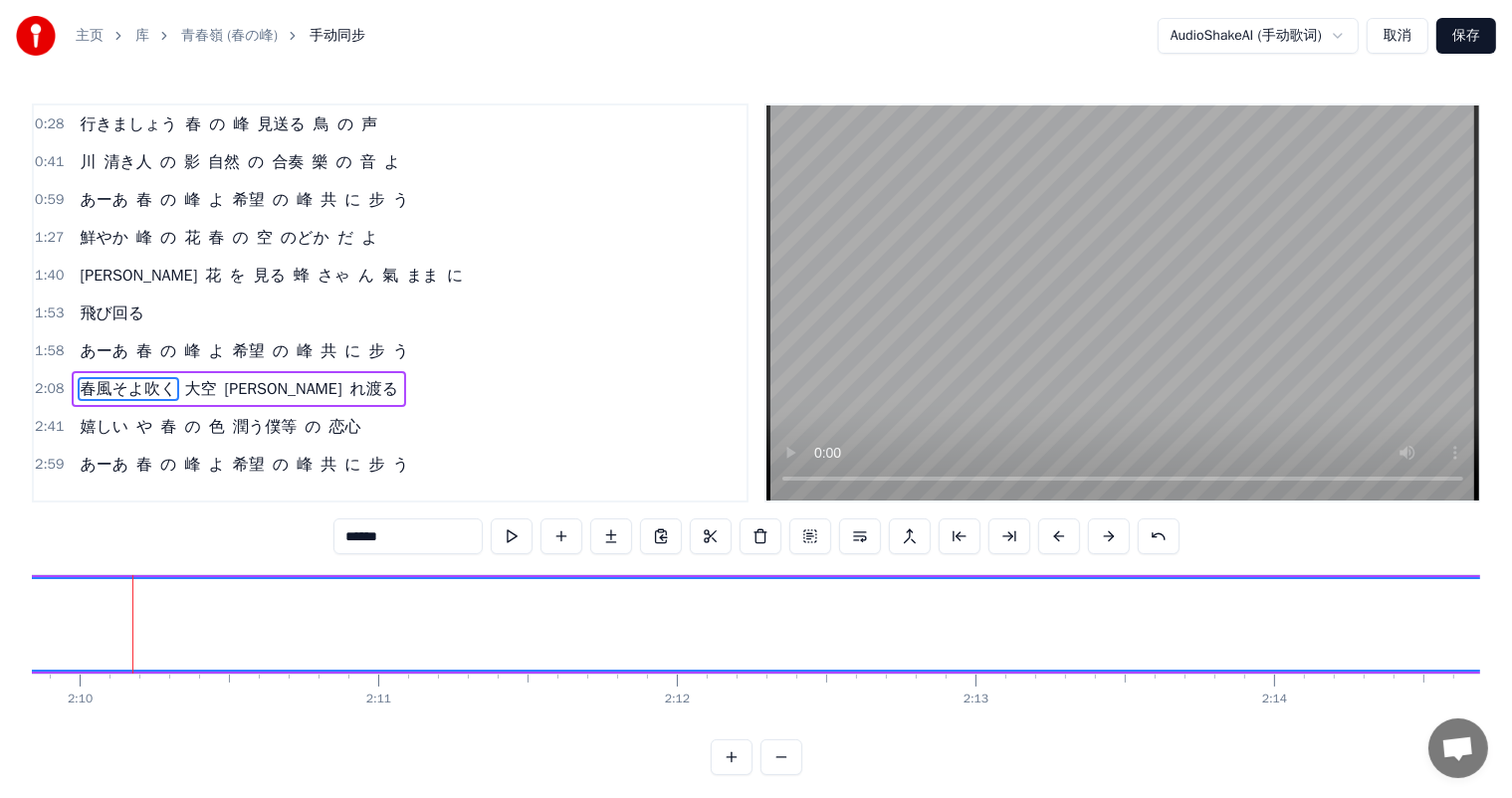 click at bounding box center (512, 536) 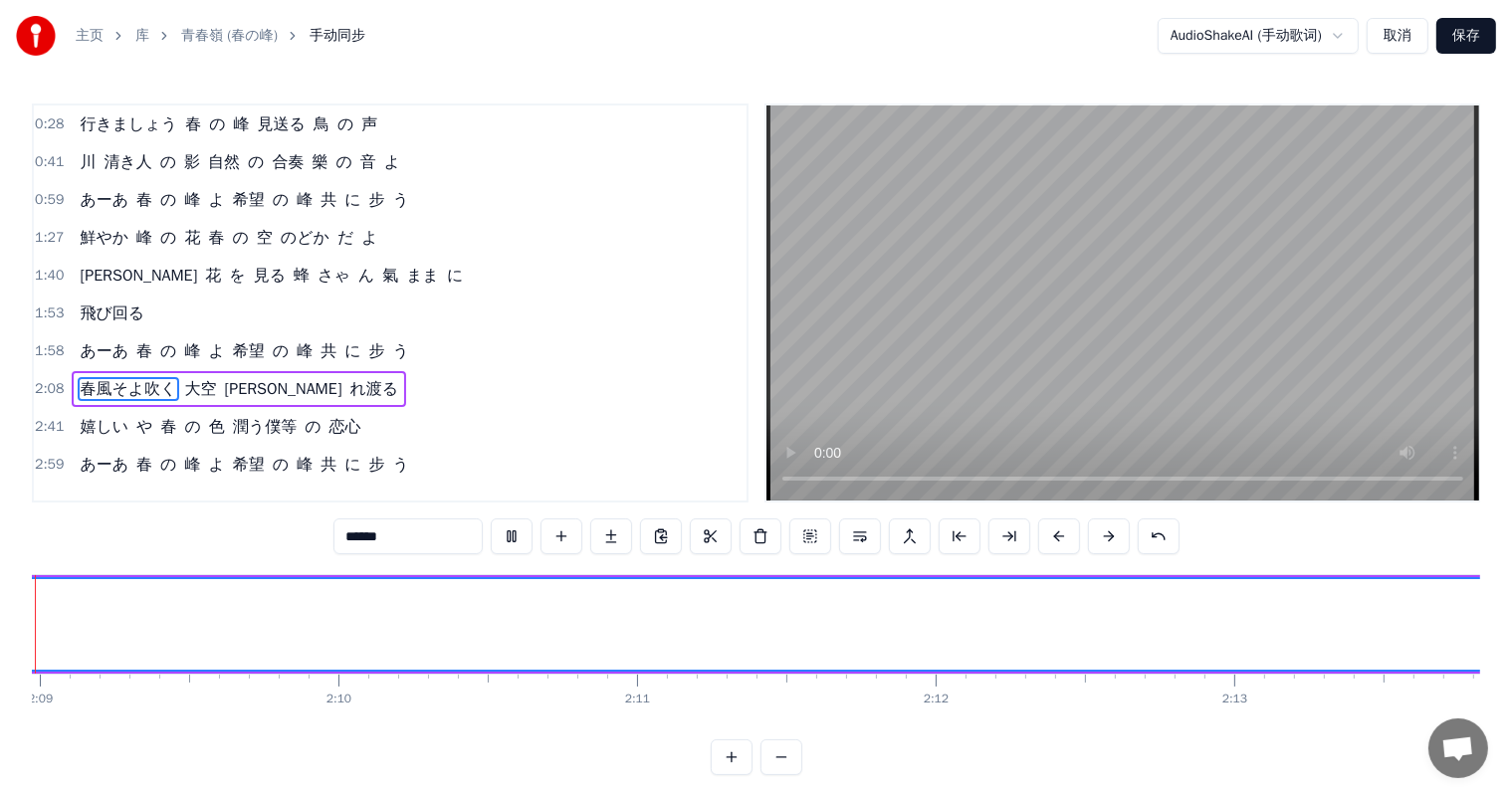 scroll, scrollTop: 0, scrollLeft: 38394, axis: horizontal 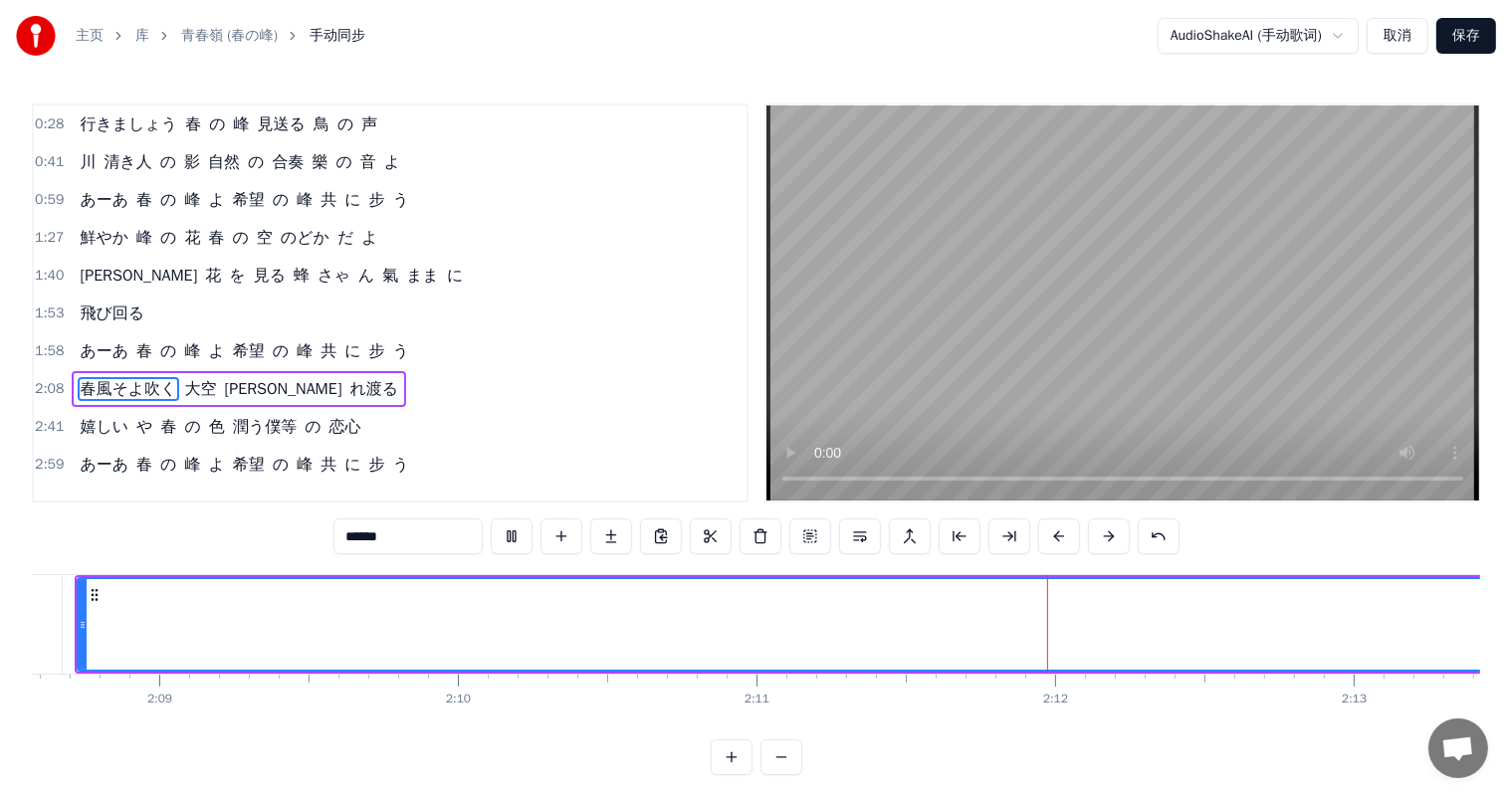 click at bounding box center [512, 536] 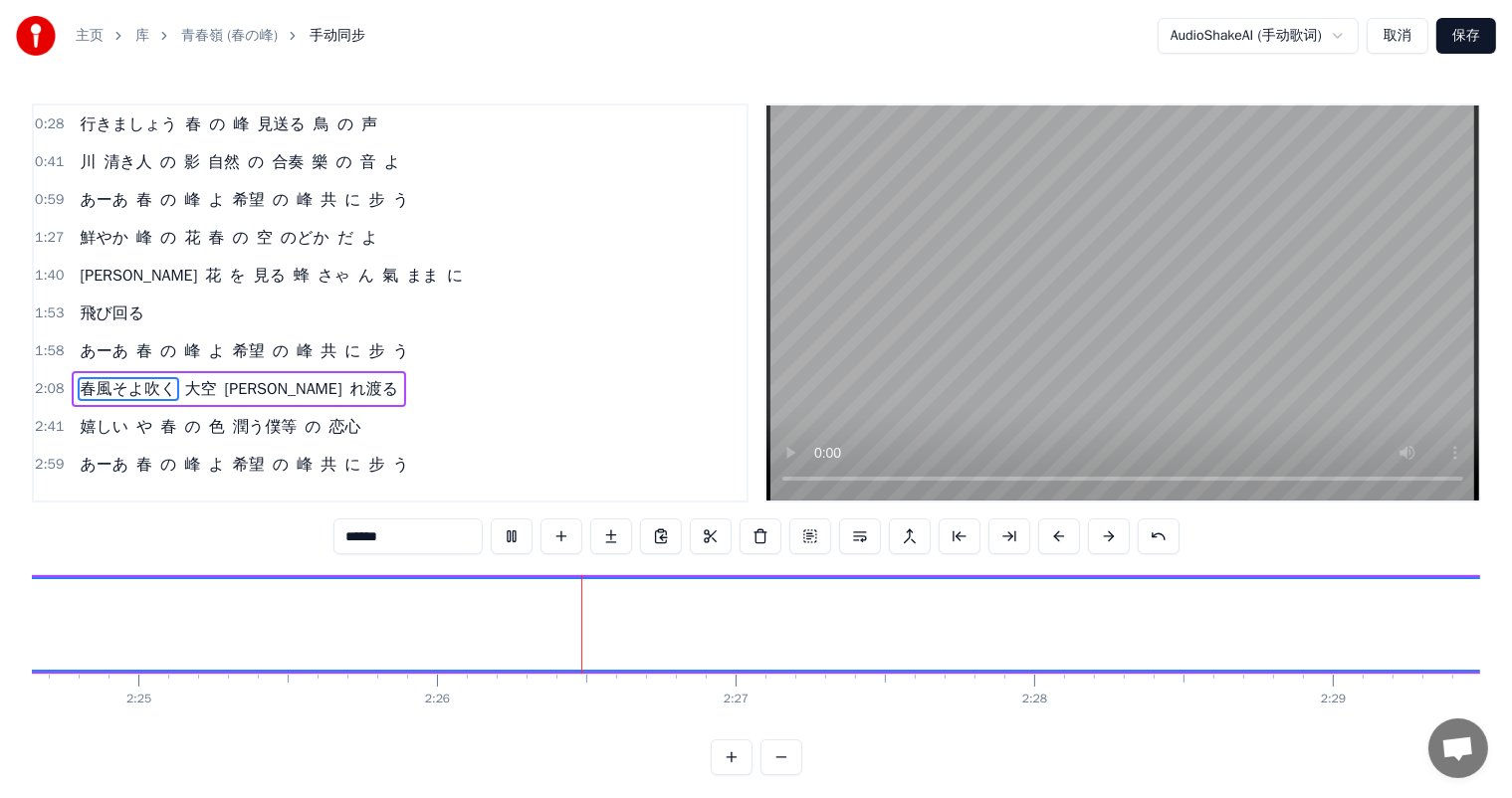 scroll, scrollTop: 0, scrollLeft: 43469, axis: horizontal 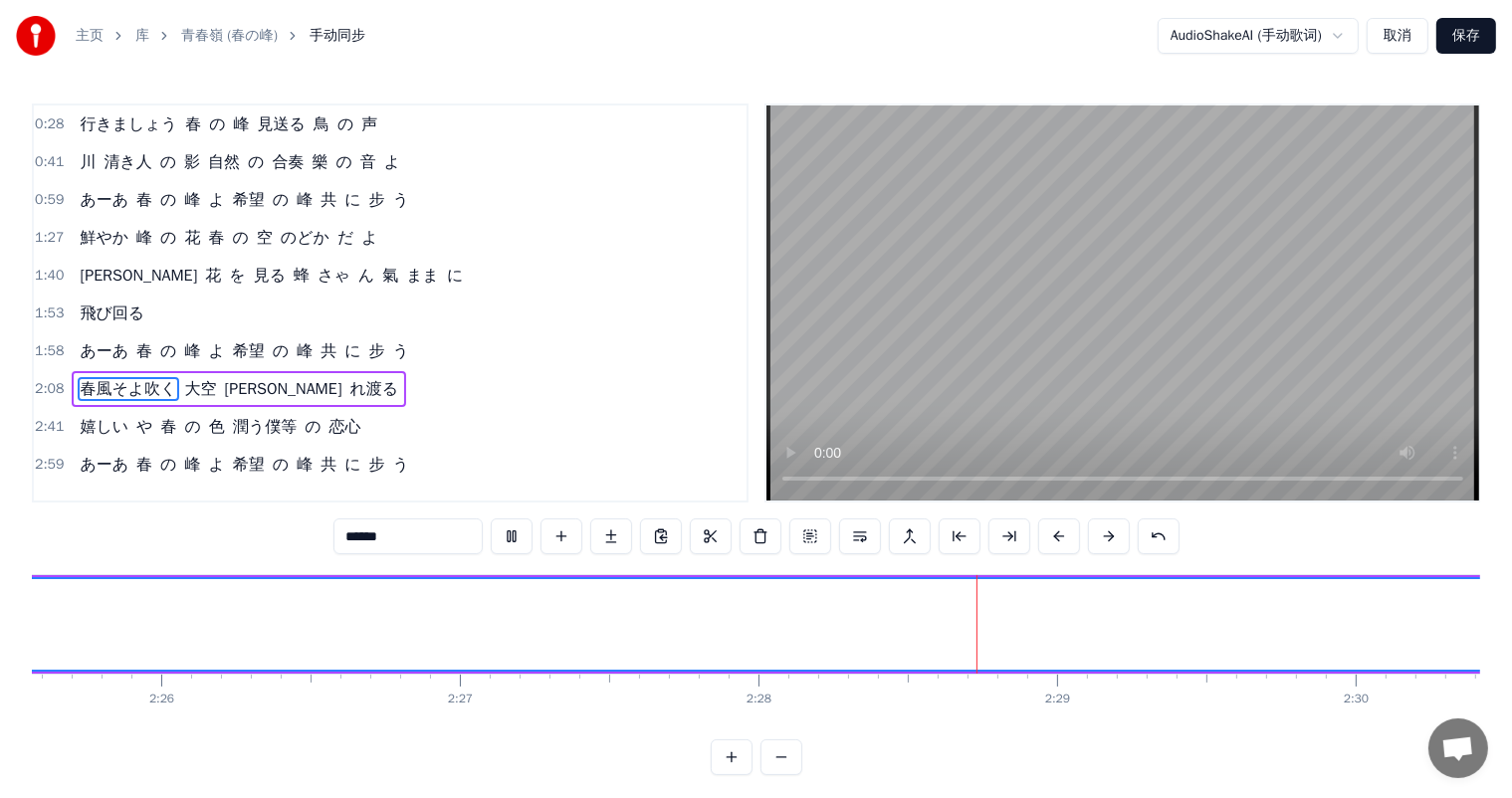 click at bounding box center [512, 536] 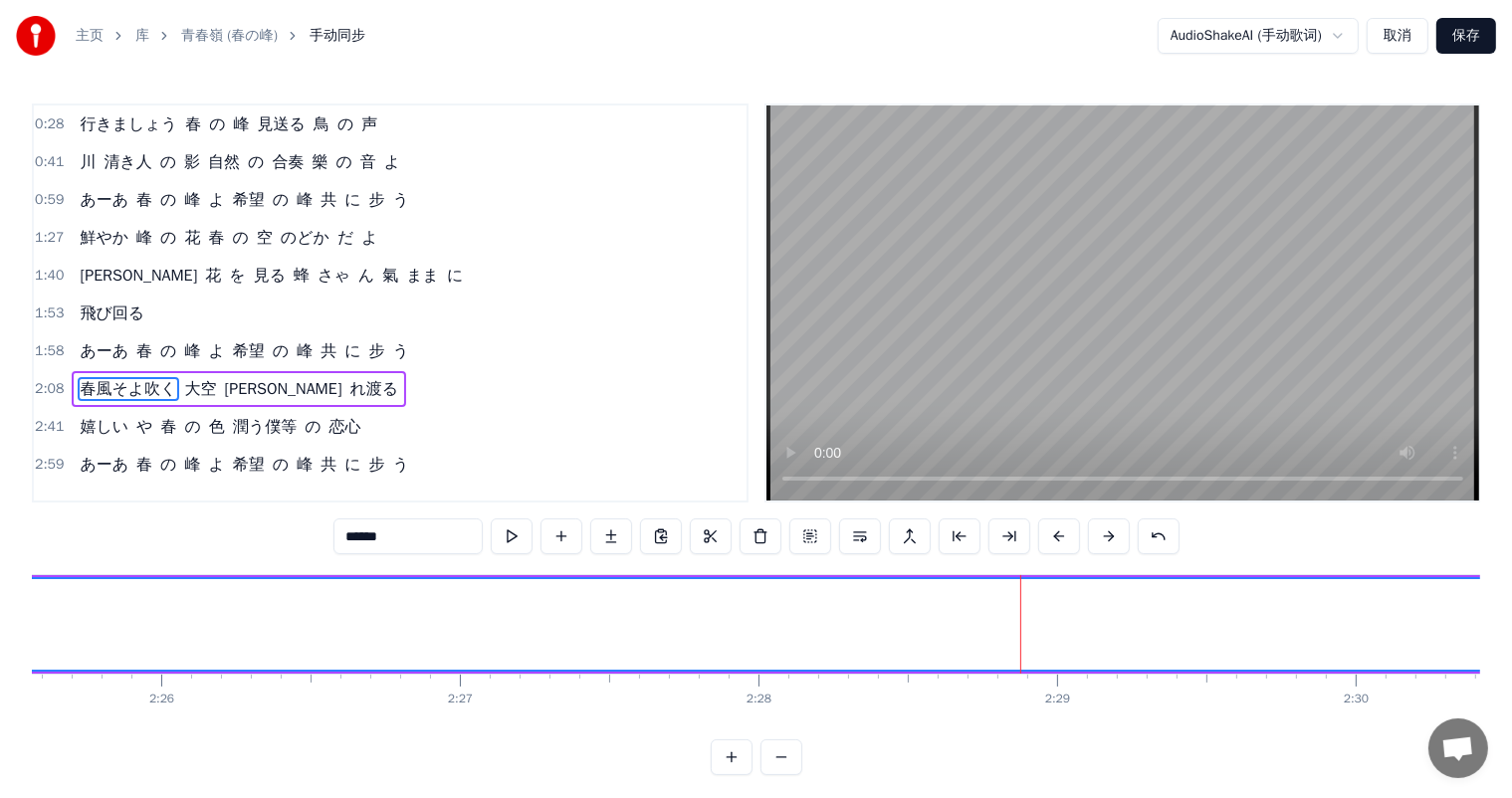click at bounding box center (512, 536) 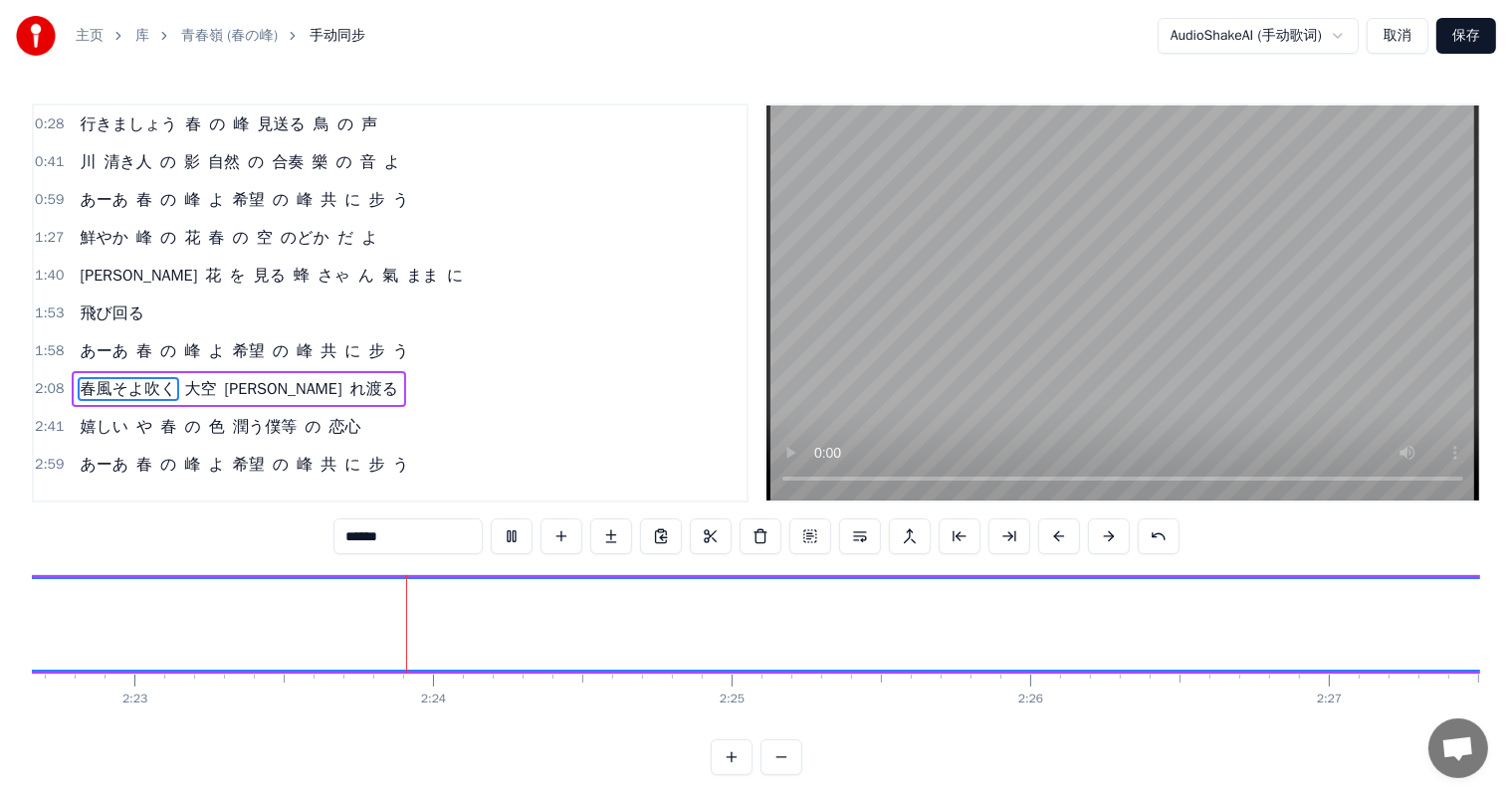 scroll, scrollTop: 0, scrollLeft: 42678, axis: horizontal 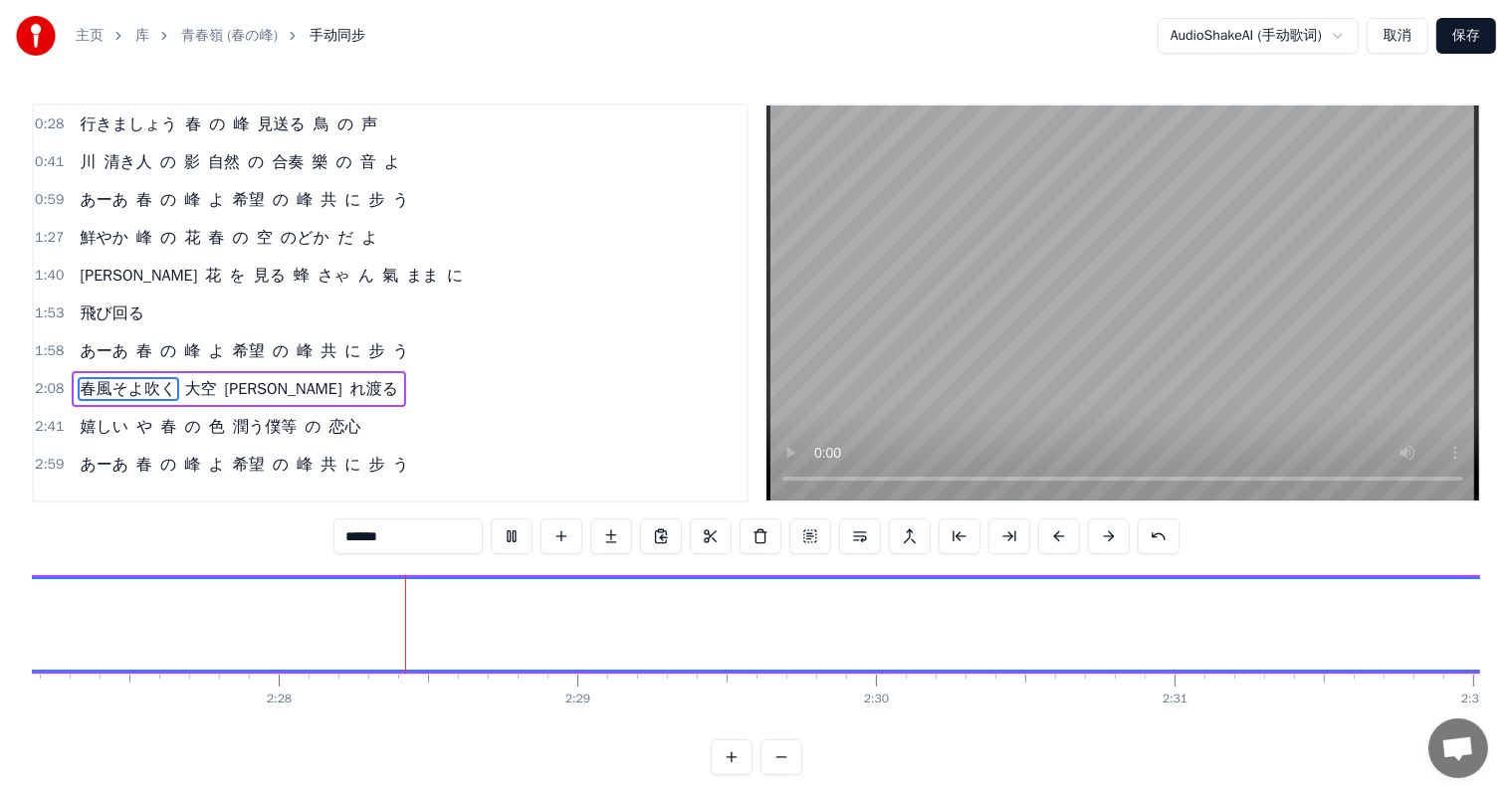 click at bounding box center (512, 536) 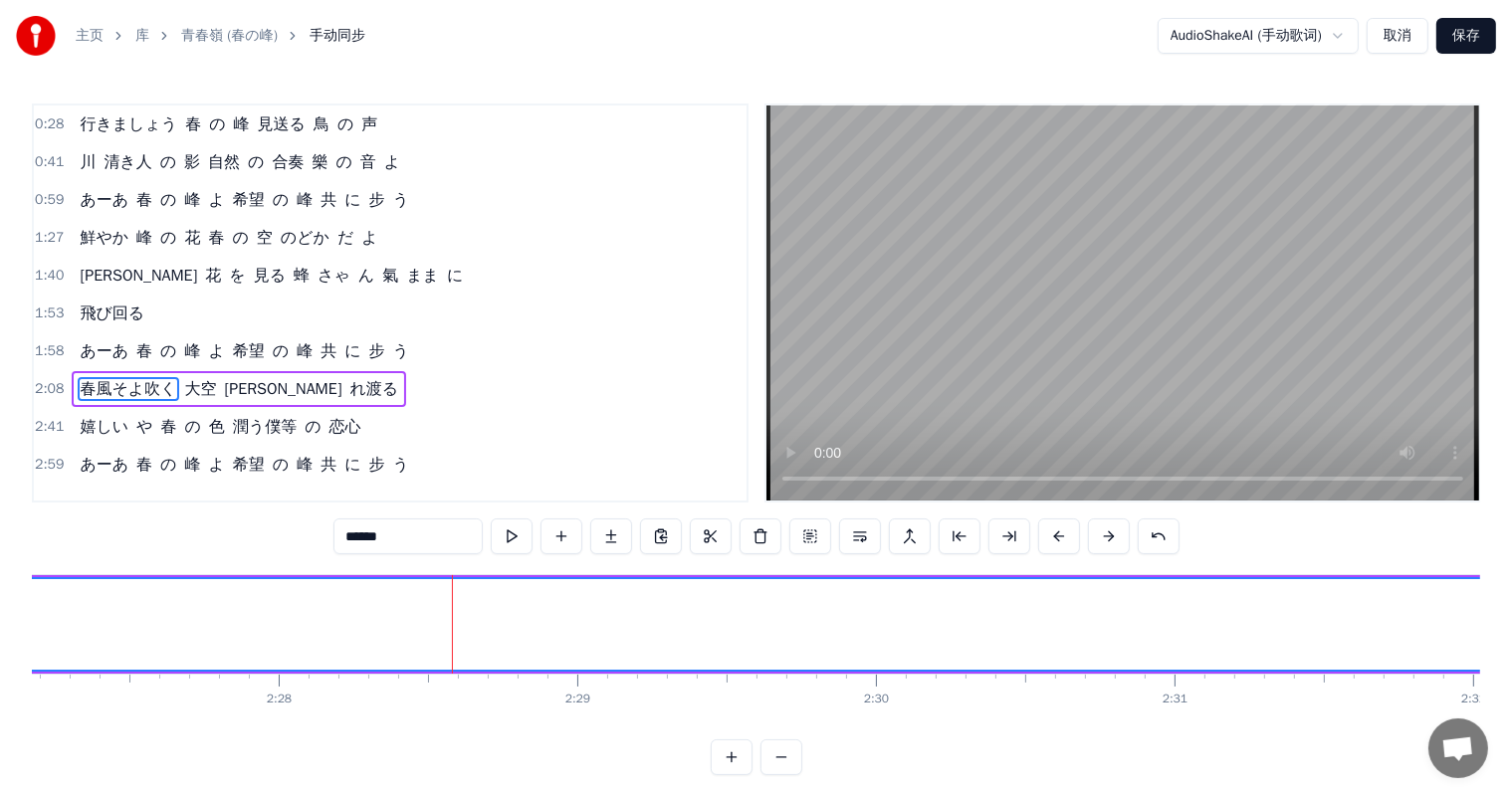 click on "******" at bounding box center [408, 536] 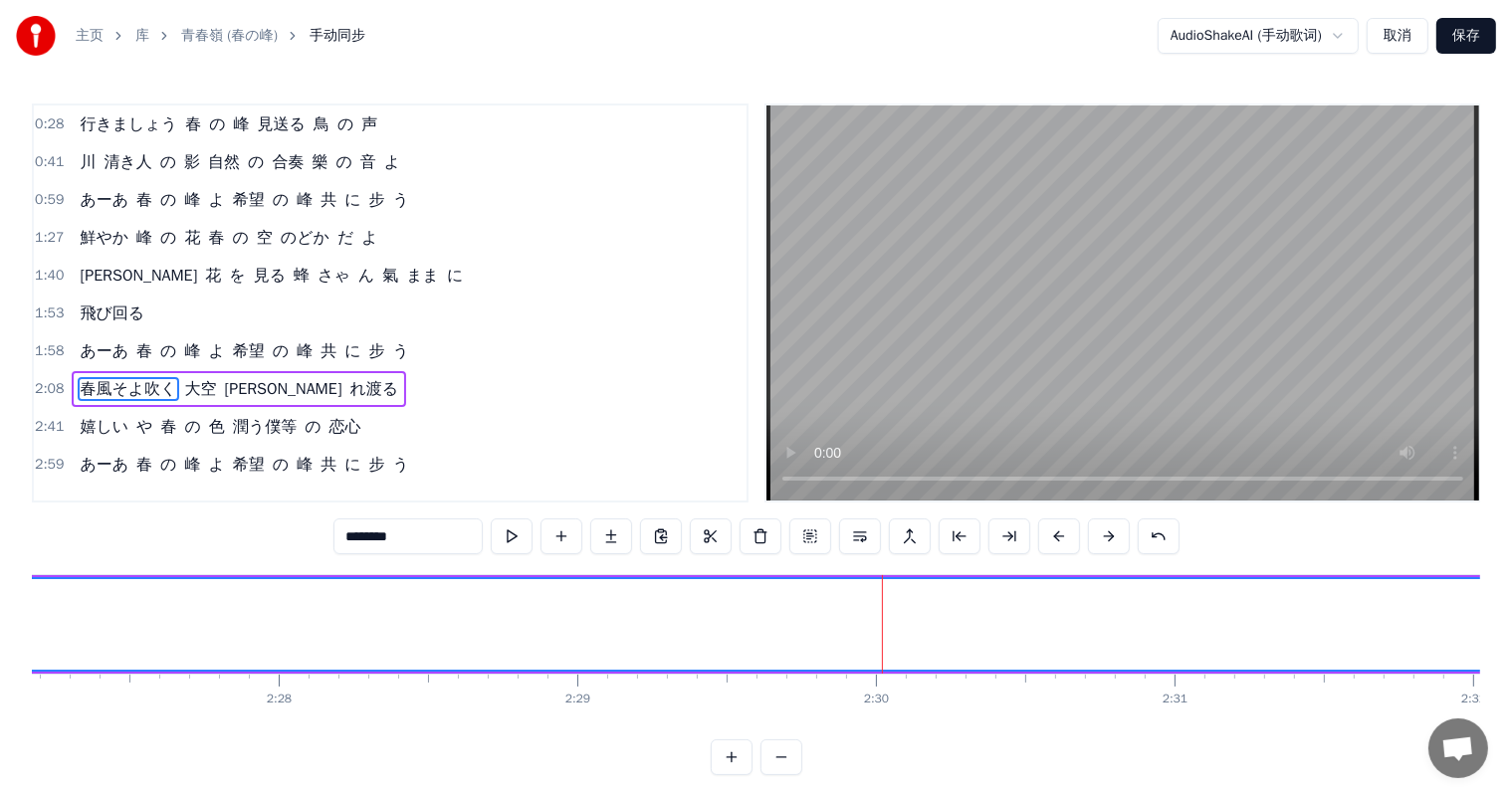 click on "******" at bounding box center [408, 536] 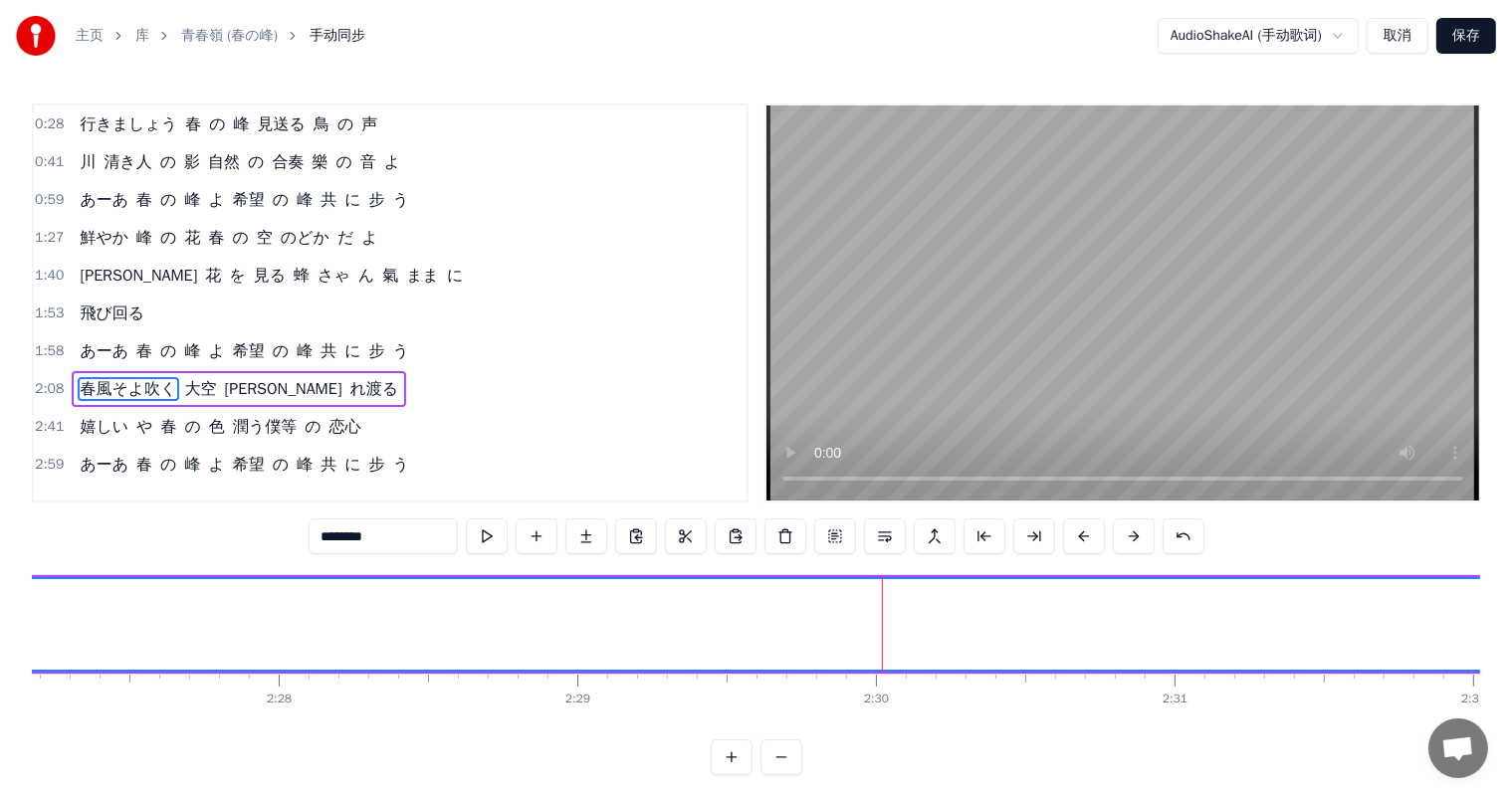 click on "春風そよ吹く" at bounding box center [-1808, 624] 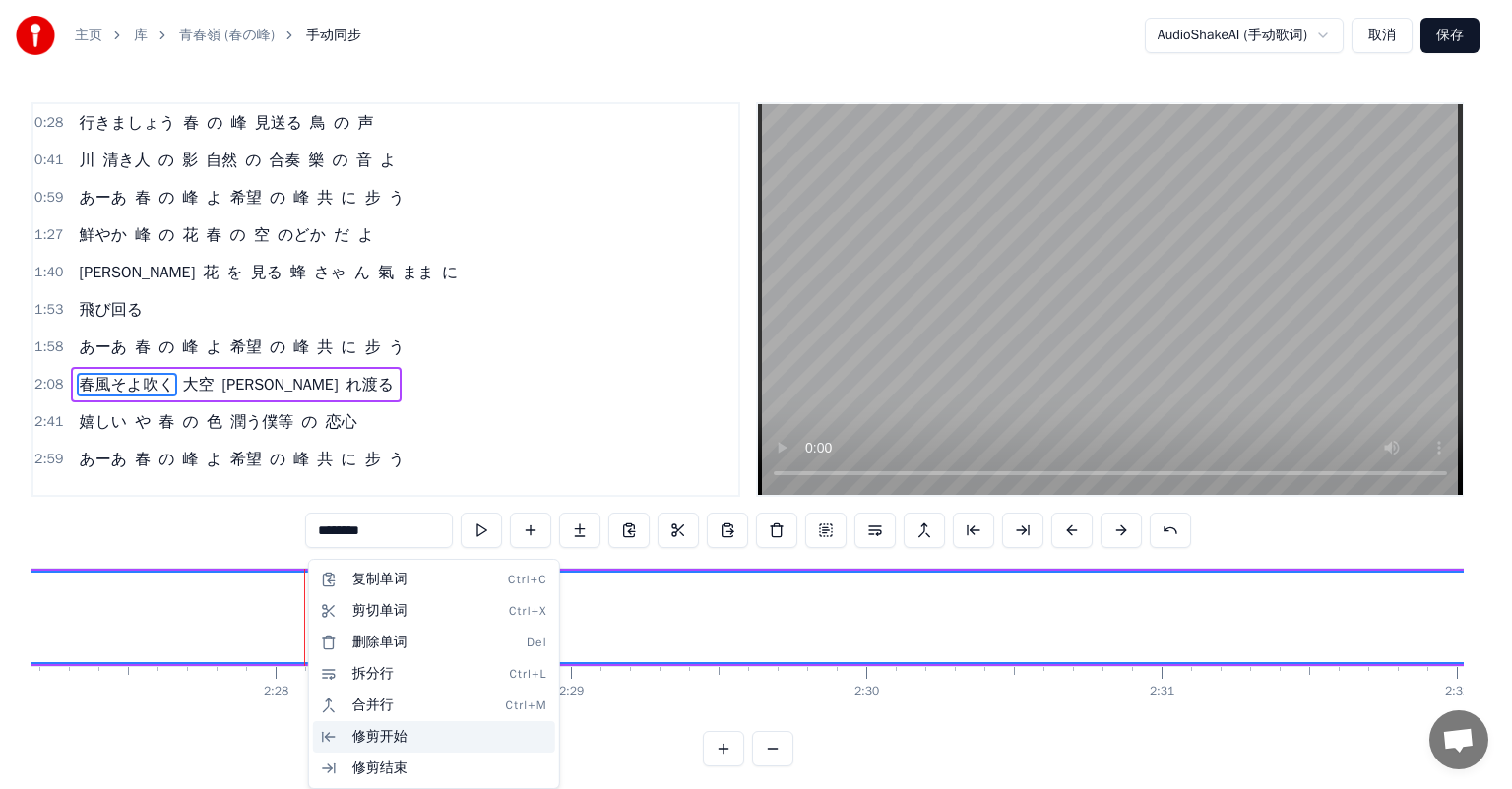 click on "修剪开始" at bounding box center (434, 737) 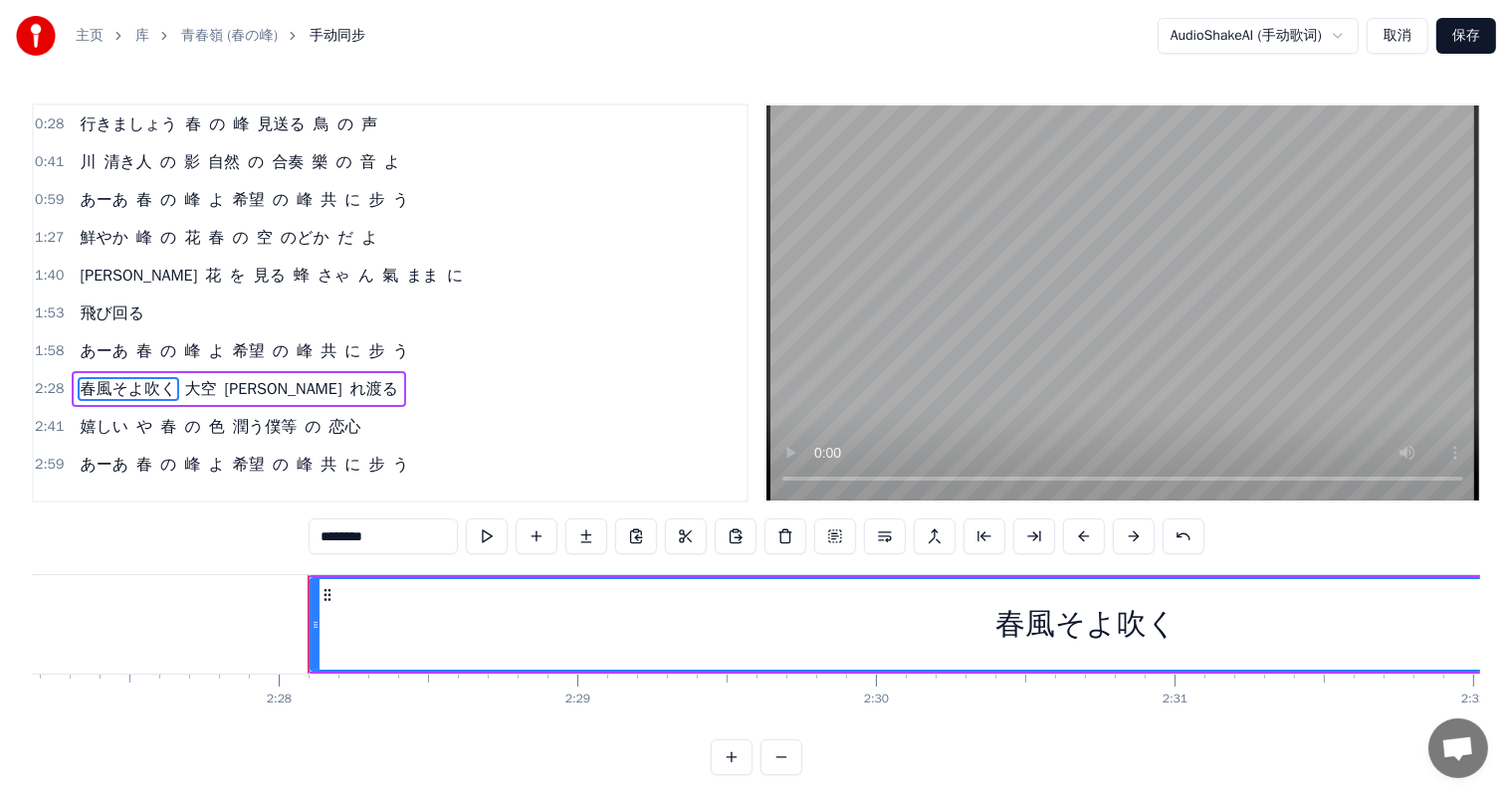 click at bounding box center [487, 536] 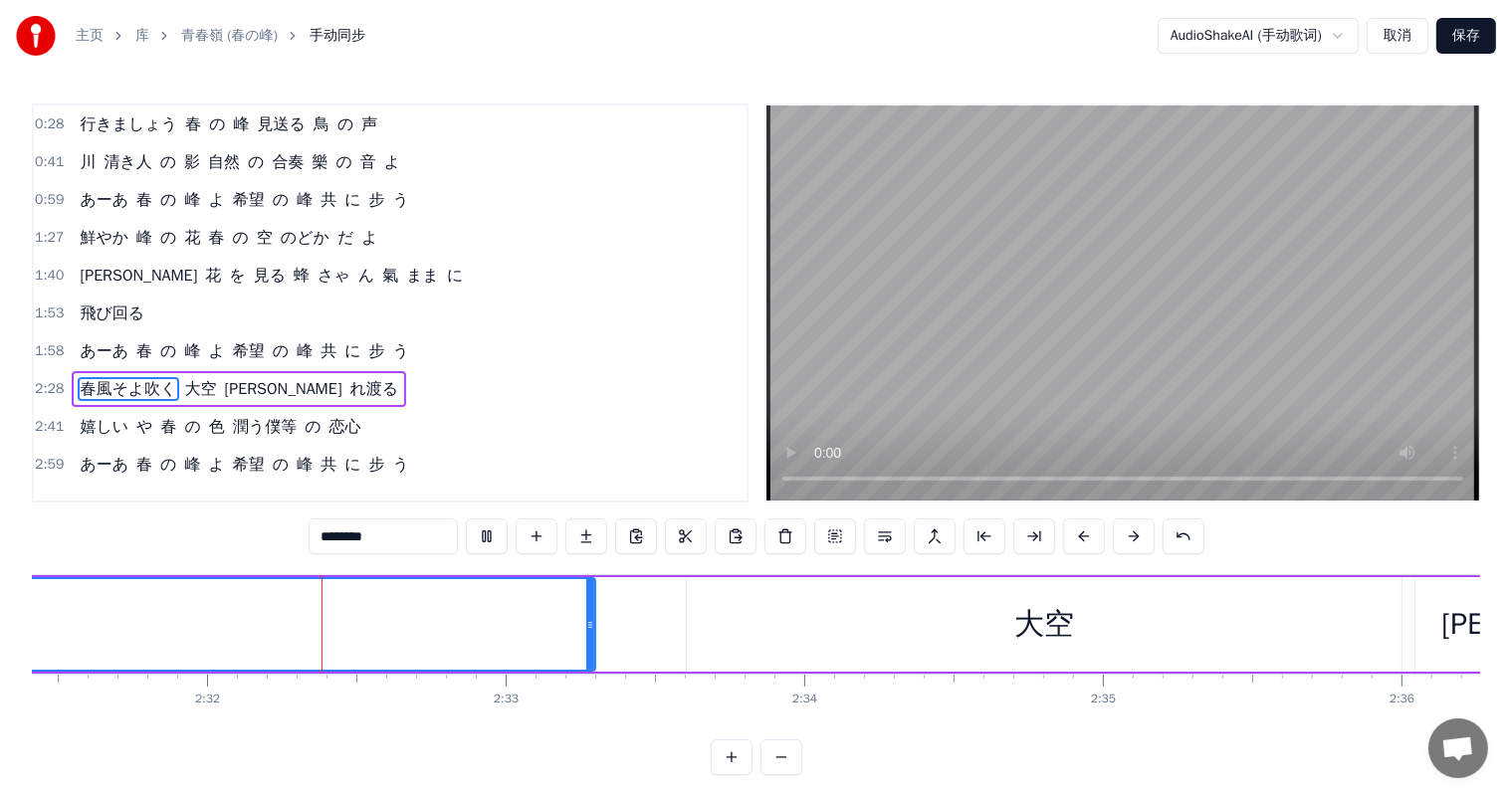 click at bounding box center (487, 536) 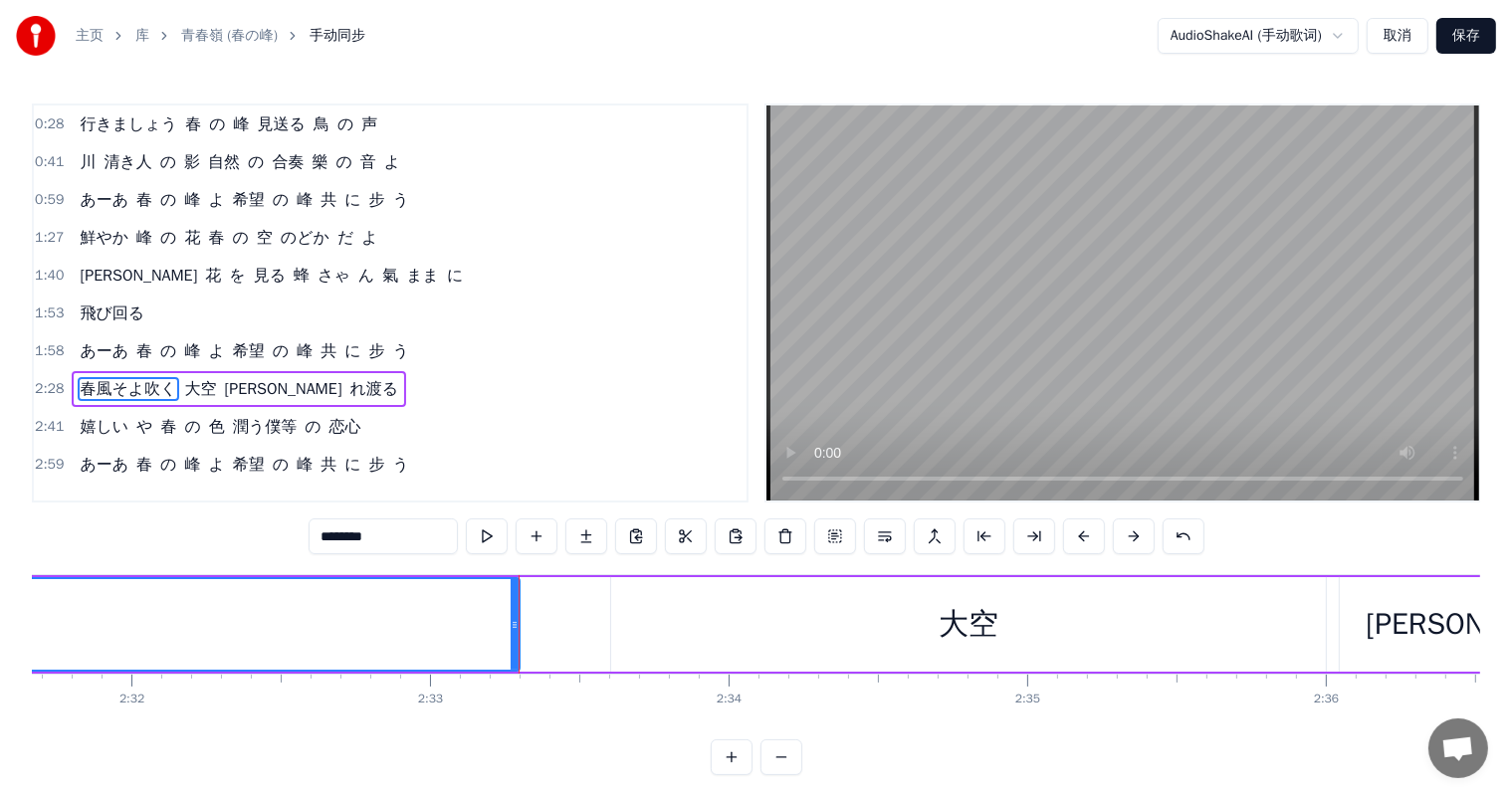 scroll, scrollTop: 0, scrollLeft: 45525, axis: horizontal 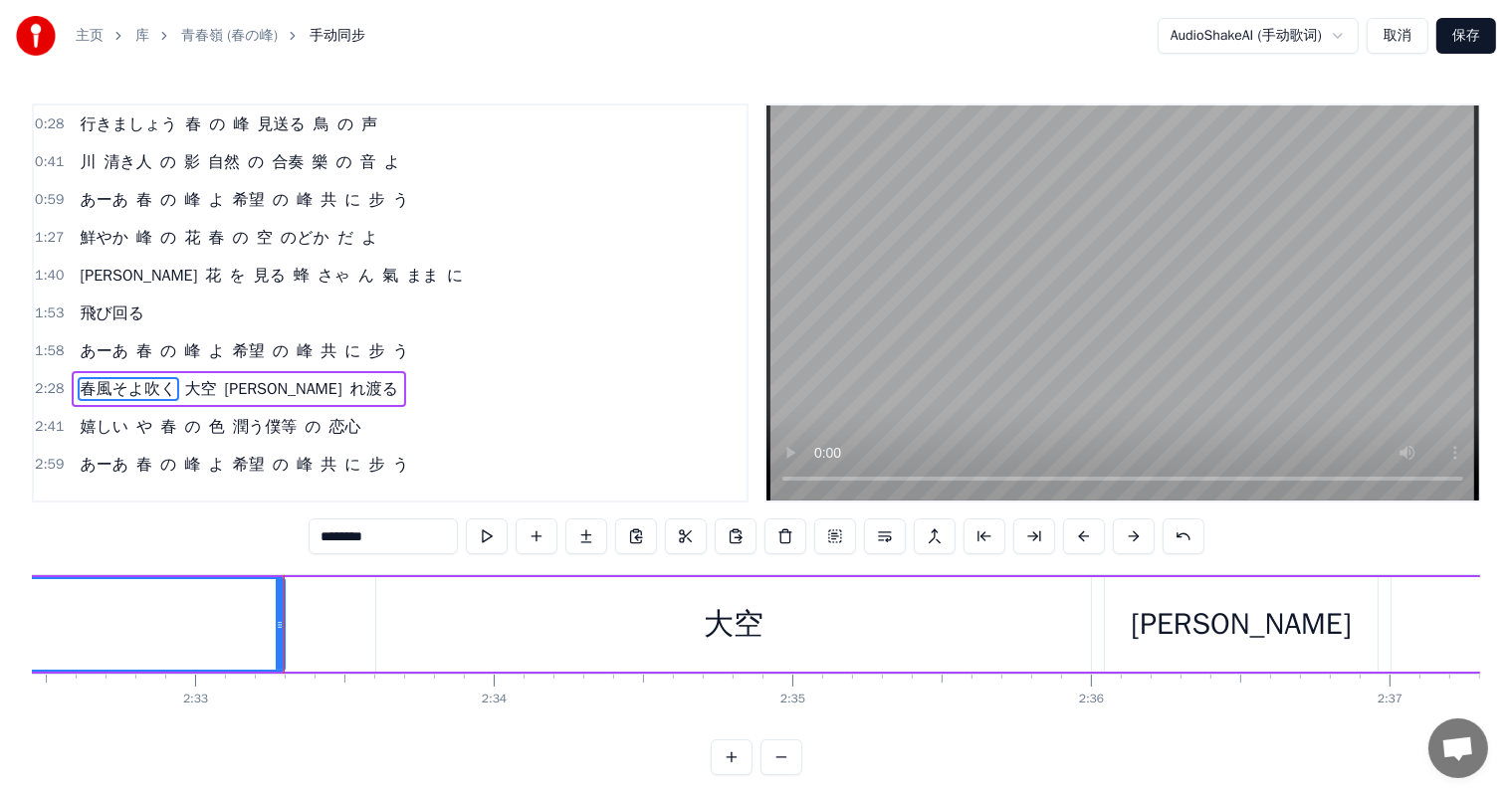 click on "大空" at bounding box center [734, 624] 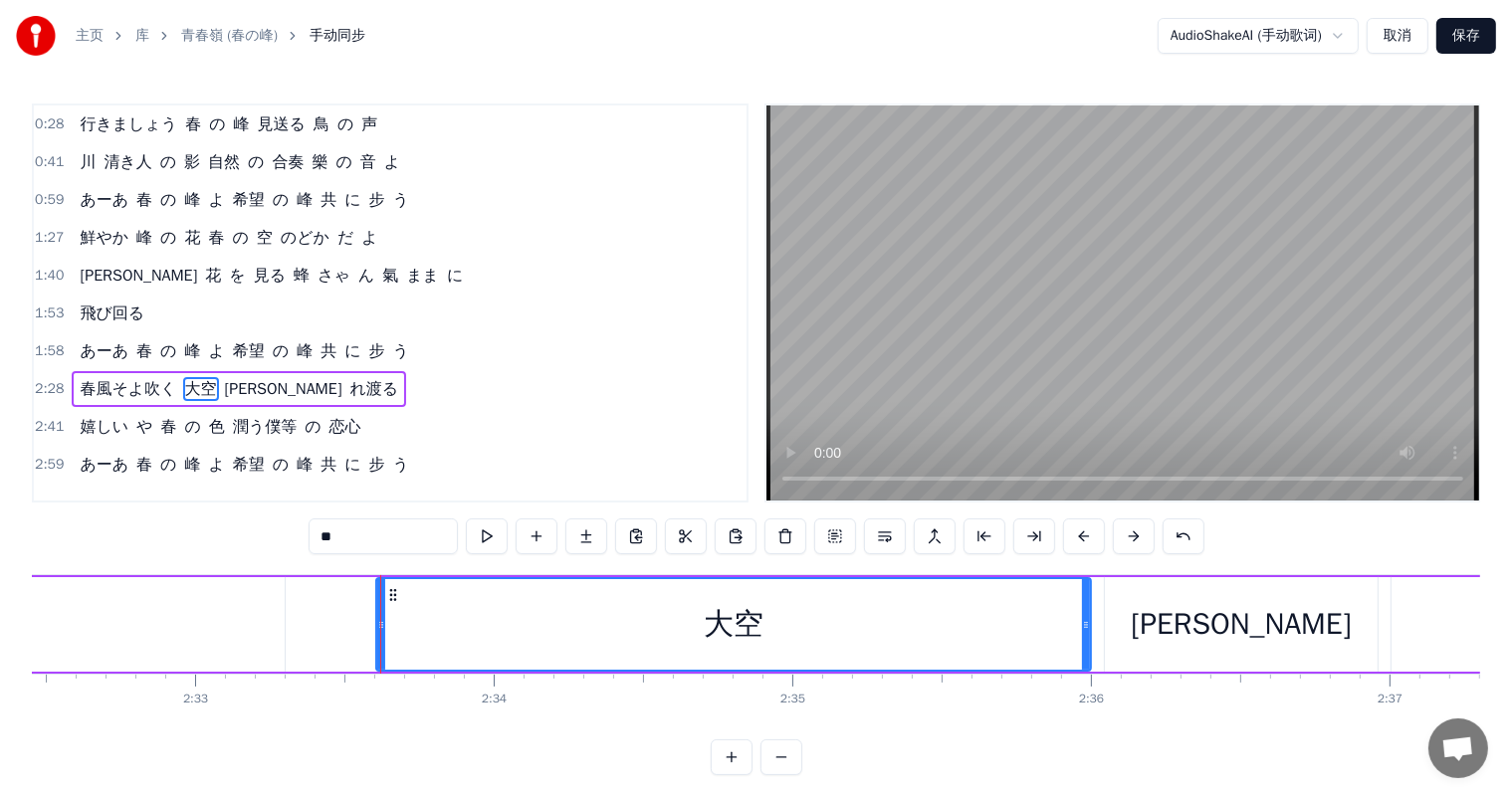 scroll, scrollTop: 26, scrollLeft: 0, axis: vertical 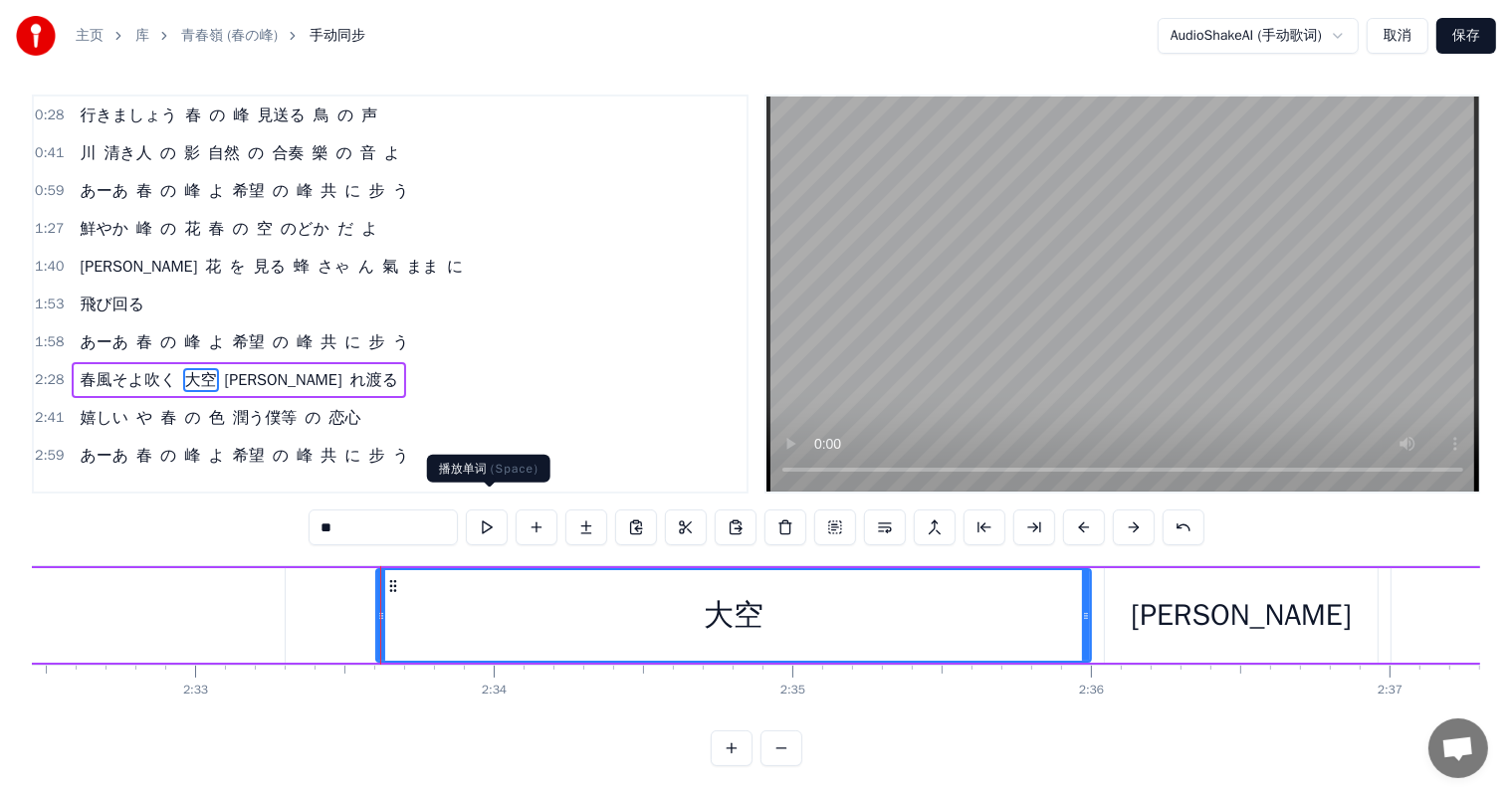 click at bounding box center [487, 527] 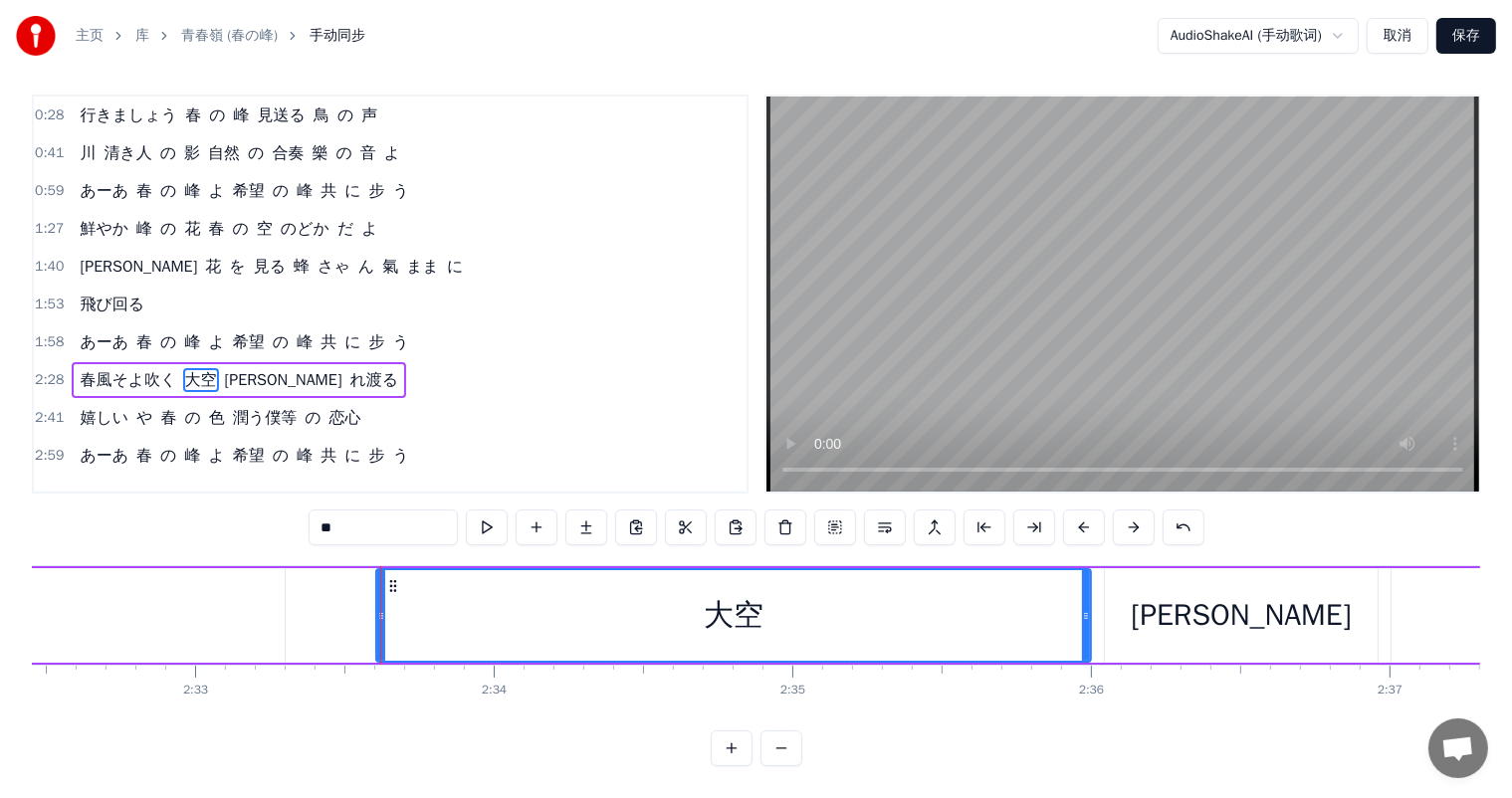 click at bounding box center [487, 527] 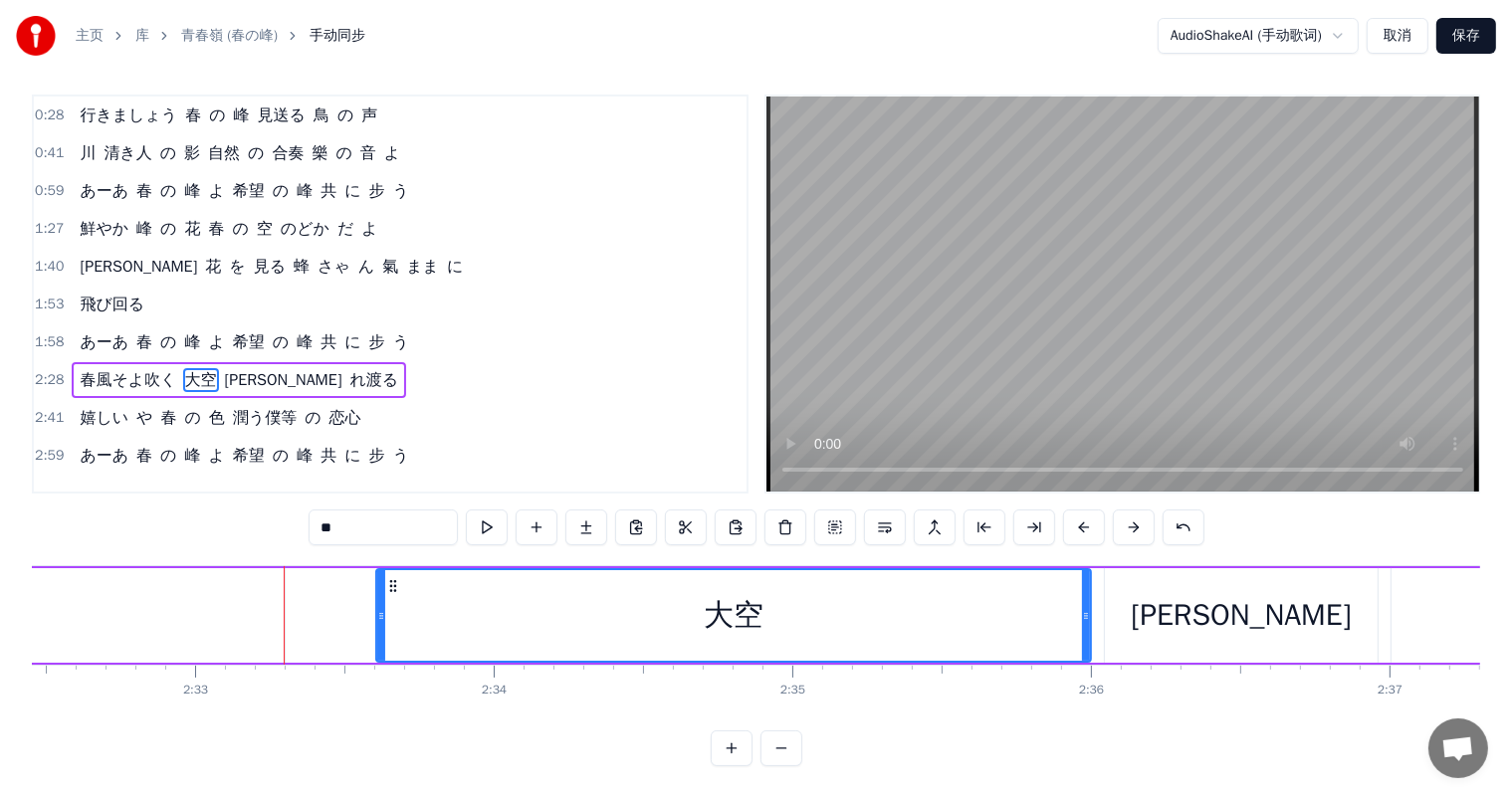 drag, startPoint x: 284, startPoint y: 569, endPoint x: 296, endPoint y: 576, distance: 13.892444 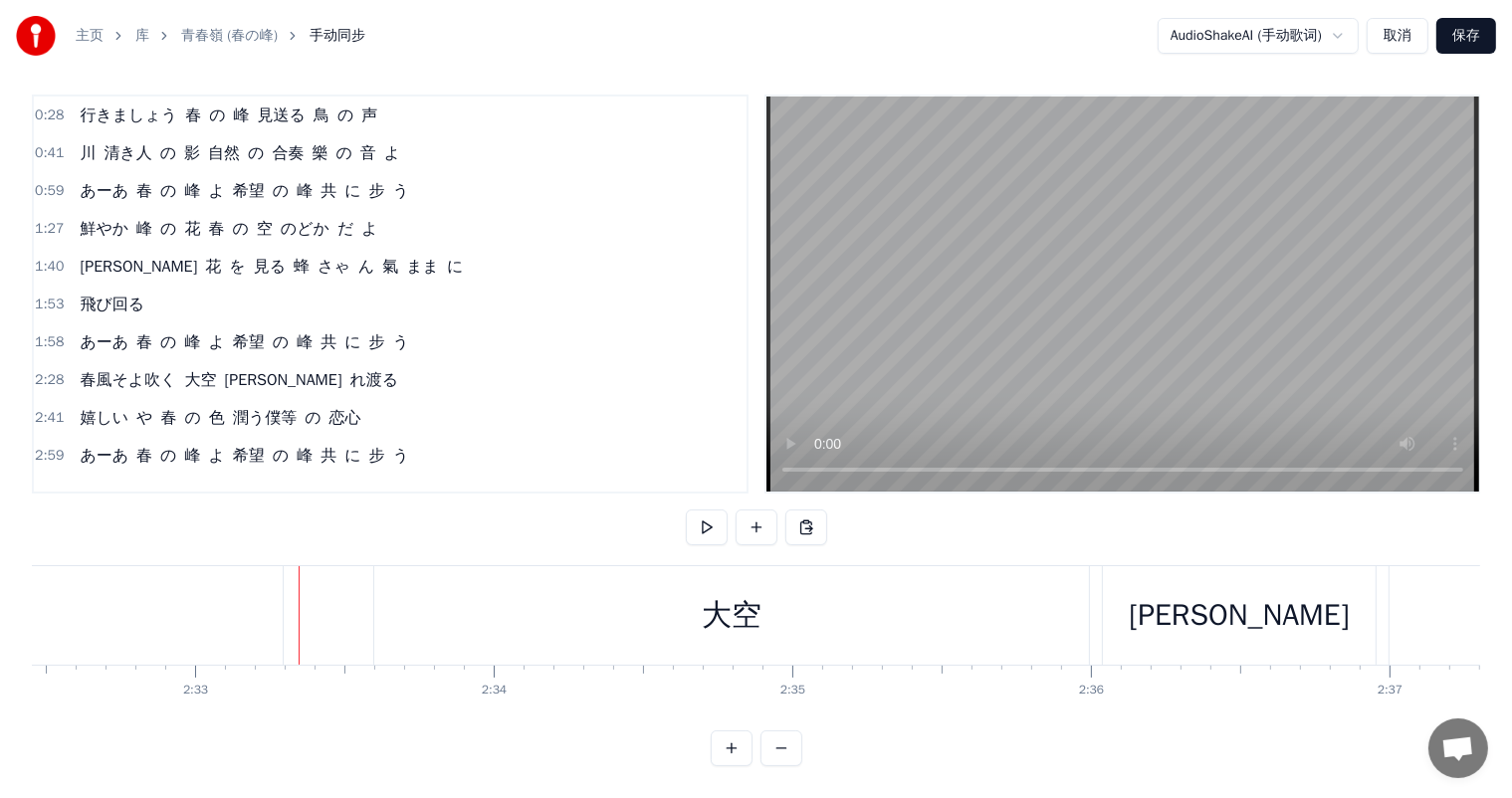 click on "大空" at bounding box center [732, 615] 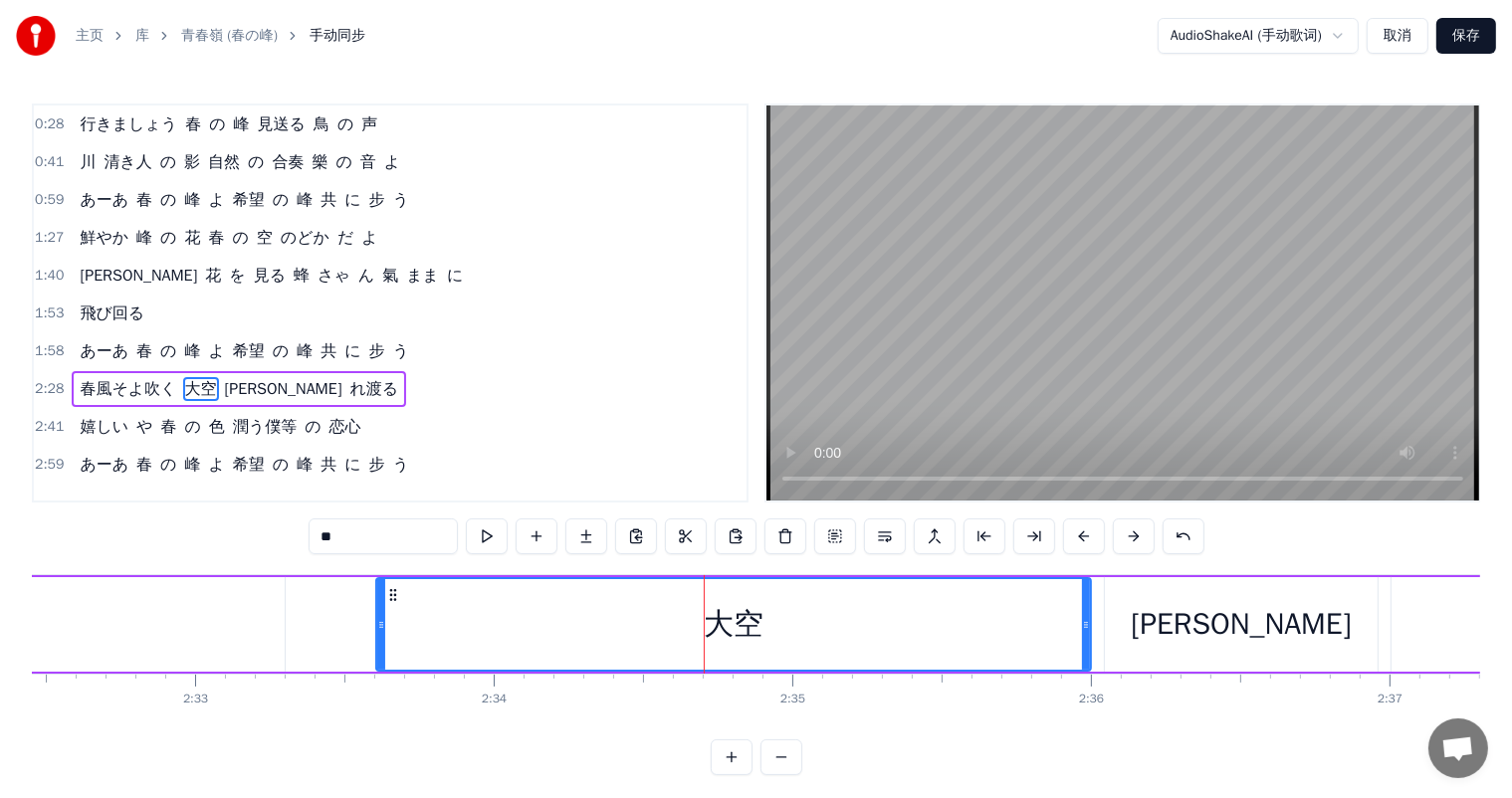 type on "*" 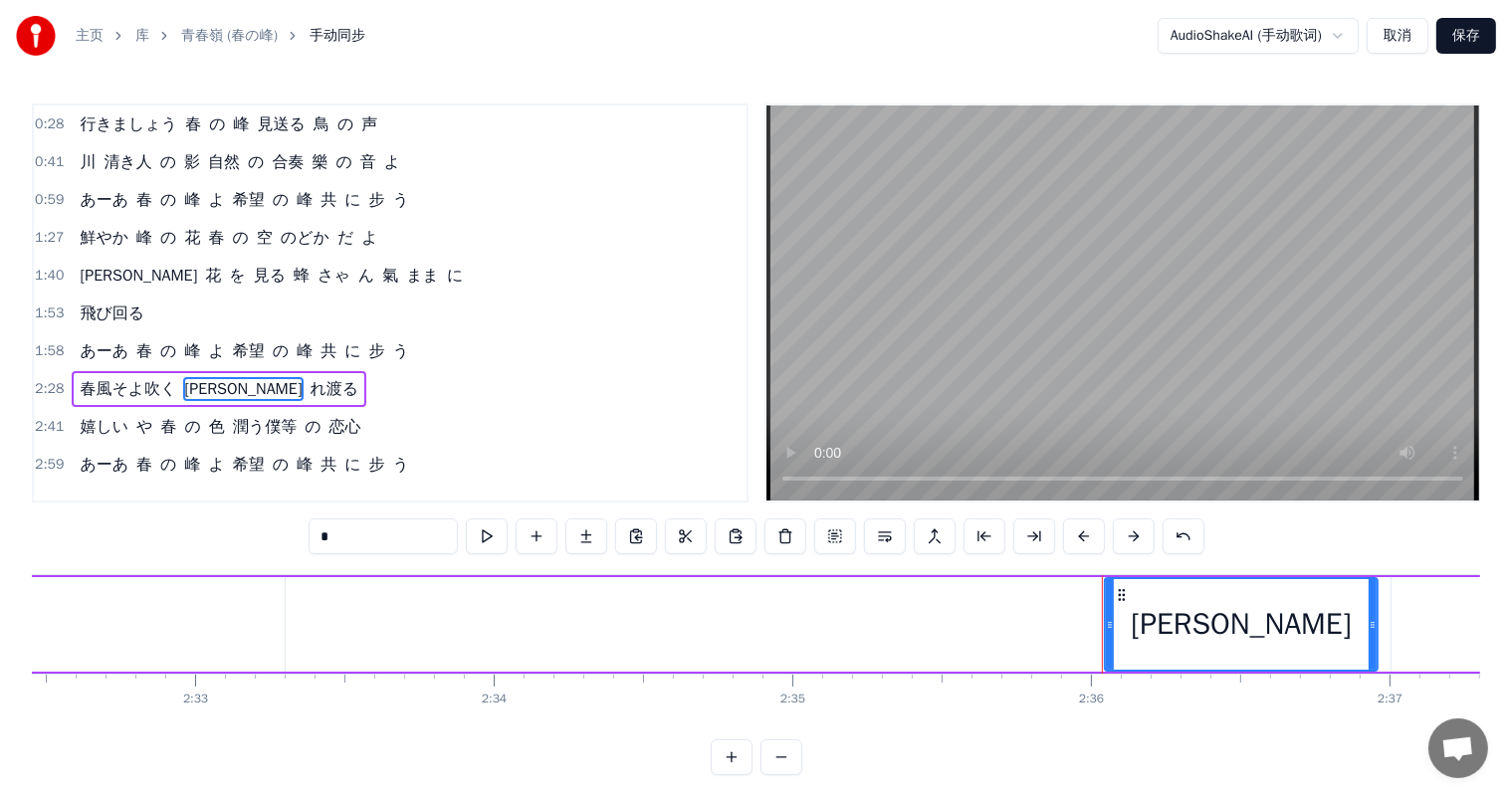 click on "春風そよ吹く  晴 れ渡る" at bounding box center (417, 624) 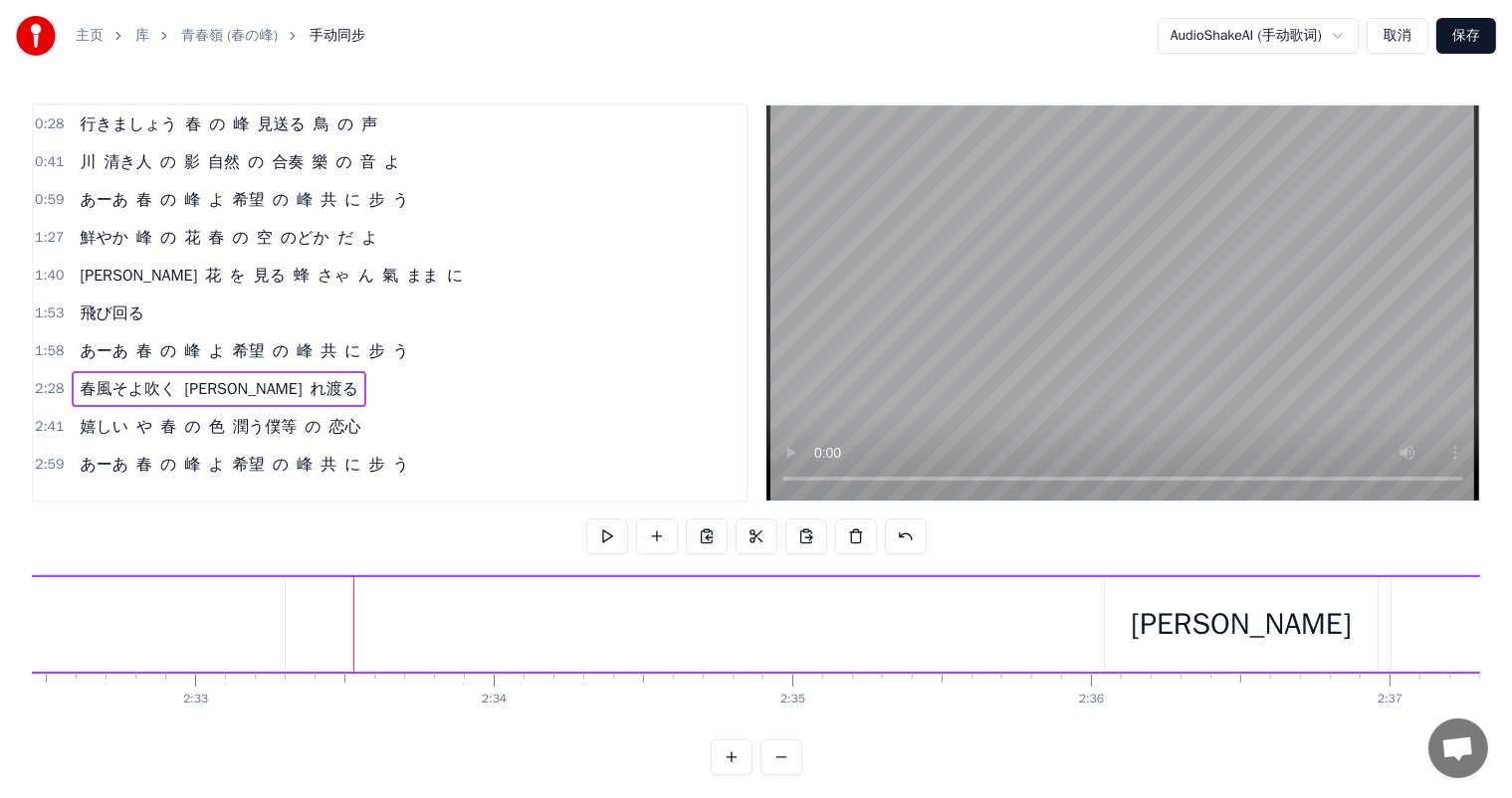 click at bounding box center [607, 536] 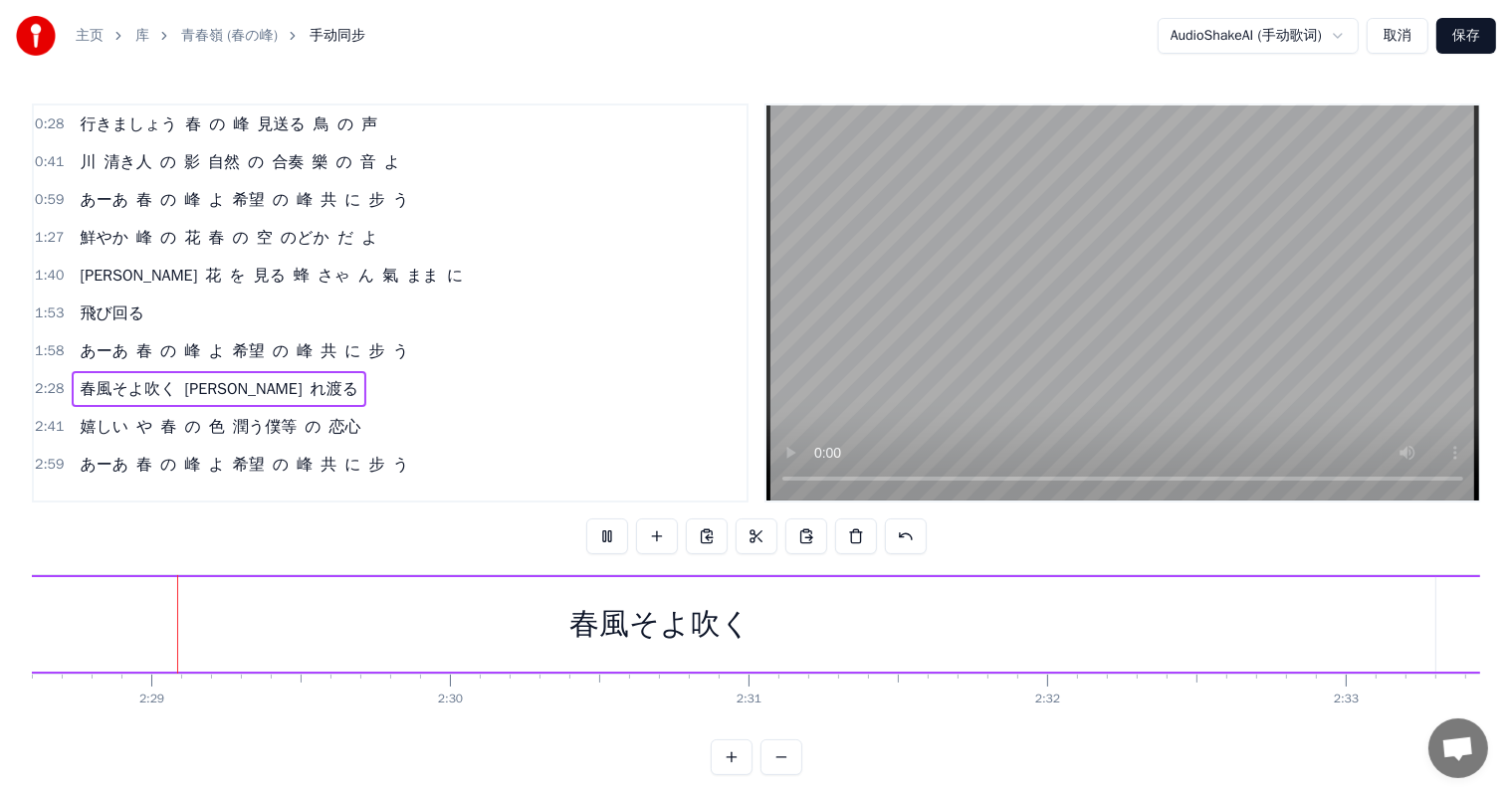 scroll, scrollTop: 0, scrollLeft: 44350, axis: horizontal 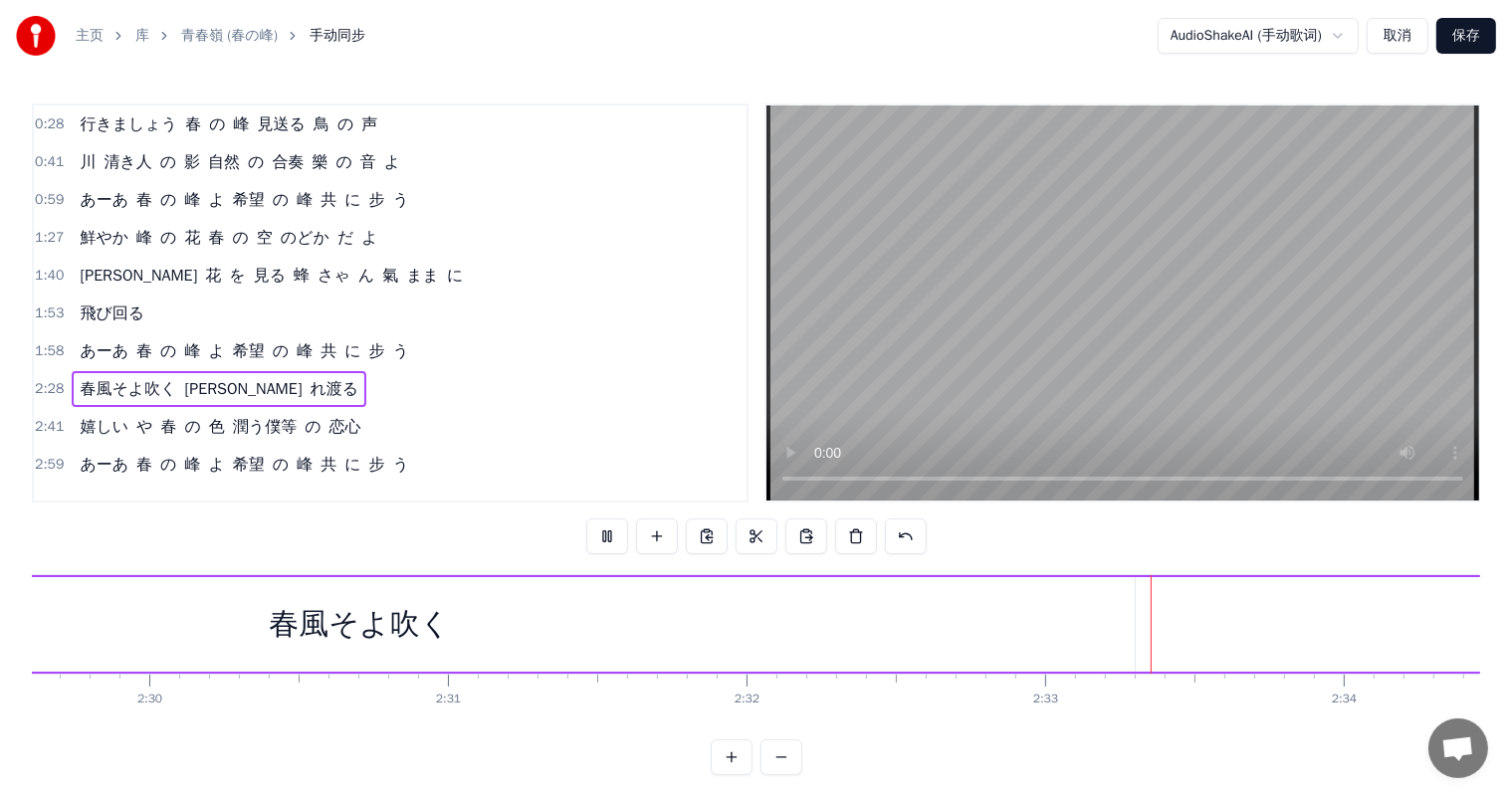 type 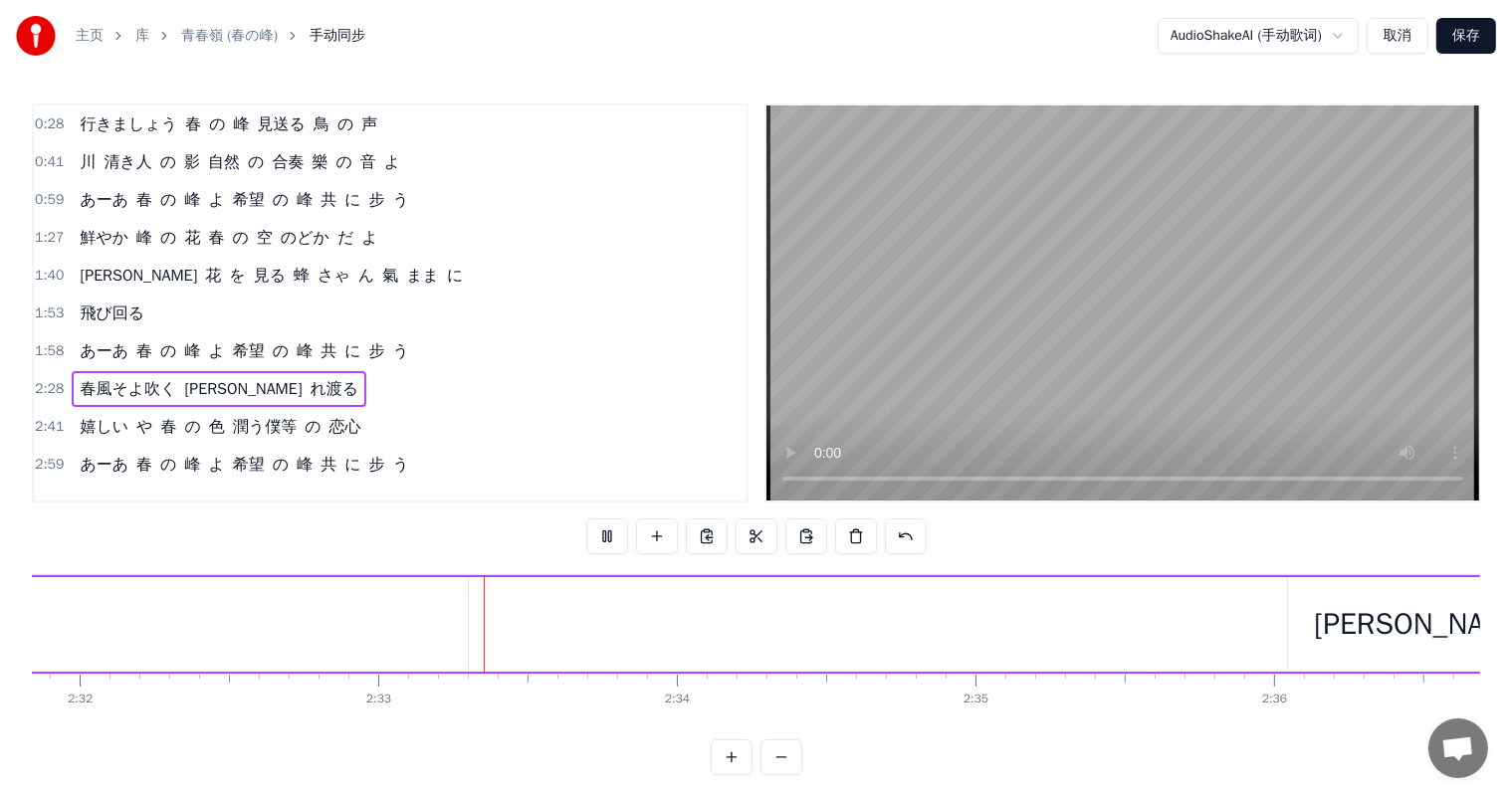 click at bounding box center (607, 536) 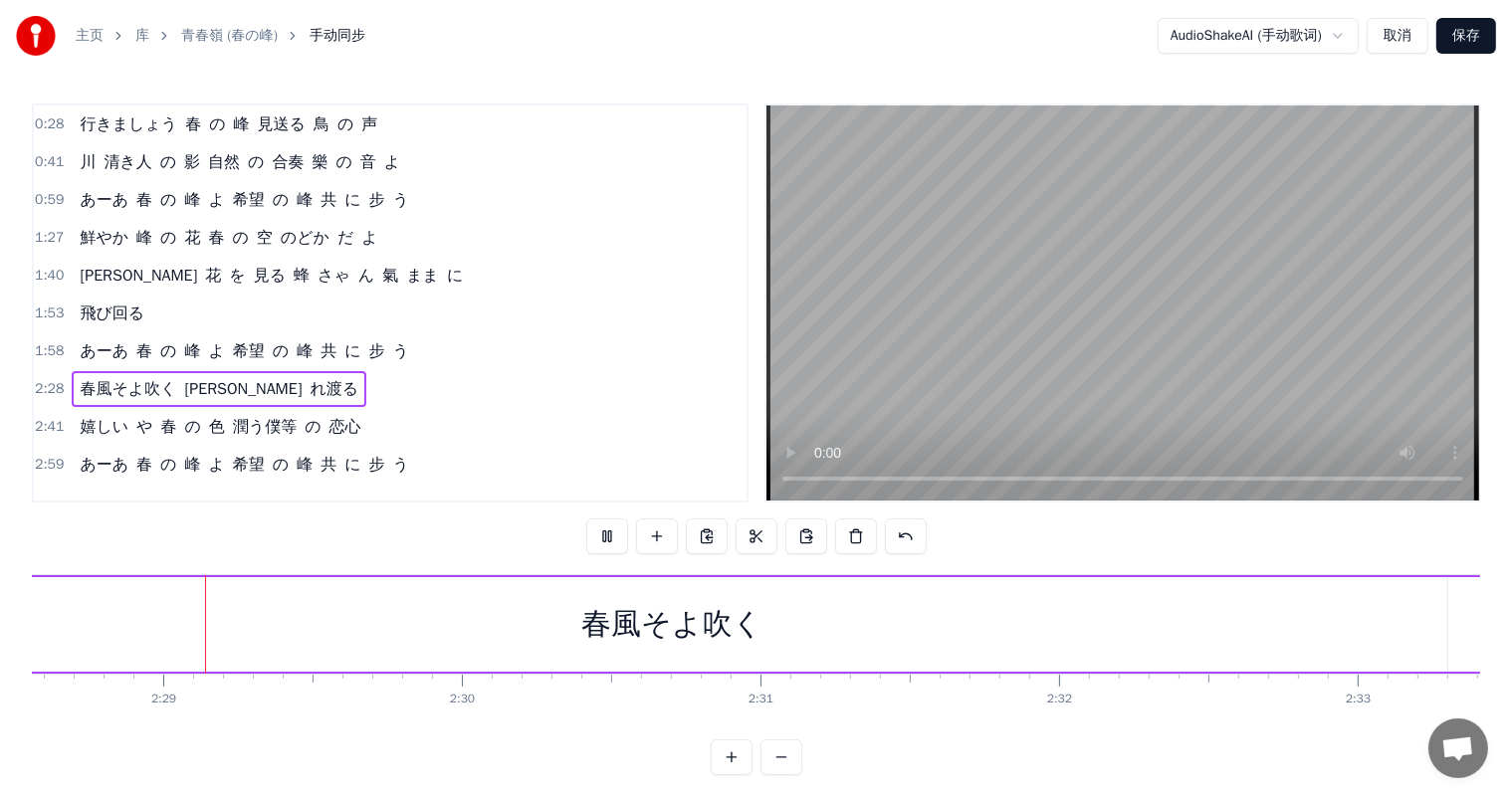 scroll, scrollTop: 0, scrollLeft: 44338, axis: horizontal 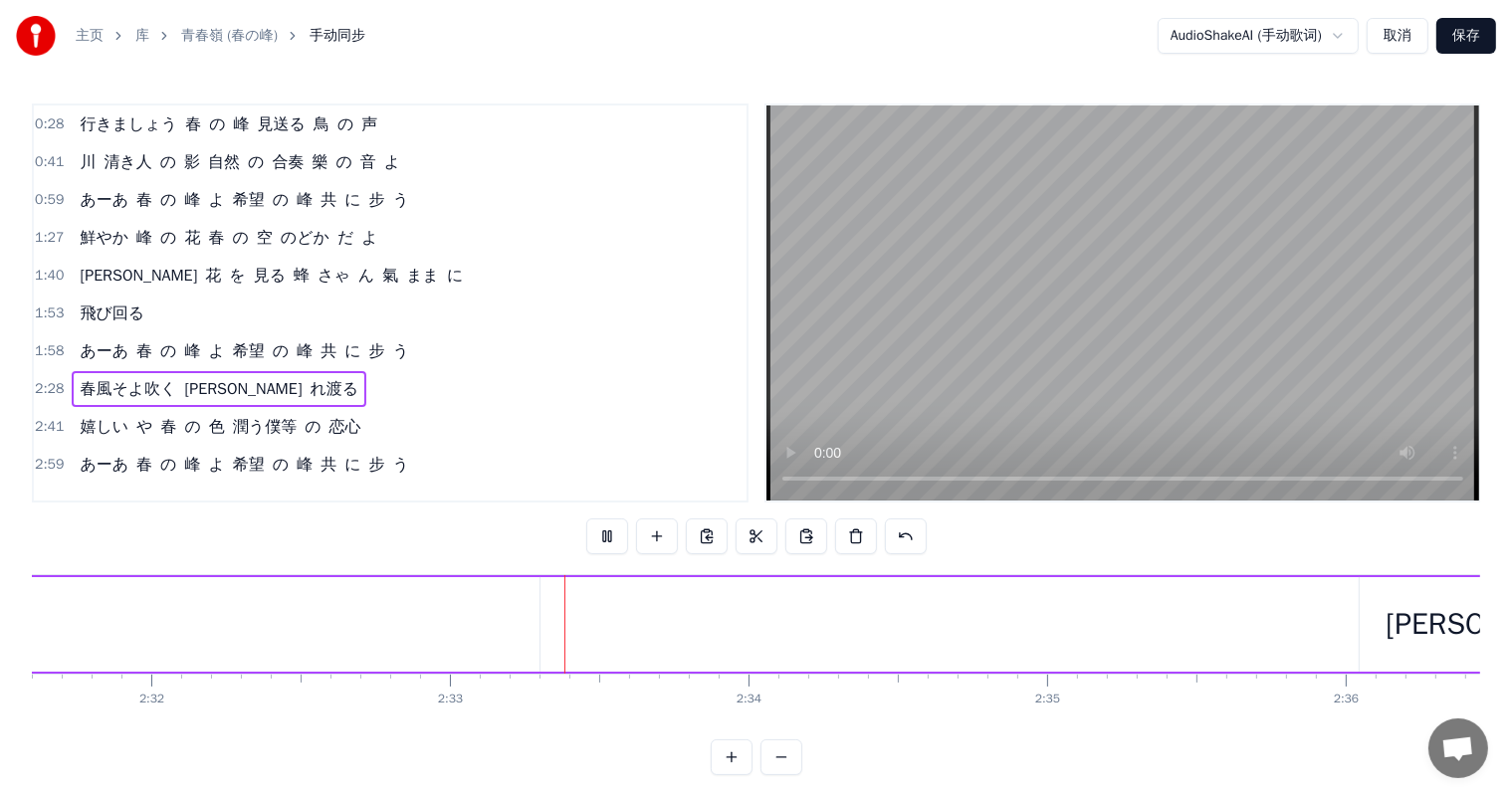 click at bounding box center [607, 536] 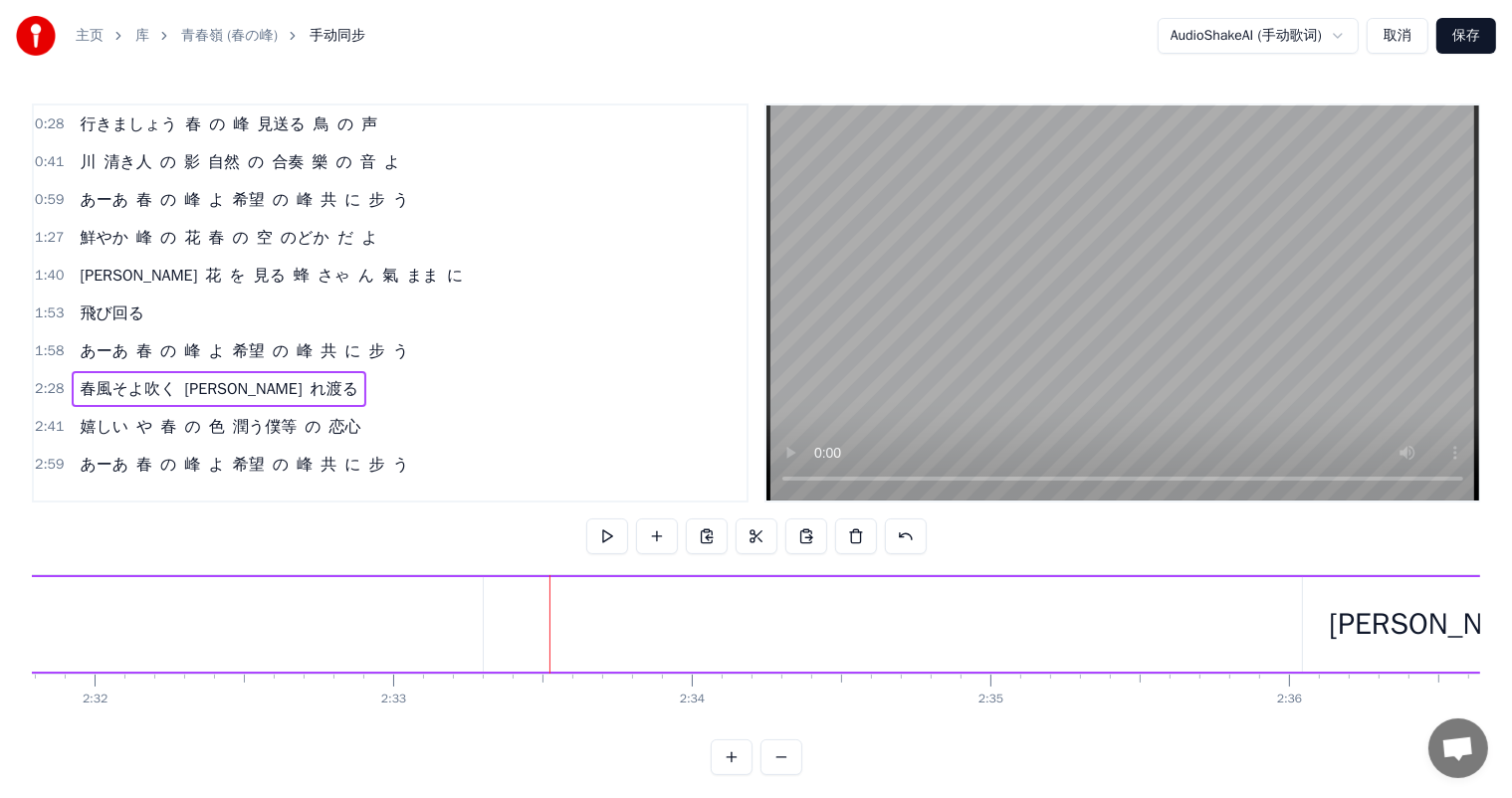 scroll, scrollTop: 0, scrollLeft: 45602, axis: horizontal 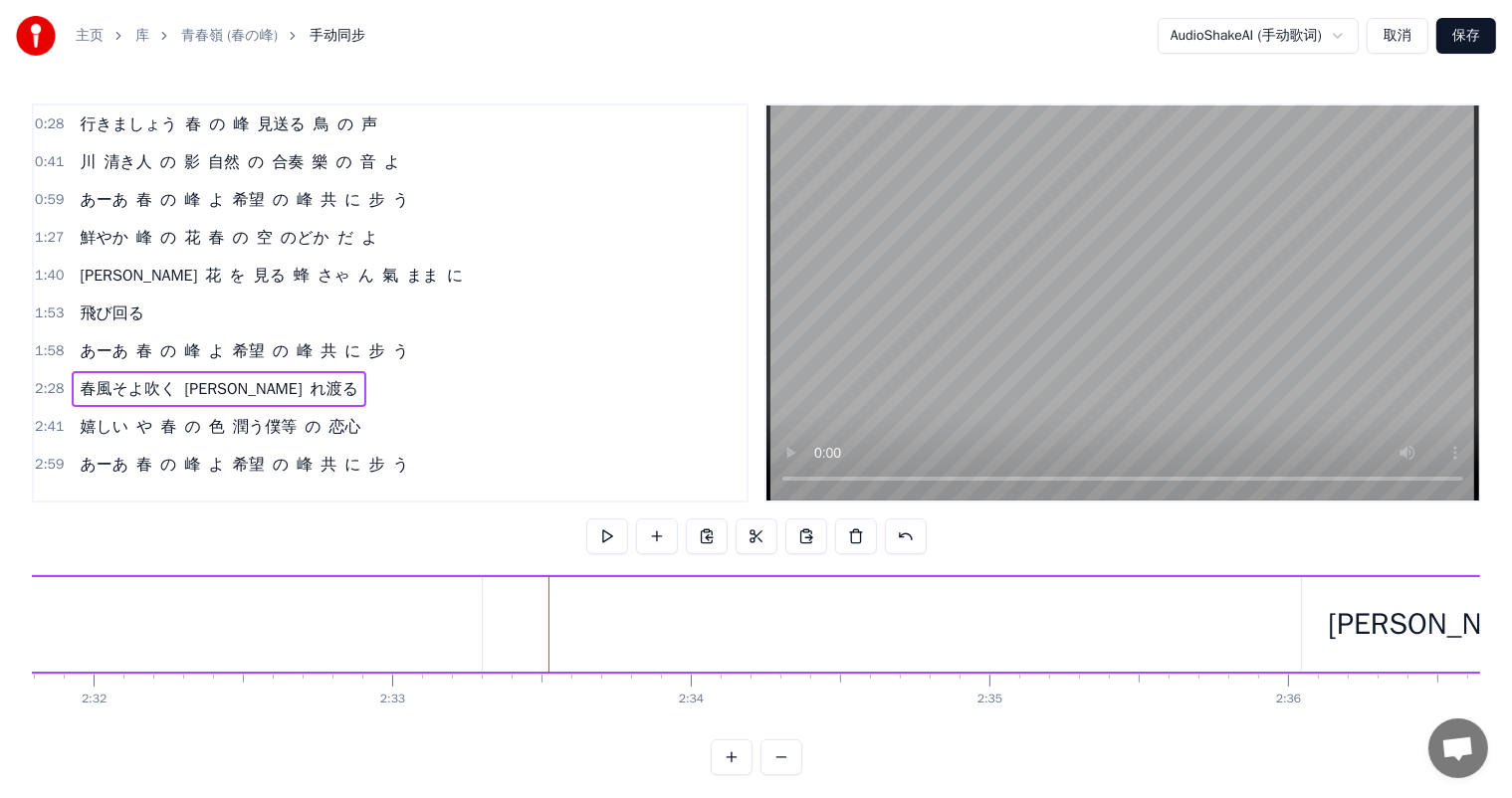 click on "春風そよ吹く" at bounding box center (127, 389) 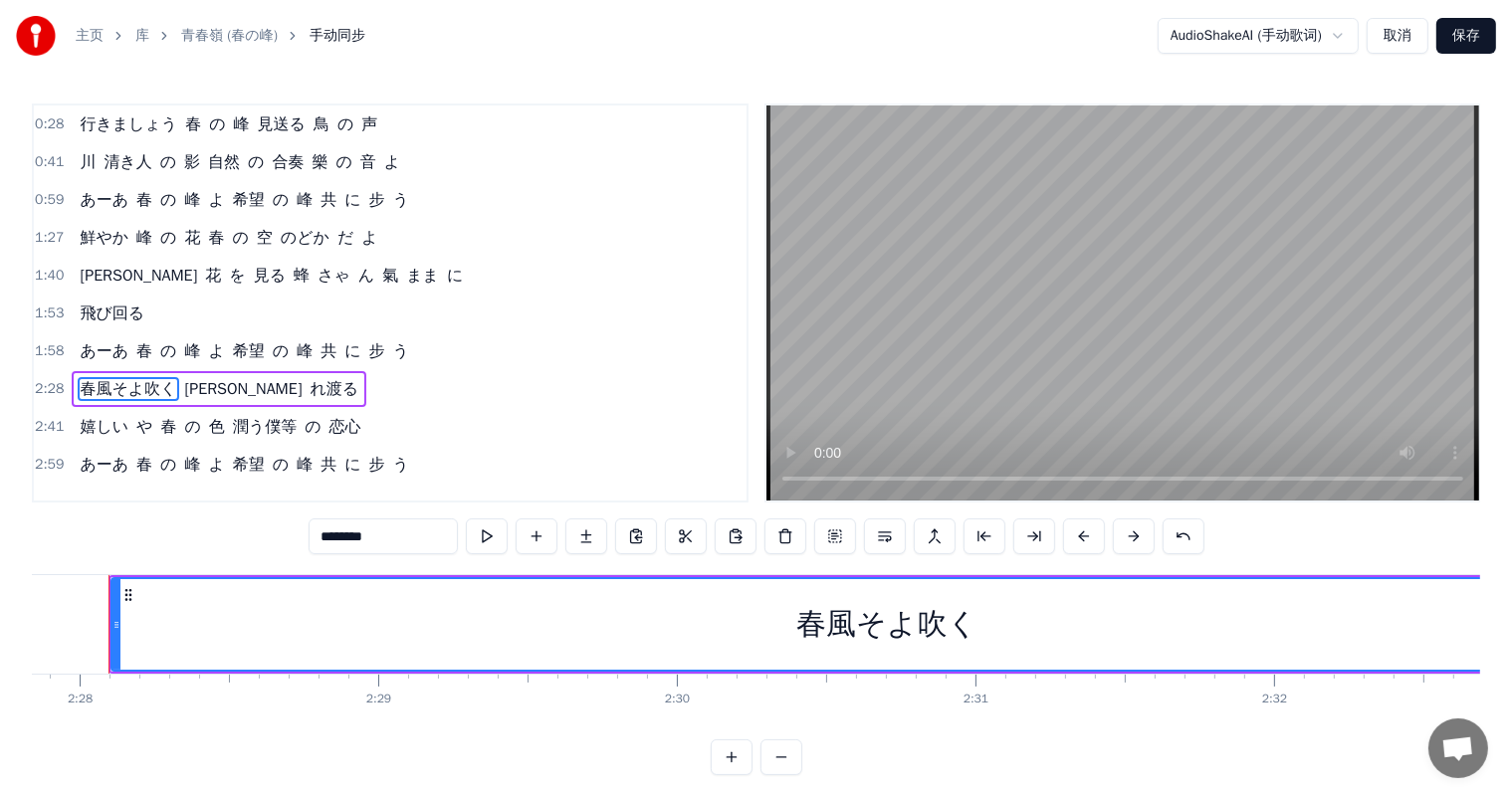 scroll, scrollTop: 0, scrollLeft: 44124, axis: horizontal 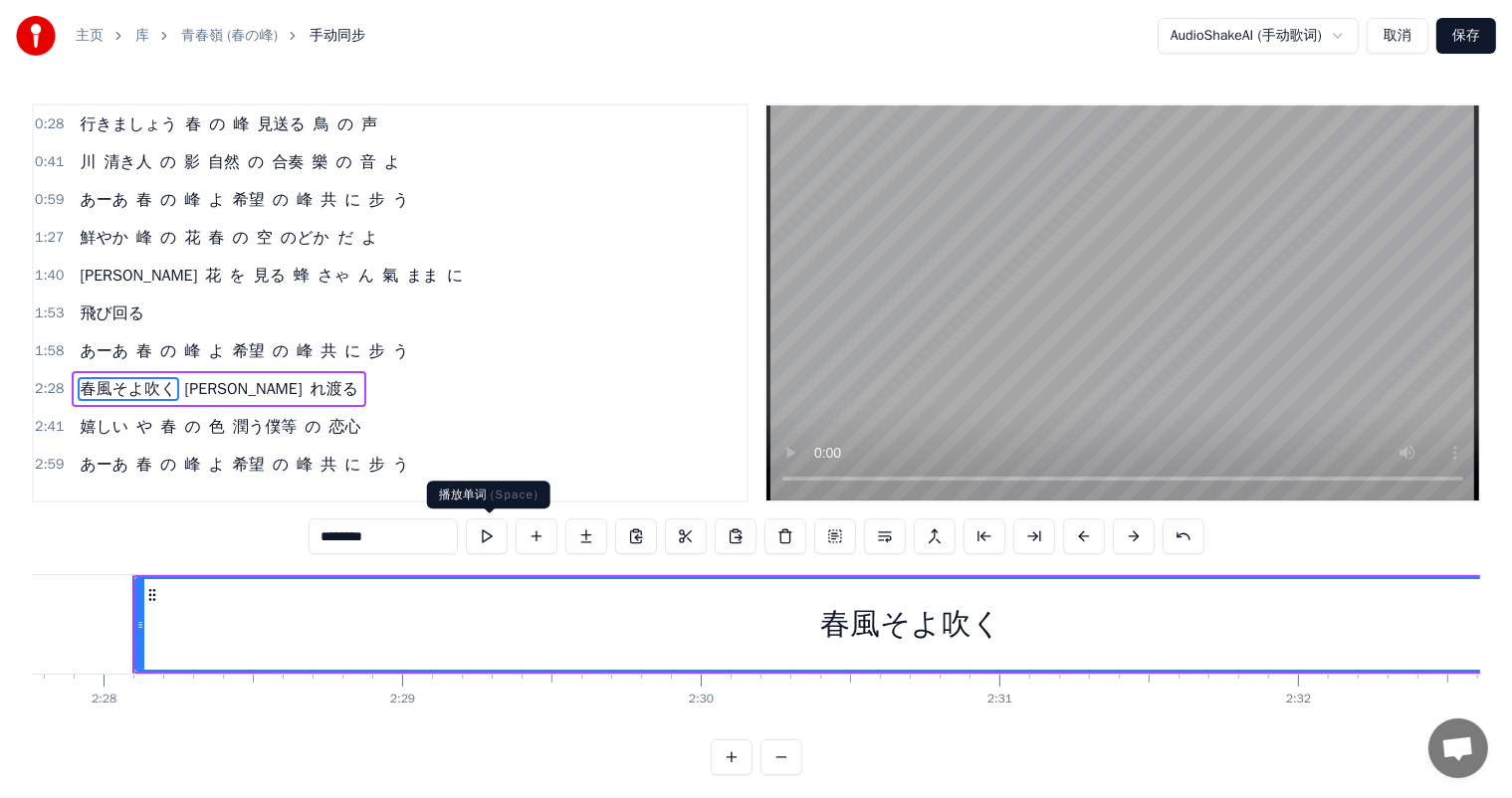 click at bounding box center [487, 536] 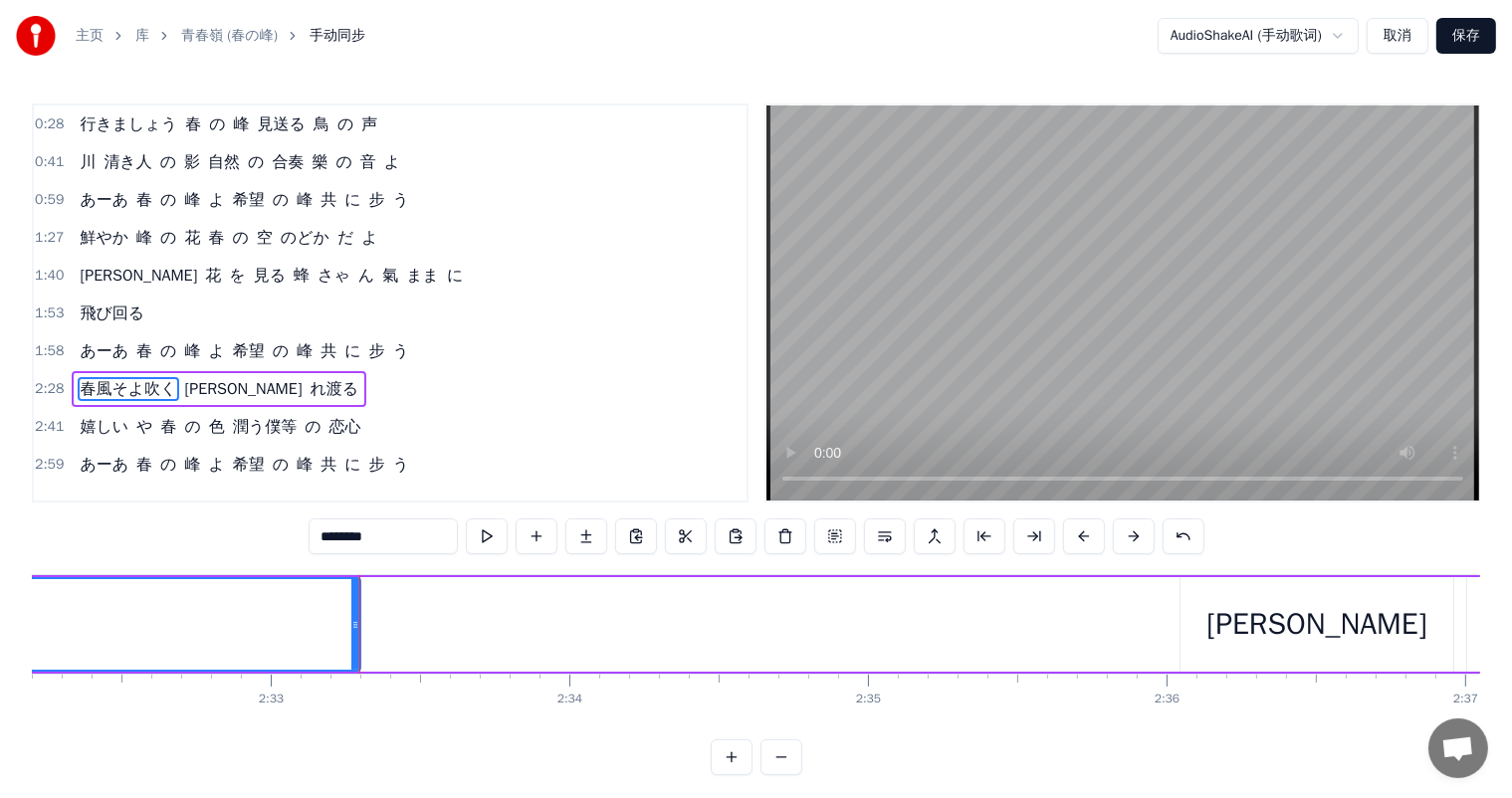 scroll, scrollTop: 0, scrollLeft: 45451, axis: horizontal 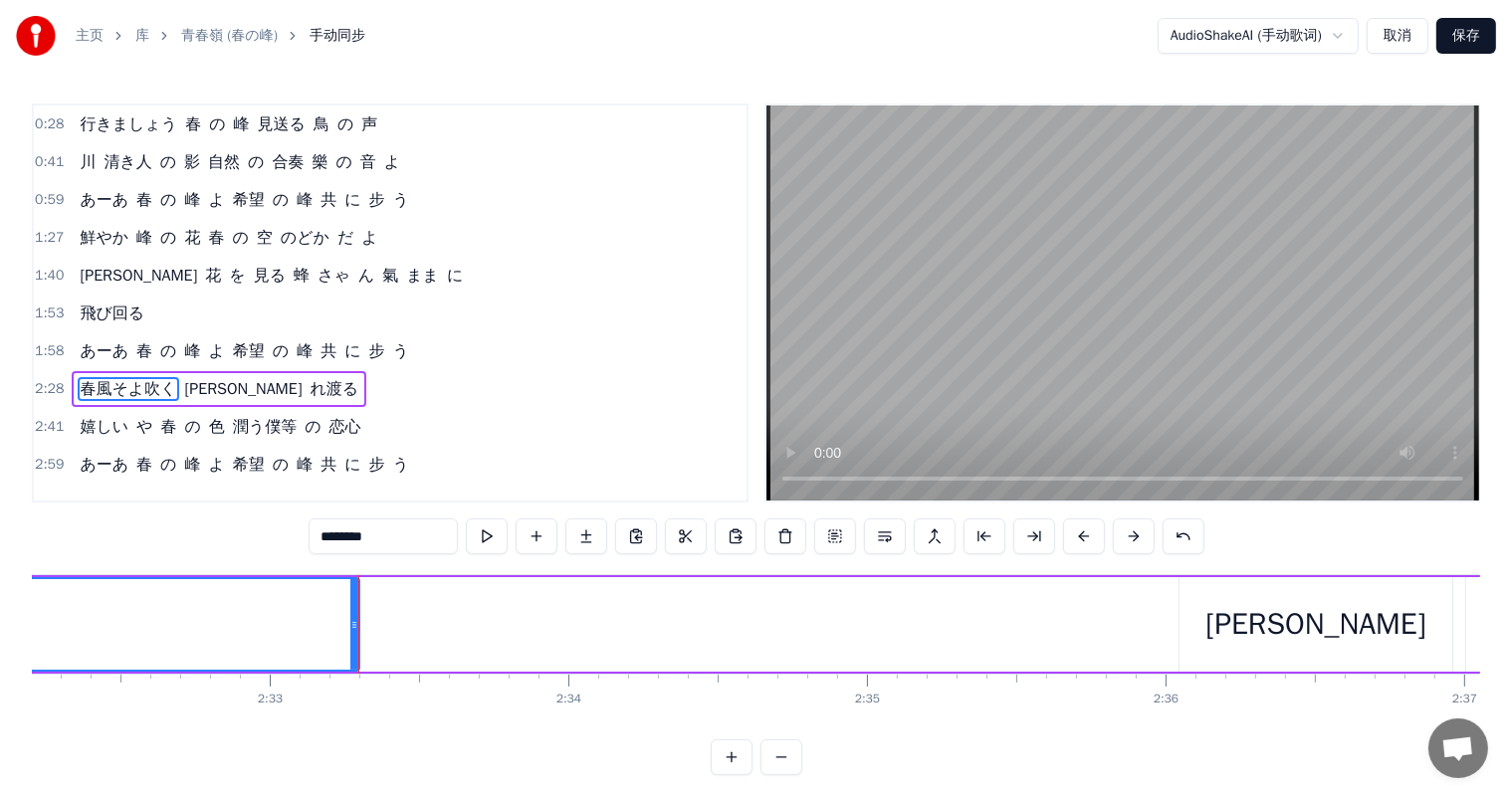 click at bounding box center (487, 536) 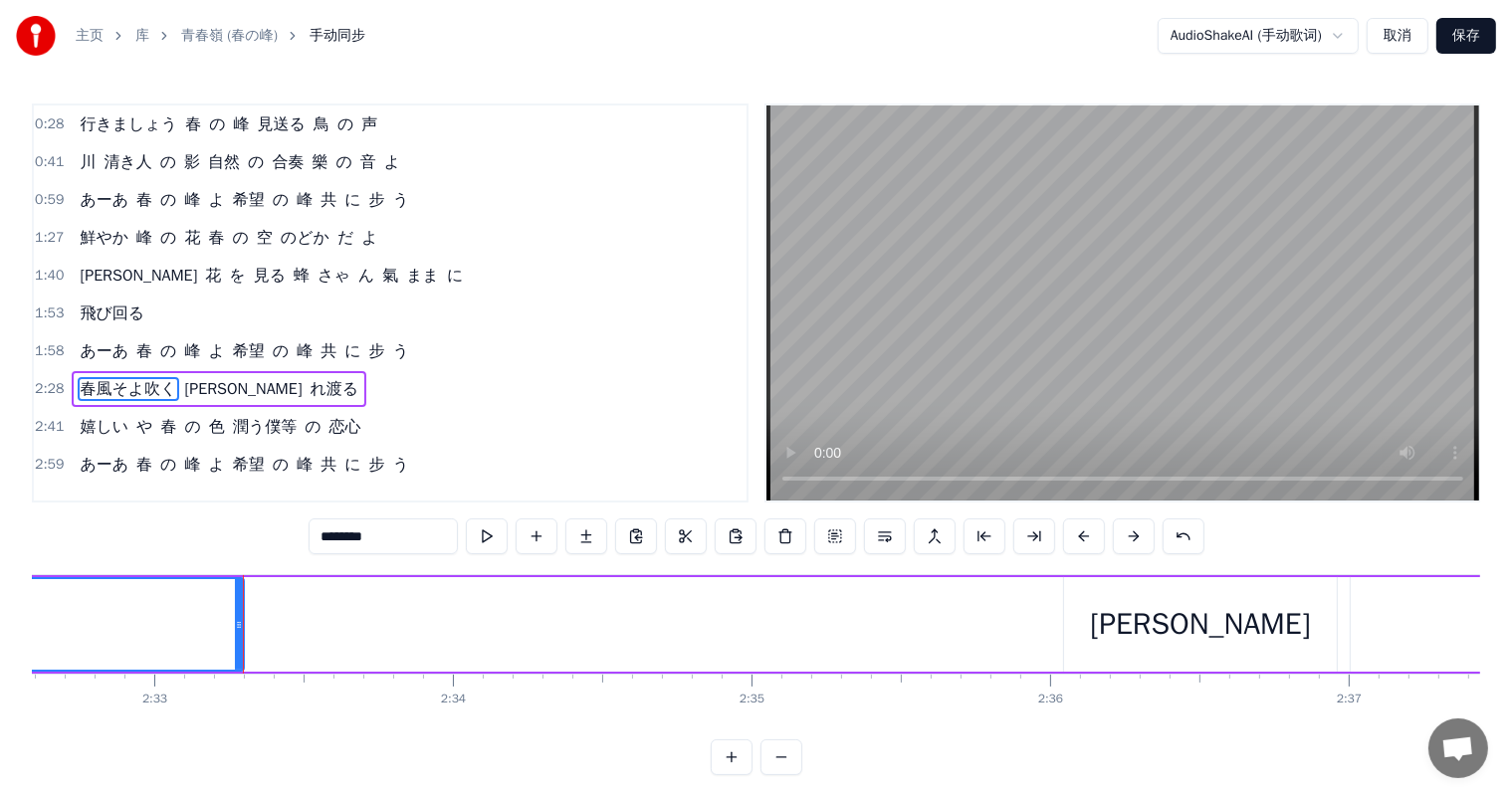 scroll, scrollTop: 0, scrollLeft: 45605, axis: horizontal 